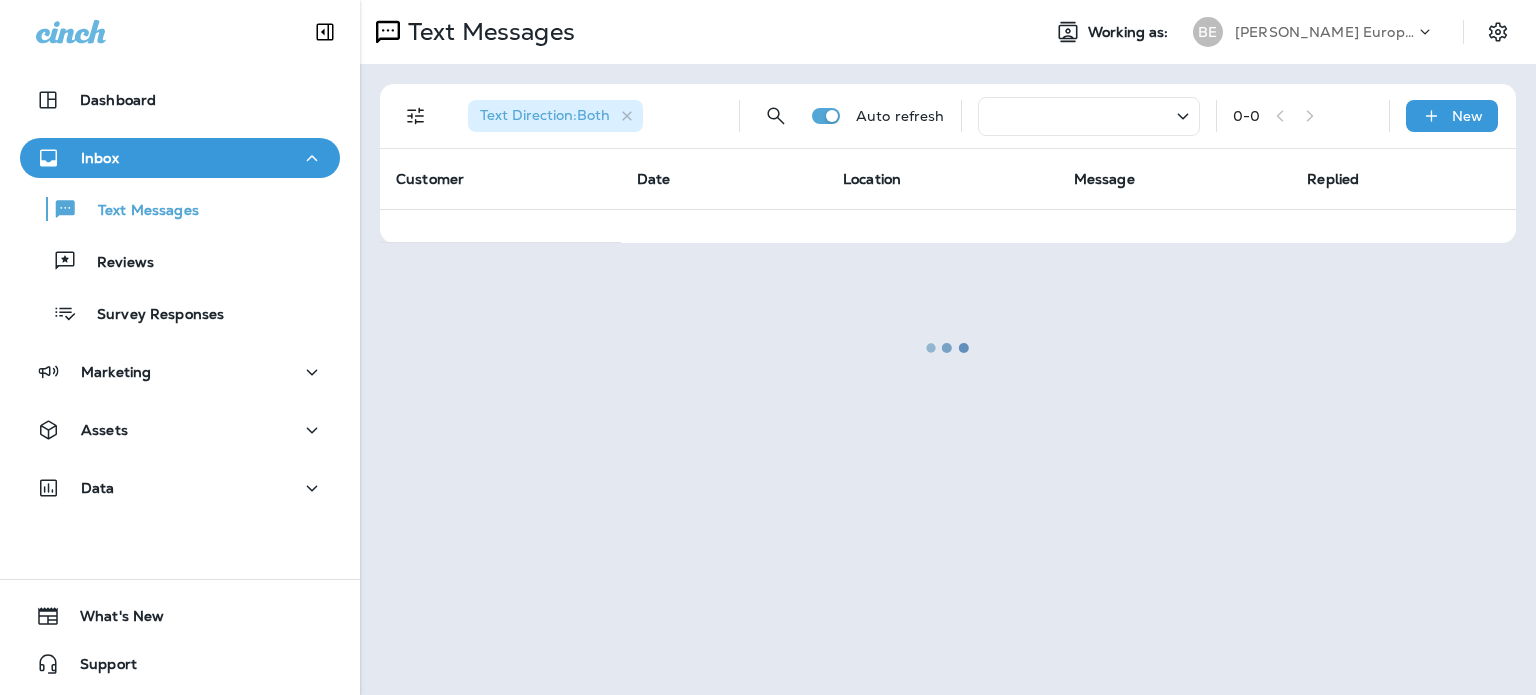 scroll, scrollTop: 0, scrollLeft: 0, axis: both 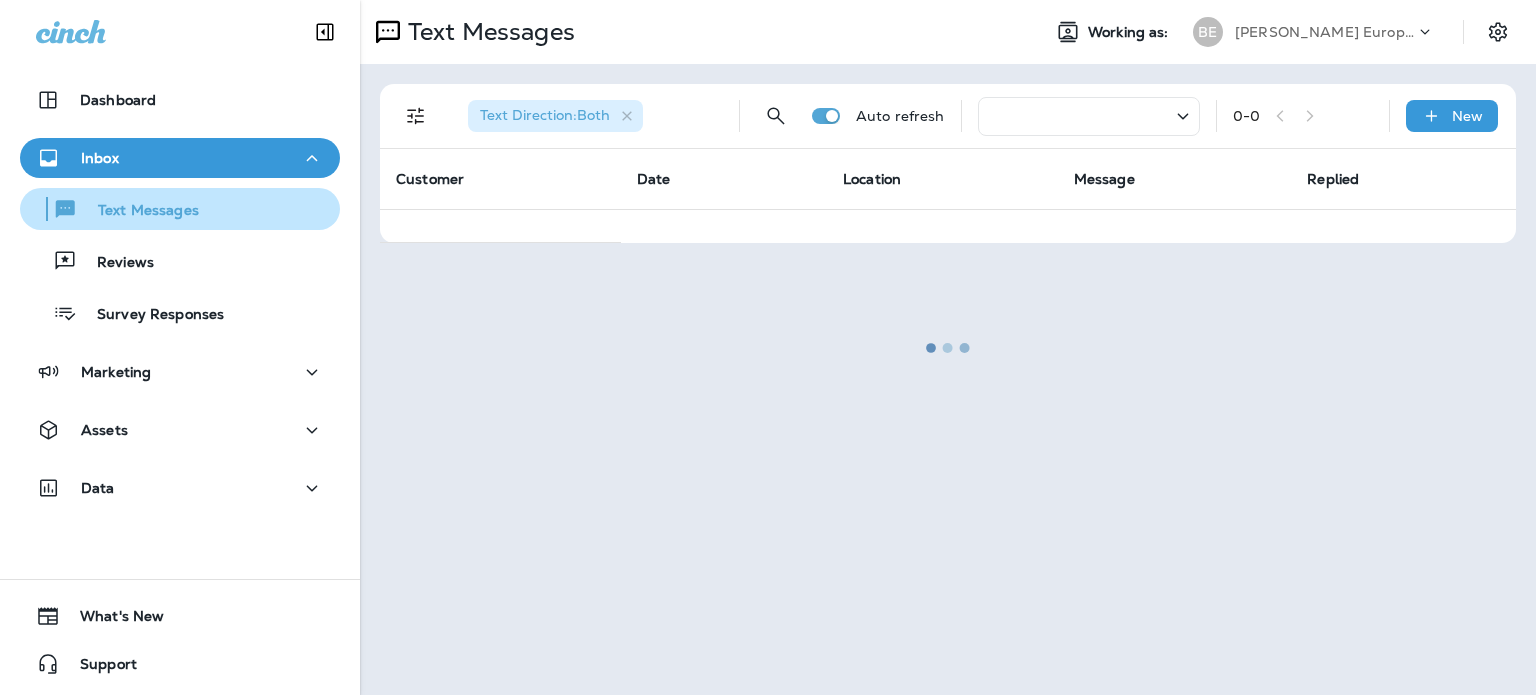 click on "Text Messages" at bounding box center (113, 209) 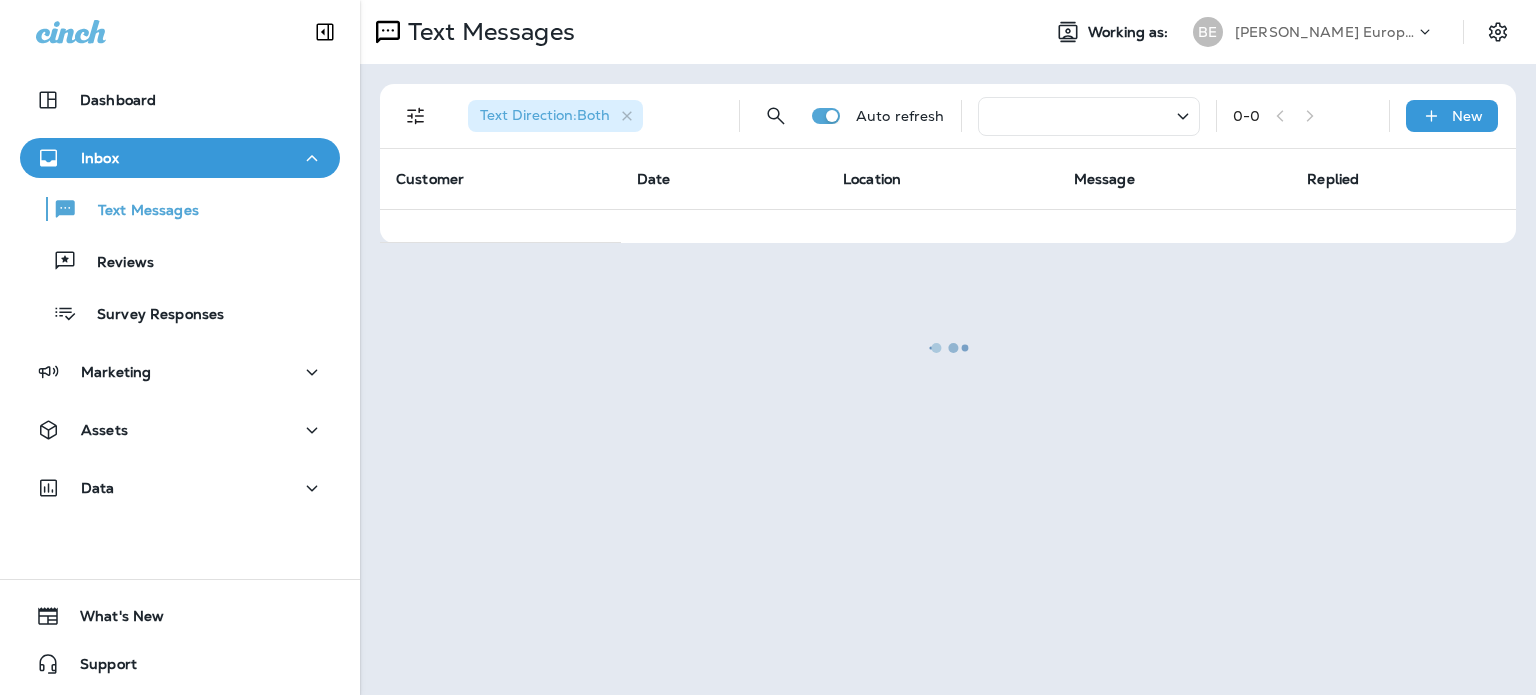click at bounding box center (948, 347) 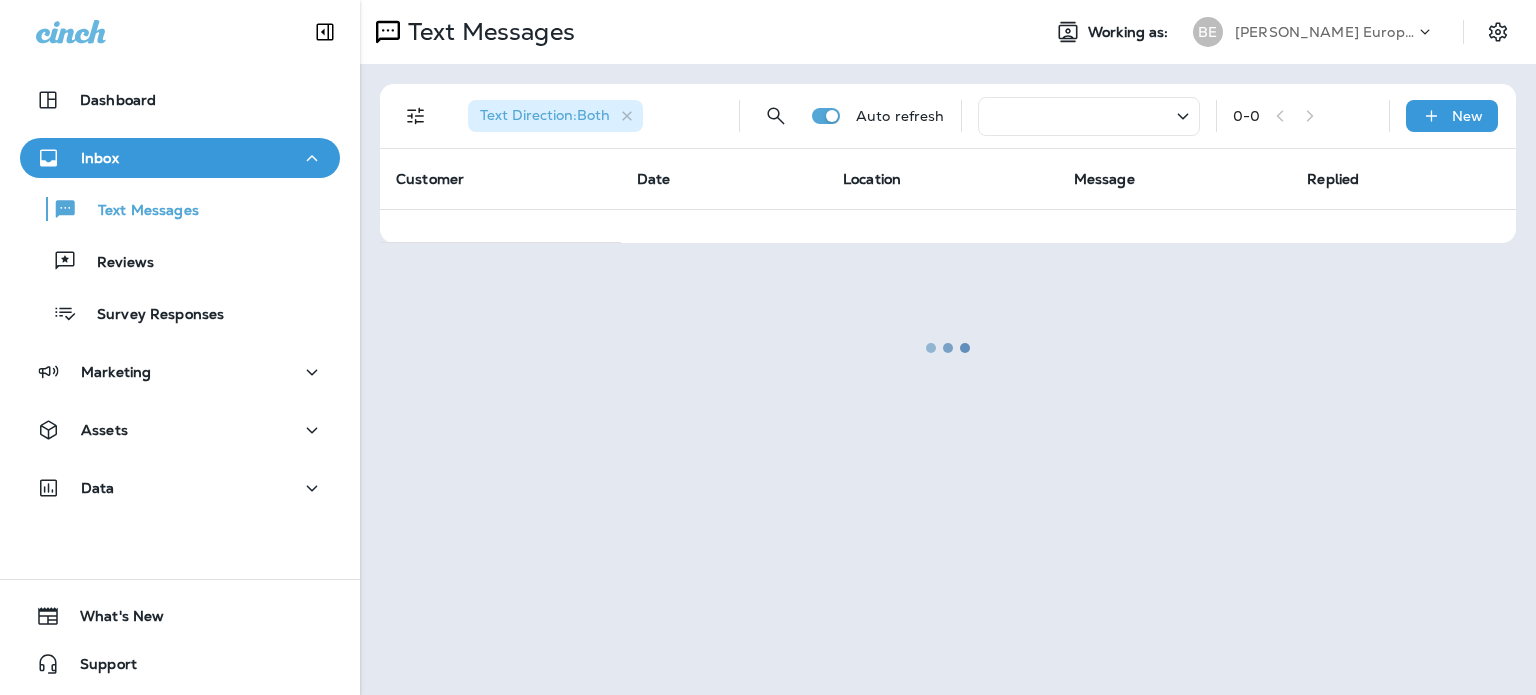 click at bounding box center (948, 347) 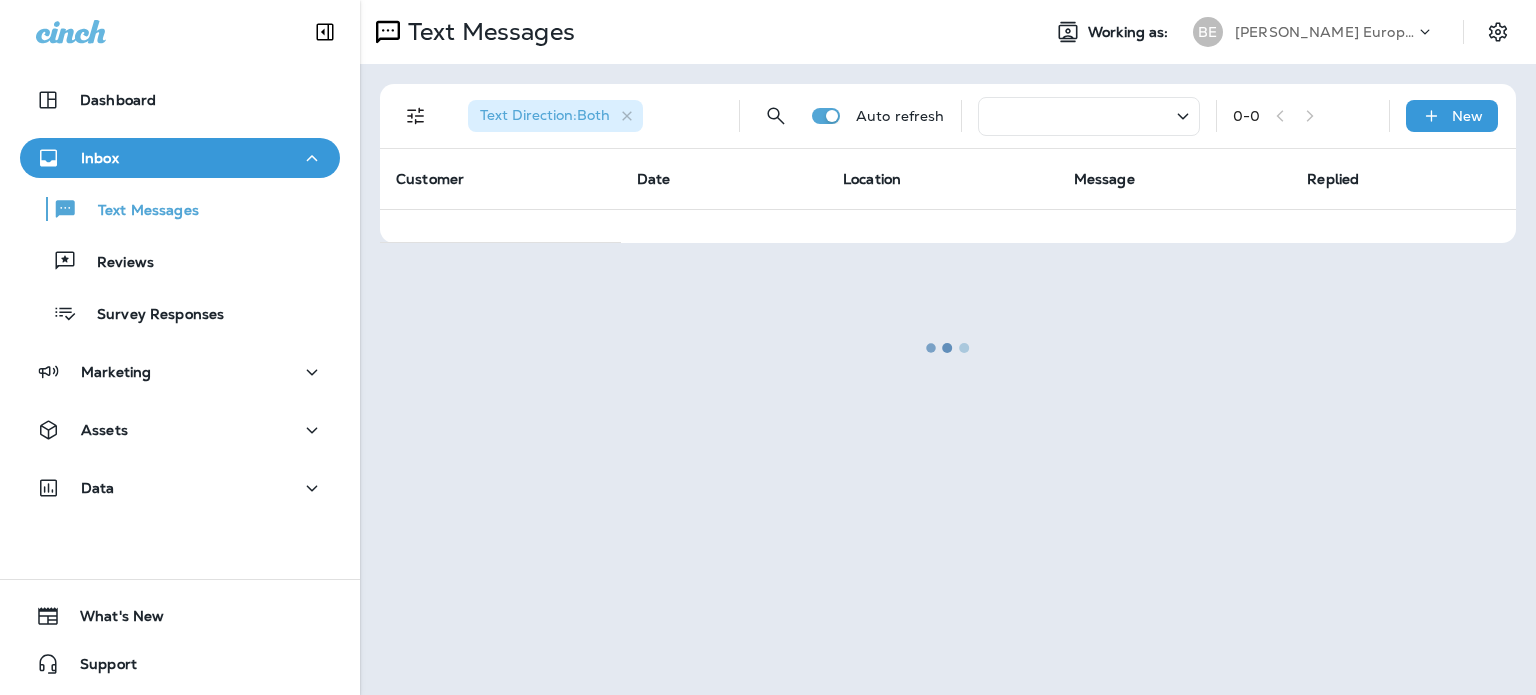 click at bounding box center (948, 347) 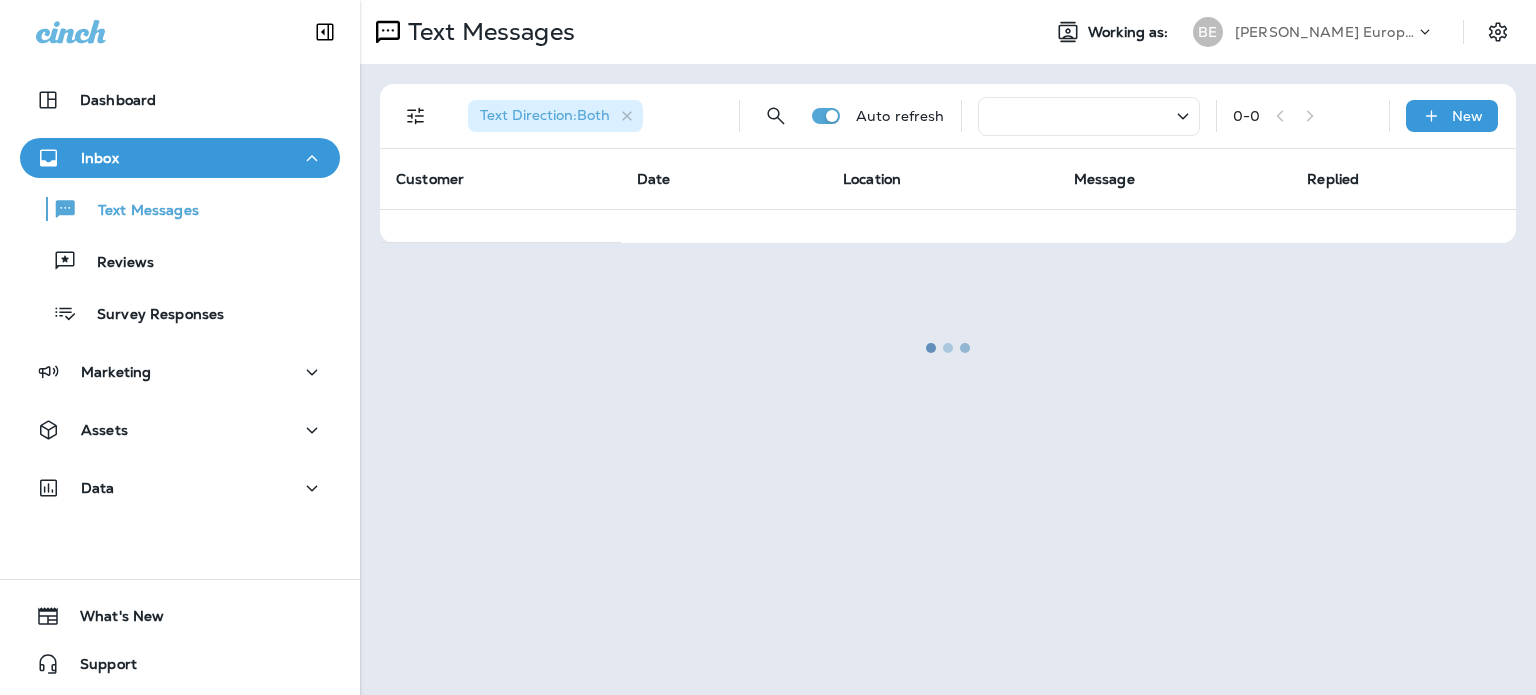 click at bounding box center [948, 347] 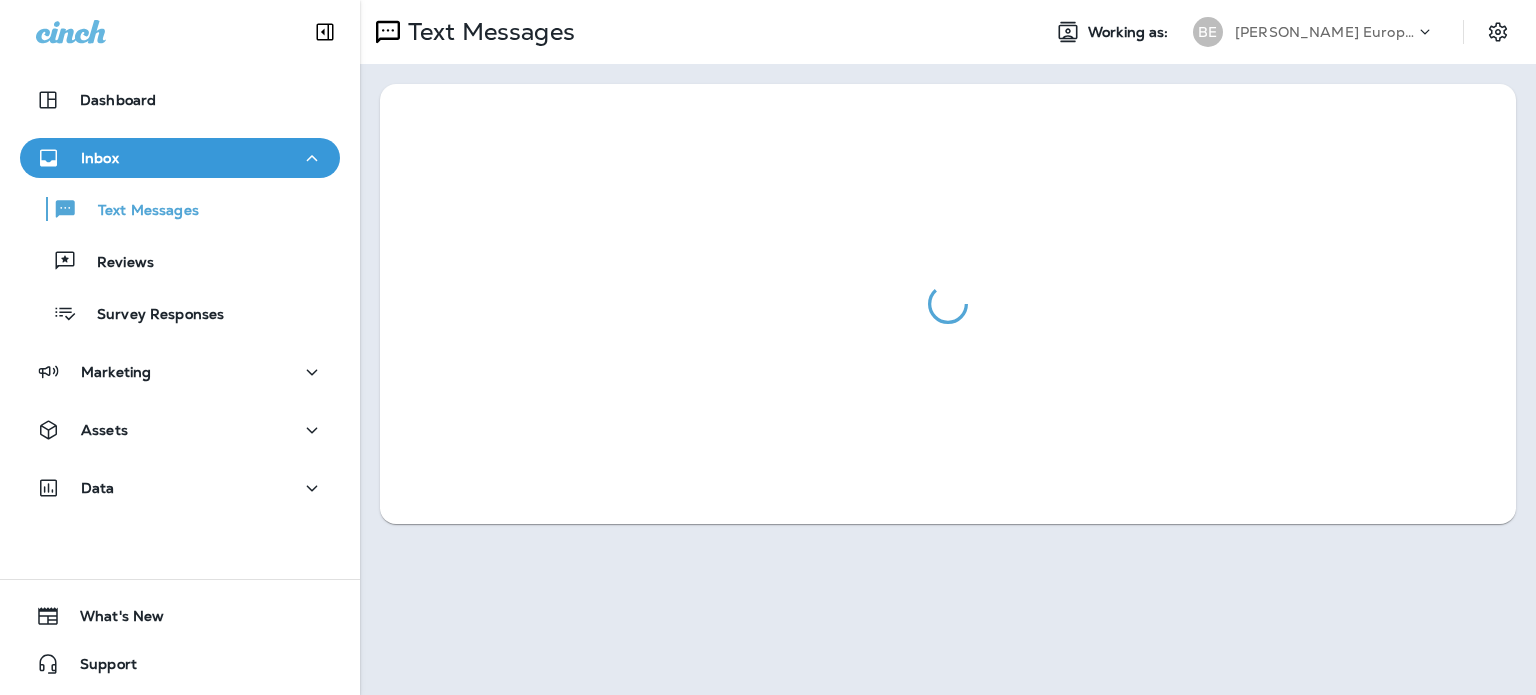 scroll, scrollTop: 0, scrollLeft: 0, axis: both 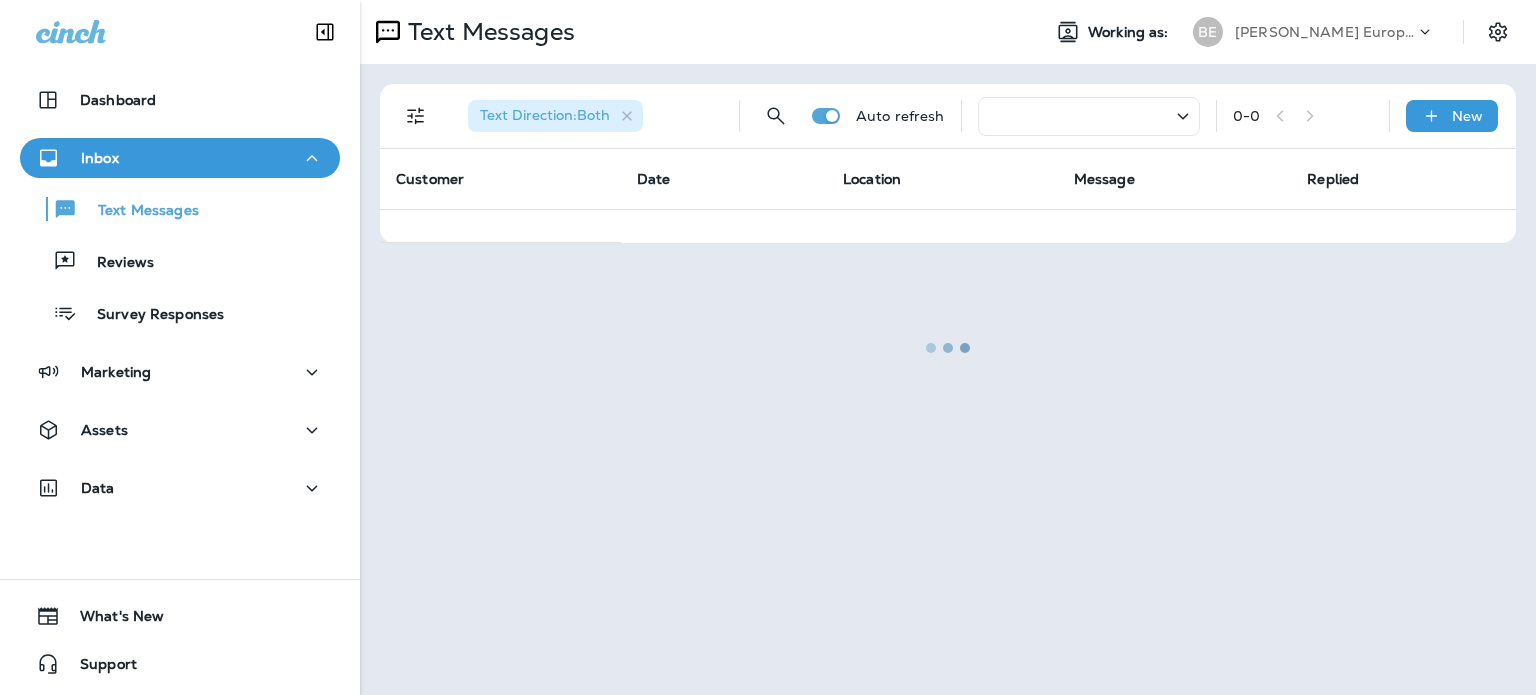 click at bounding box center (948, 347) 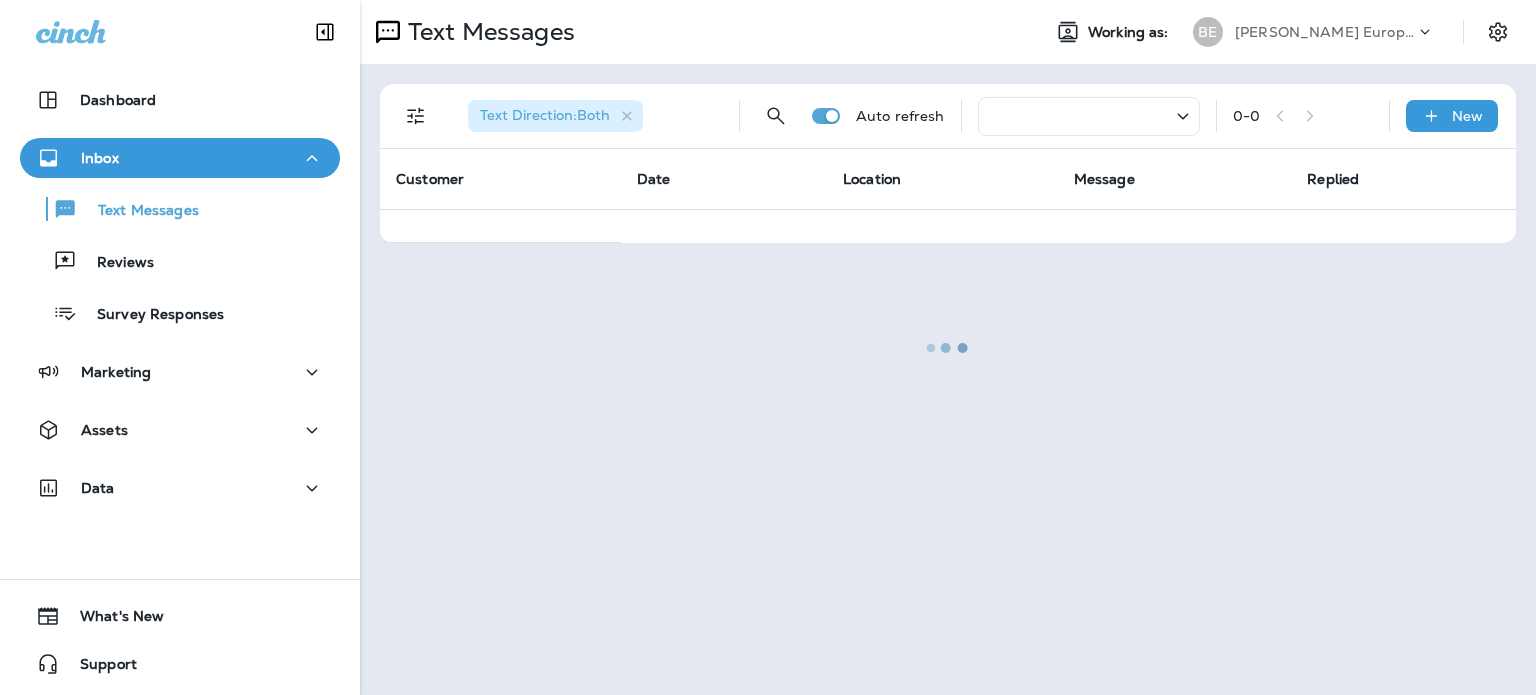 click at bounding box center (948, 347) 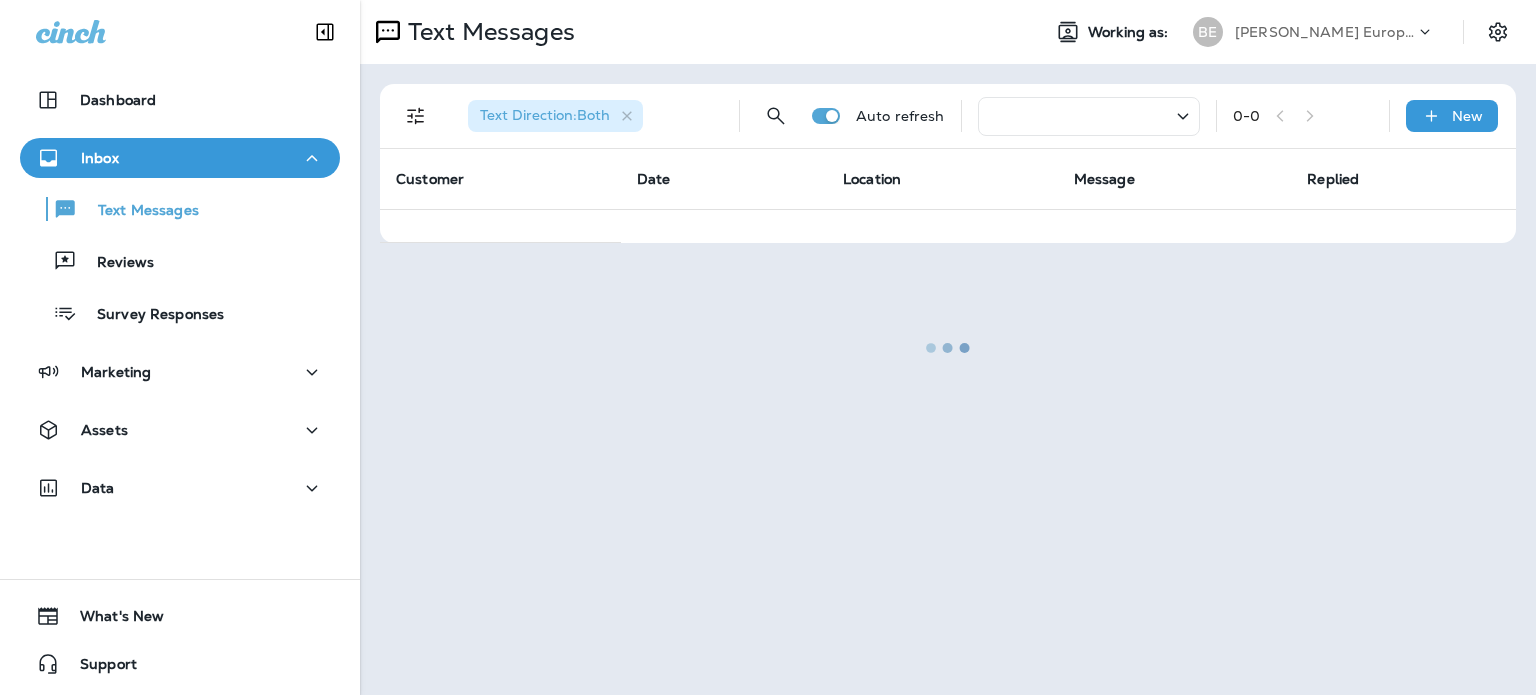 click at bounding box center [948, 347] 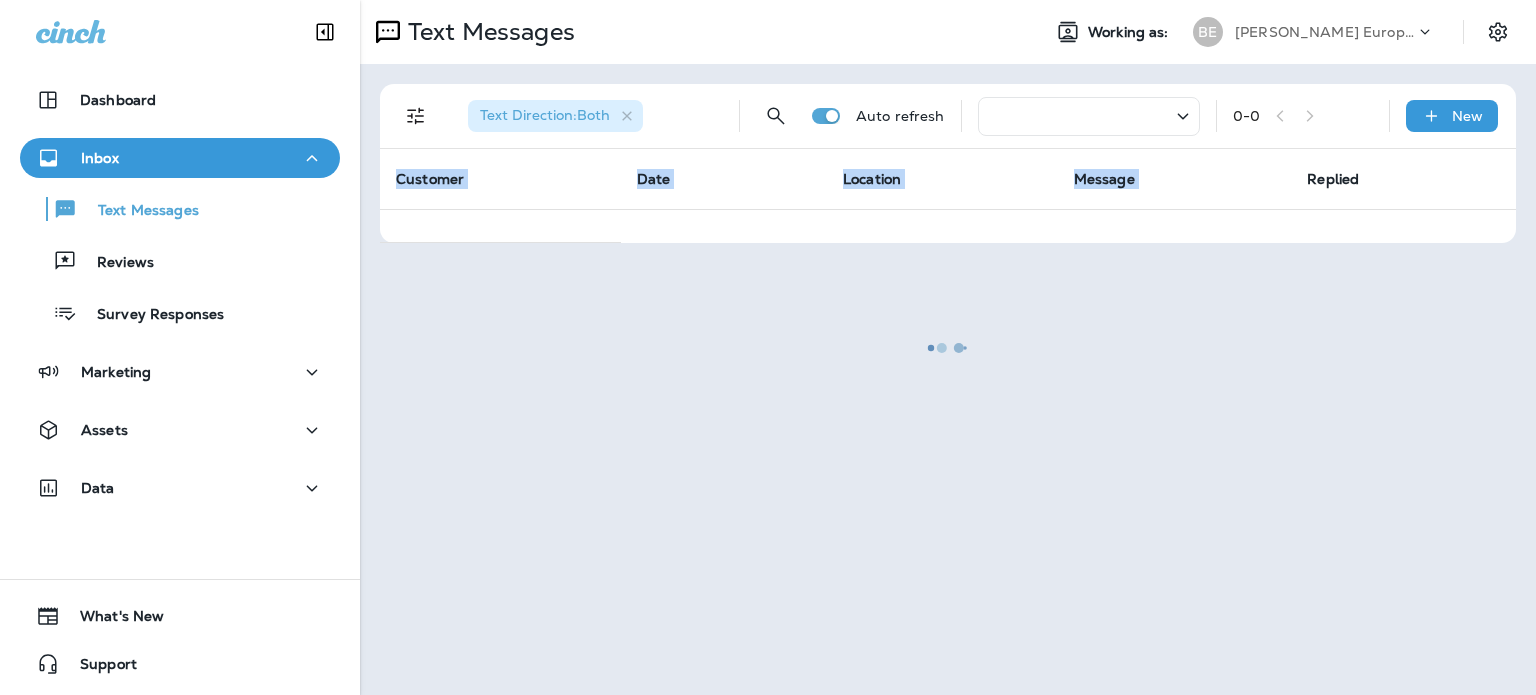 click at bounding box center [948, 347] 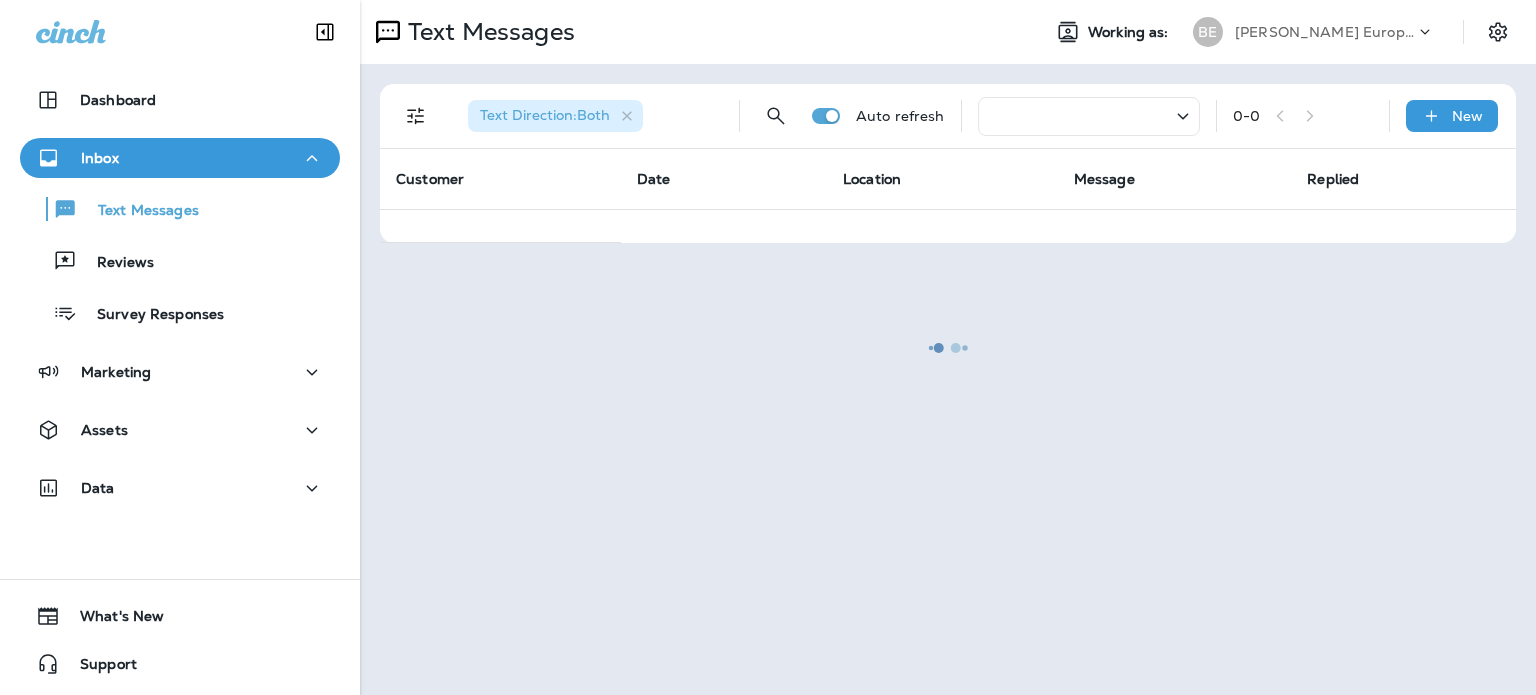 click at bounding box center [948, 347] 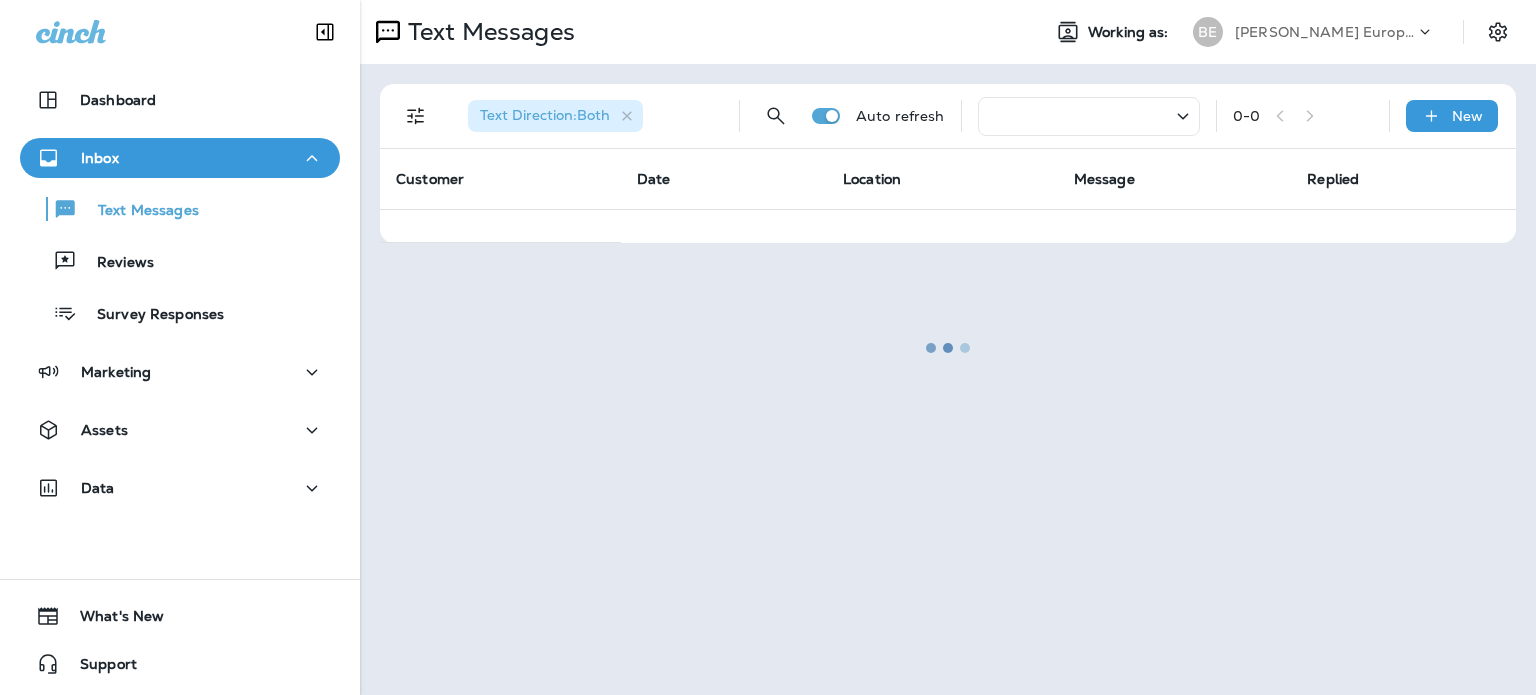 click at bounding box center (948, 347) 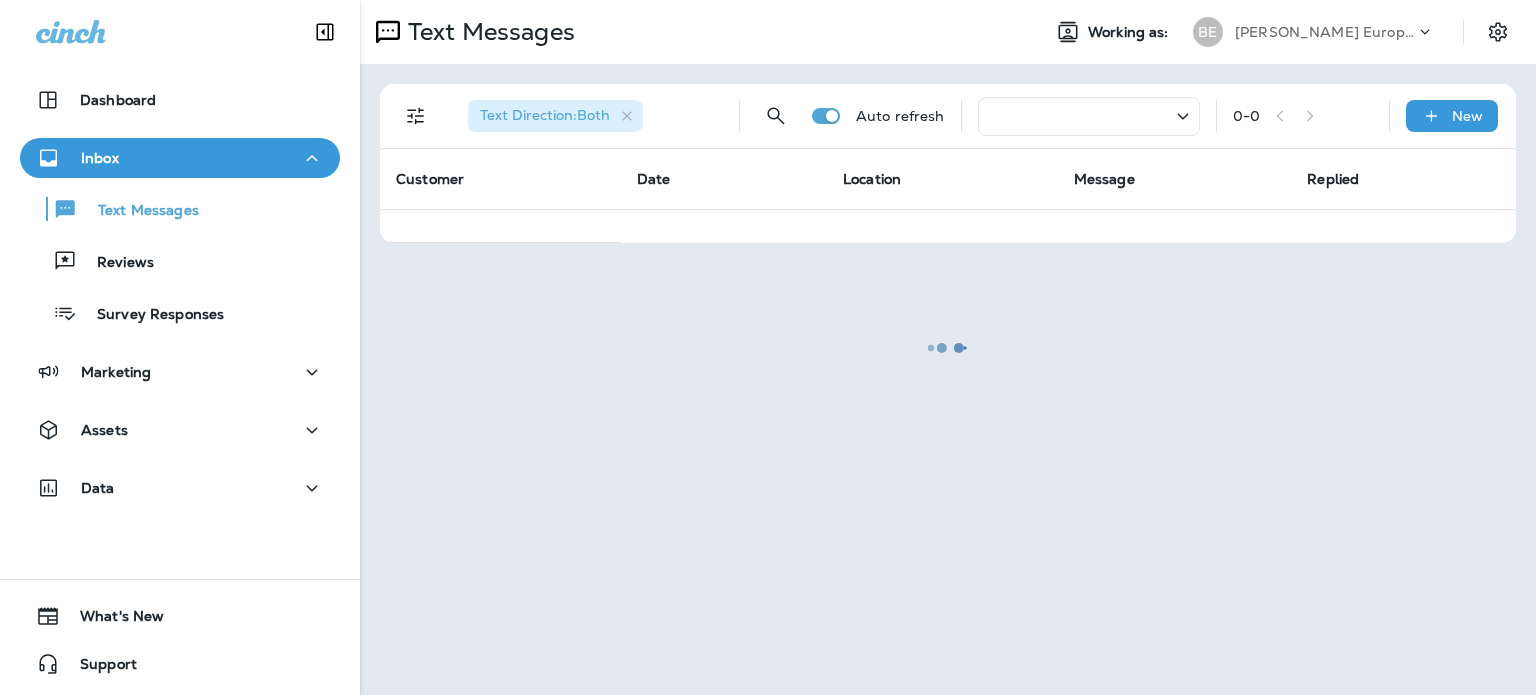 click at bounding box center [948, 347] 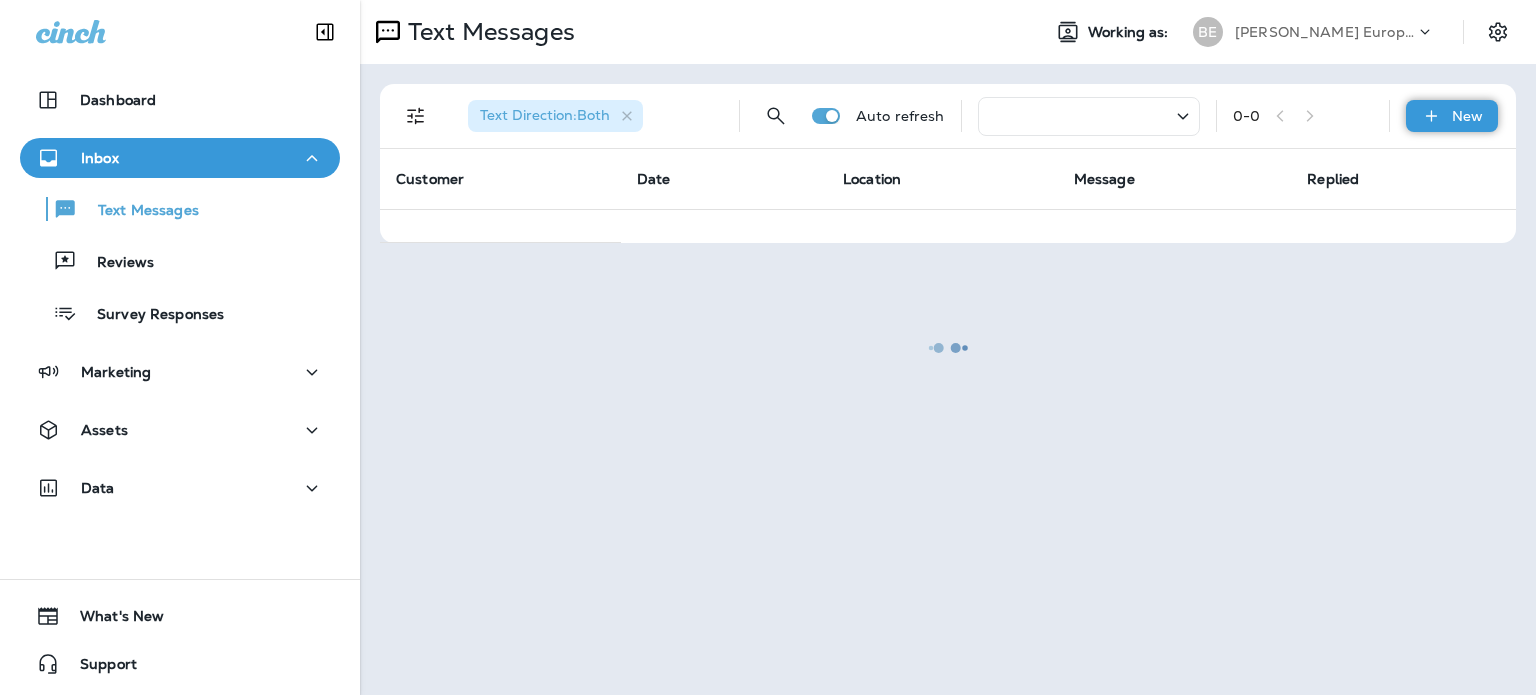 click on "New" at bounding box center [1467, 116] 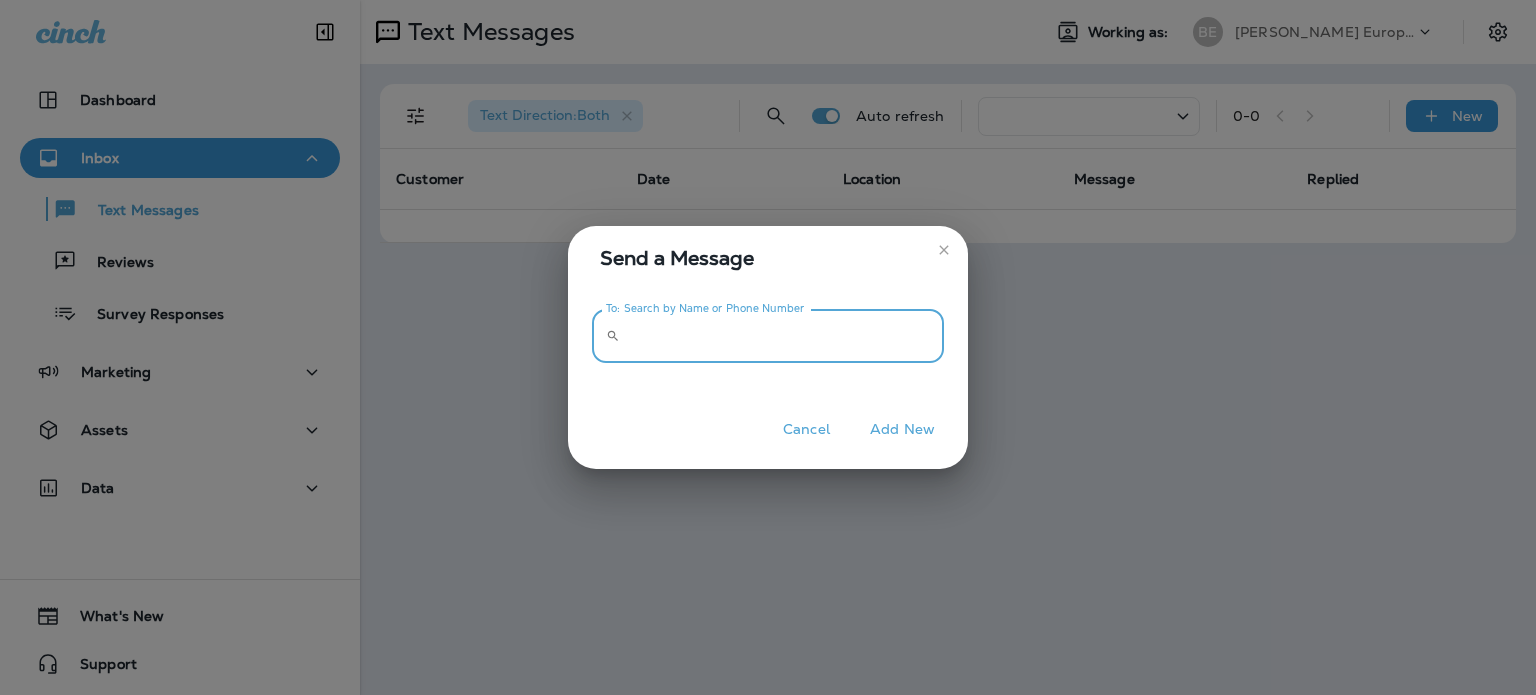 click on "To: Search by Name or Phone Number" at bounding box center [786, 336] 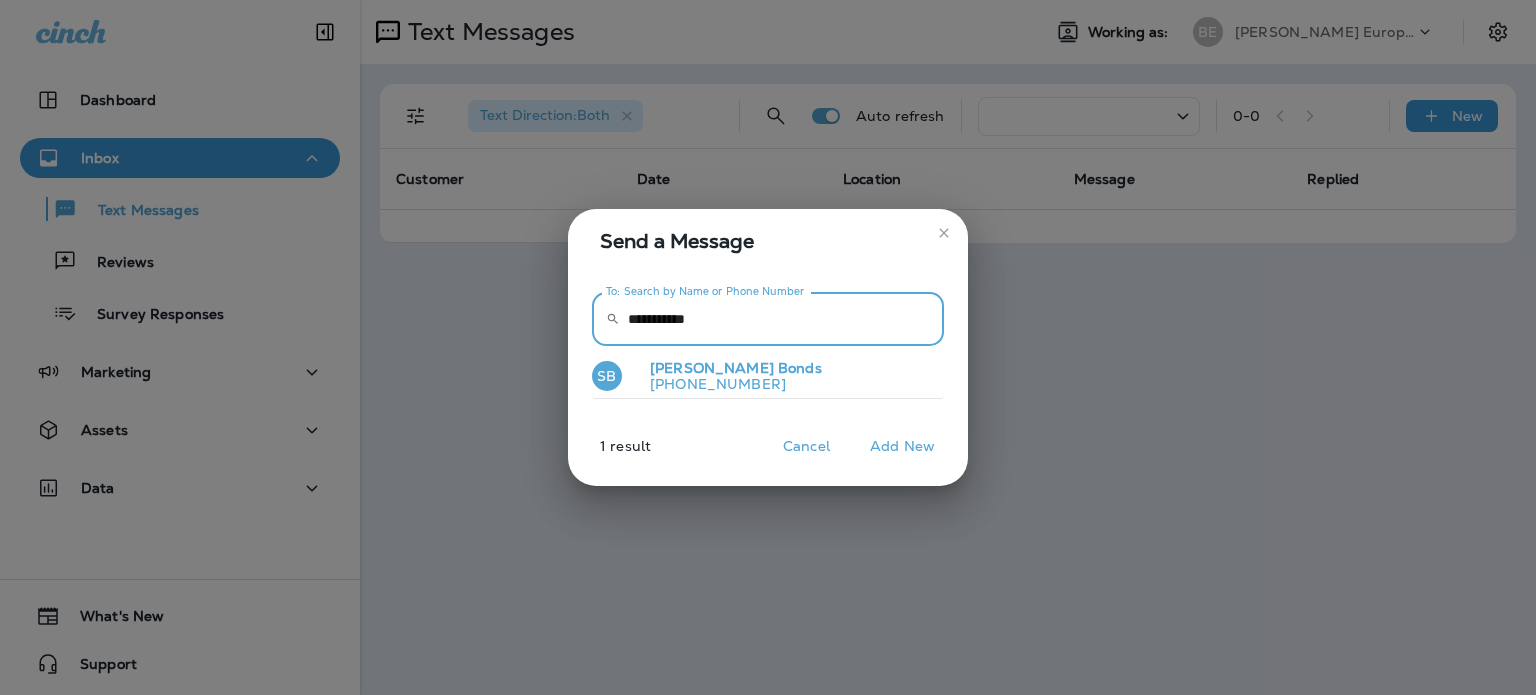 type on "**********" 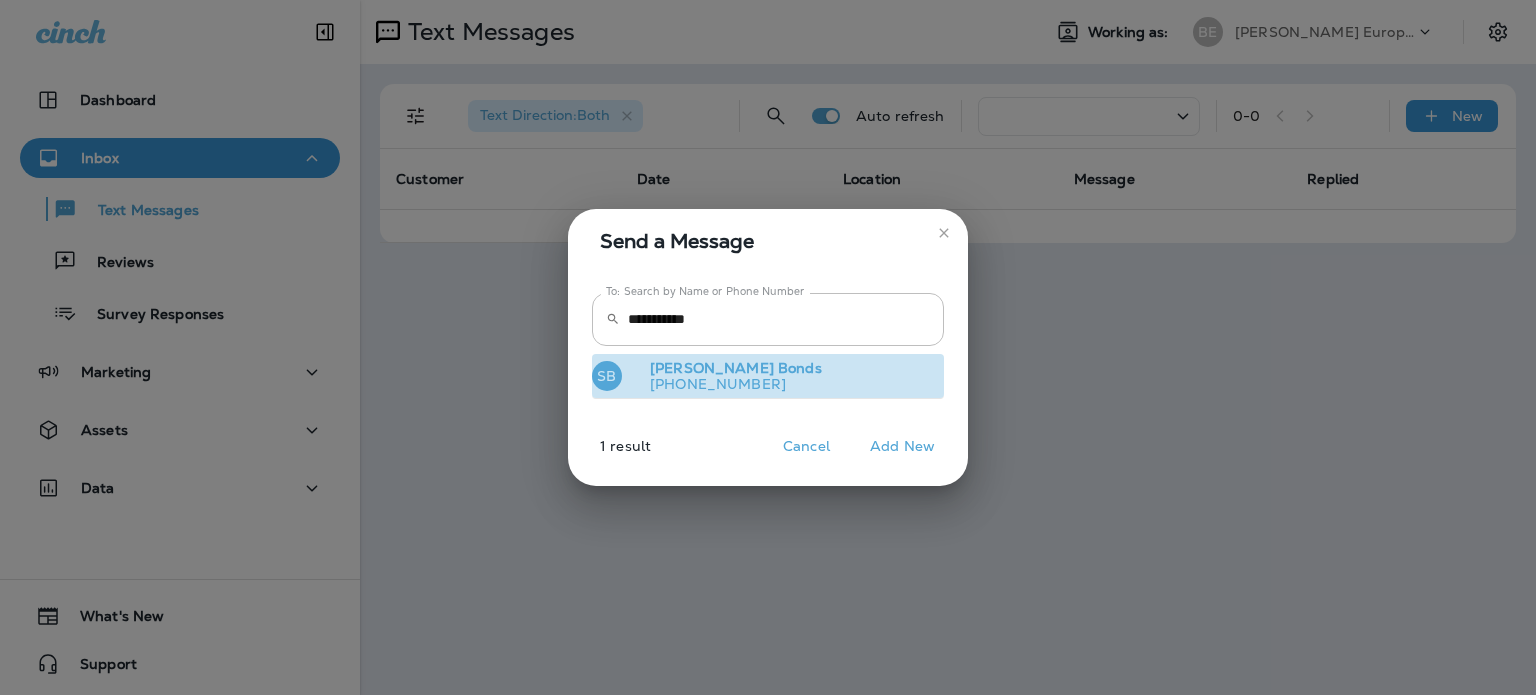 click on "+16562560150" at bounding box center (728, 384) 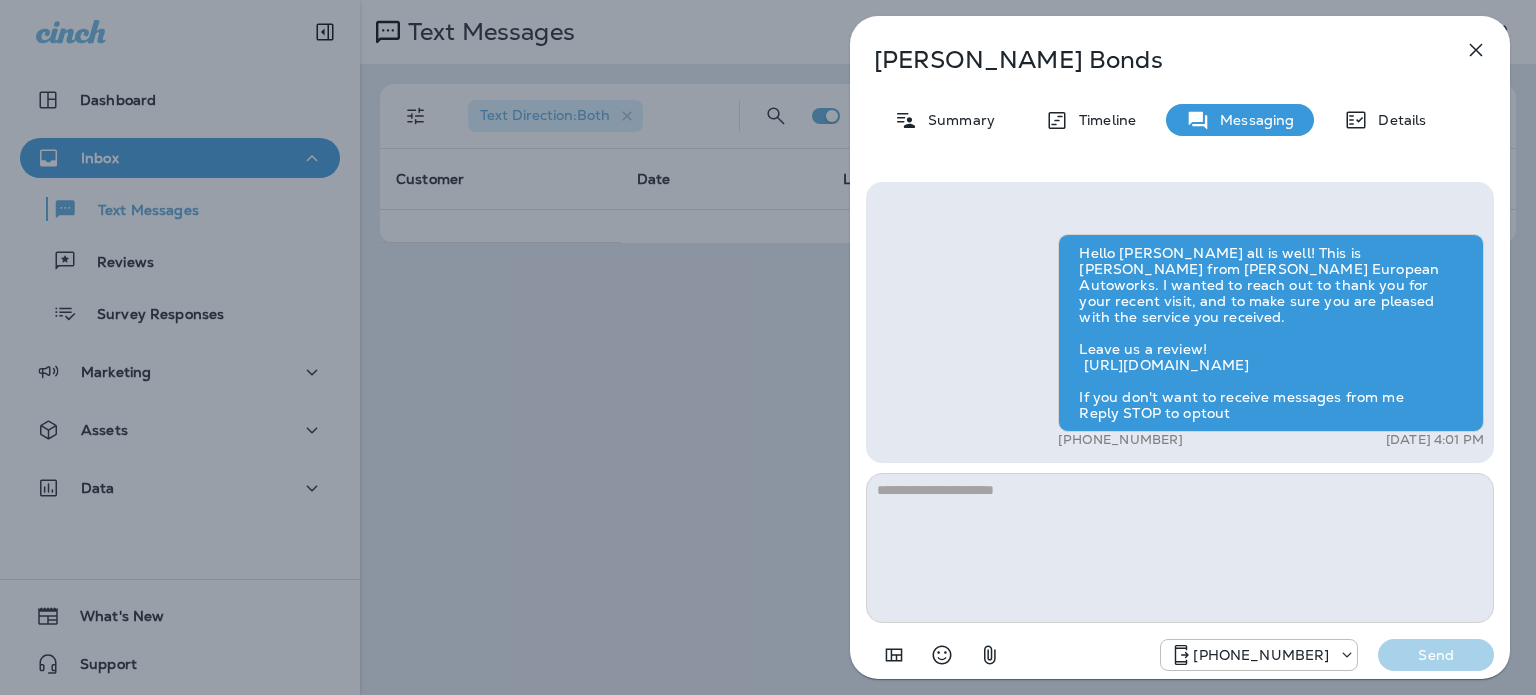 click 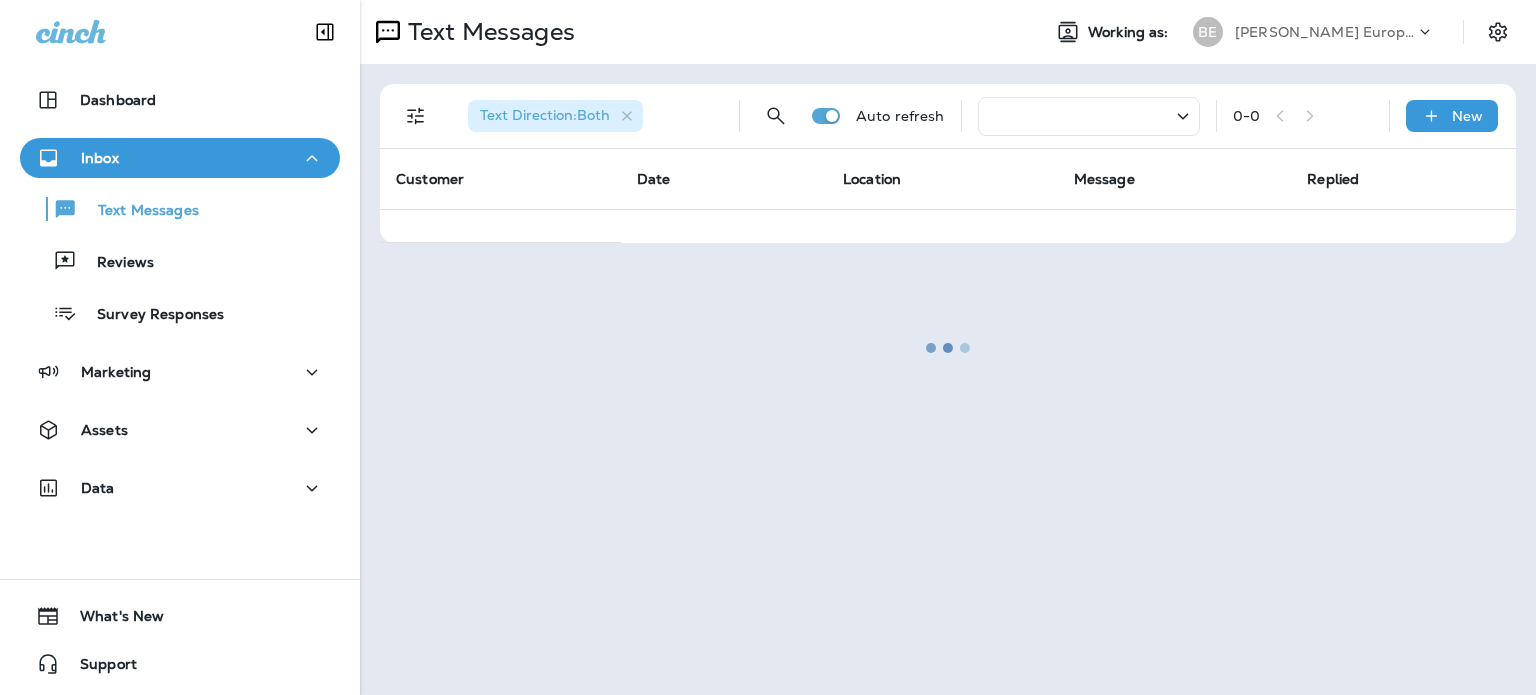 click at bounding box center (948, 347) 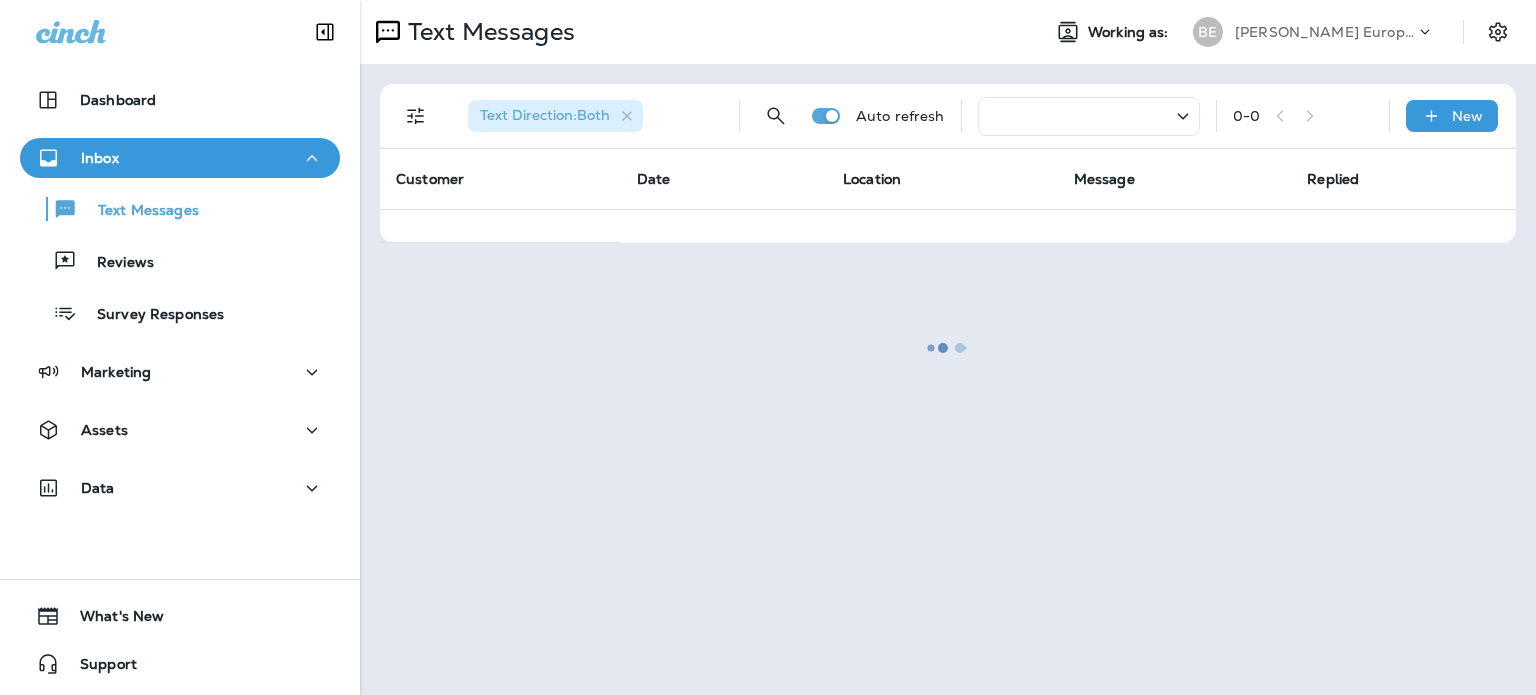 click at bounding box center [948, 347] 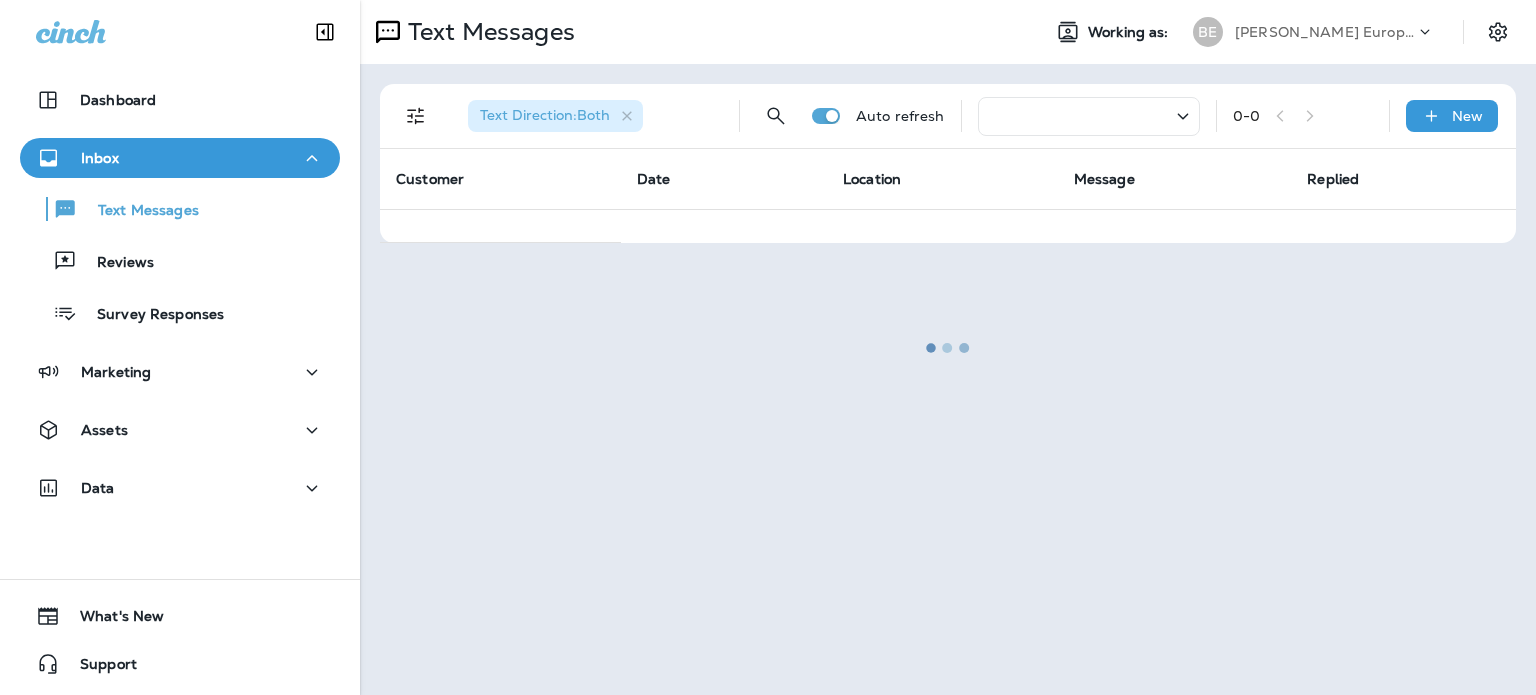 click 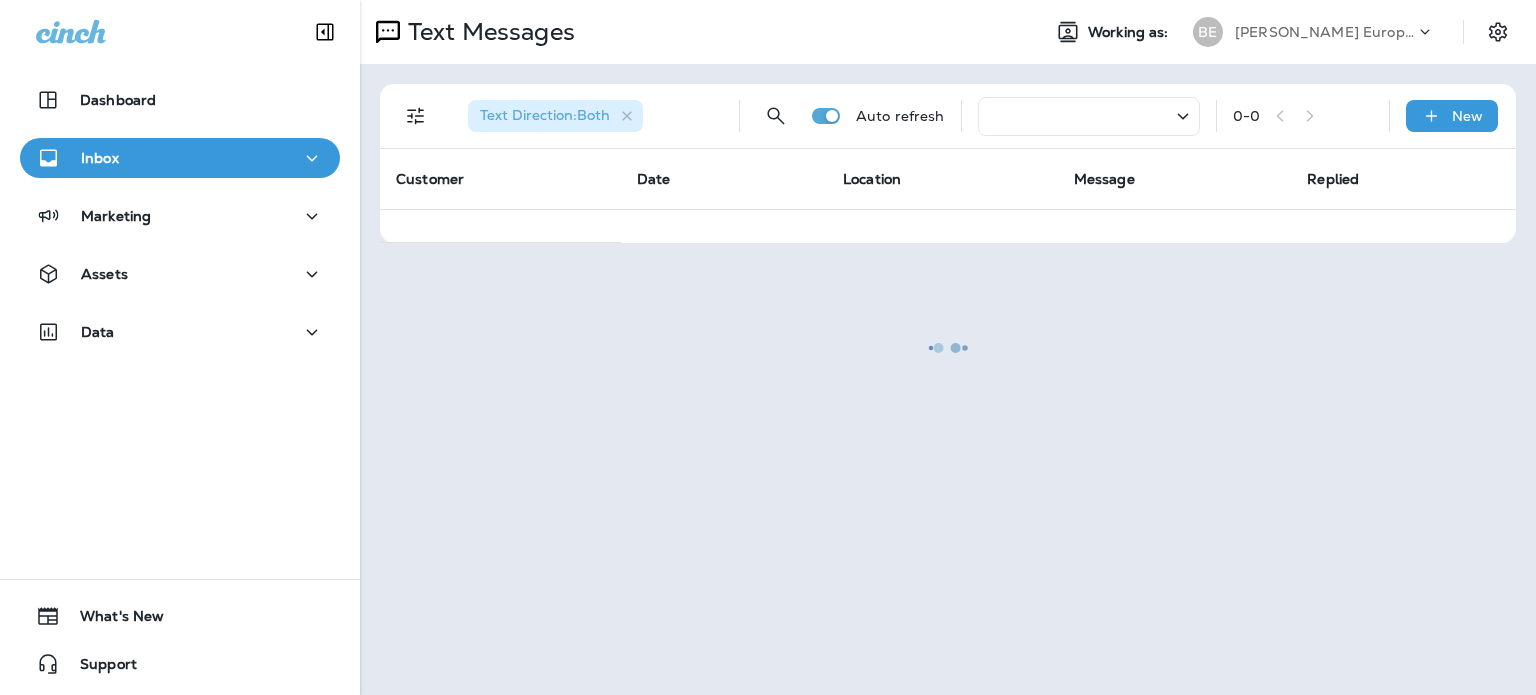 click 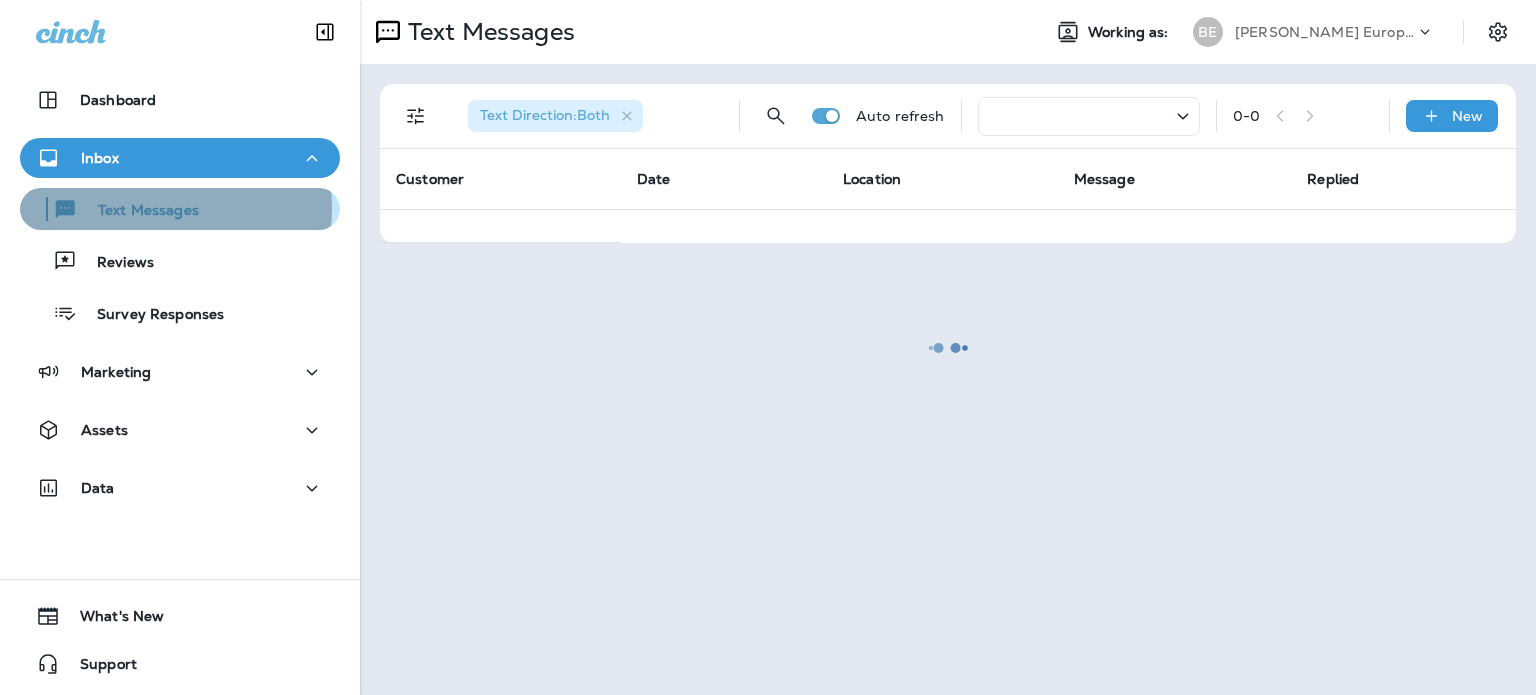 click on "Text Messages" at bounding box center [138, 211] 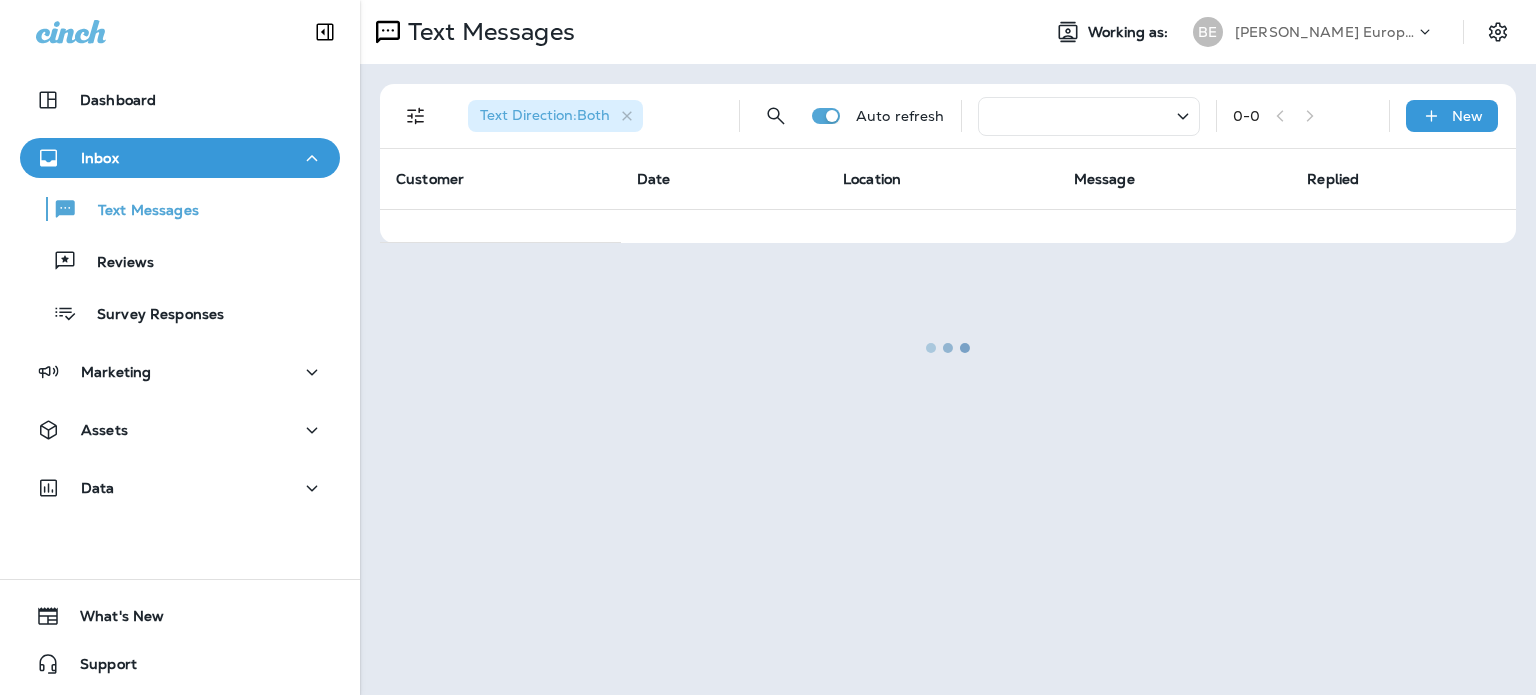 click 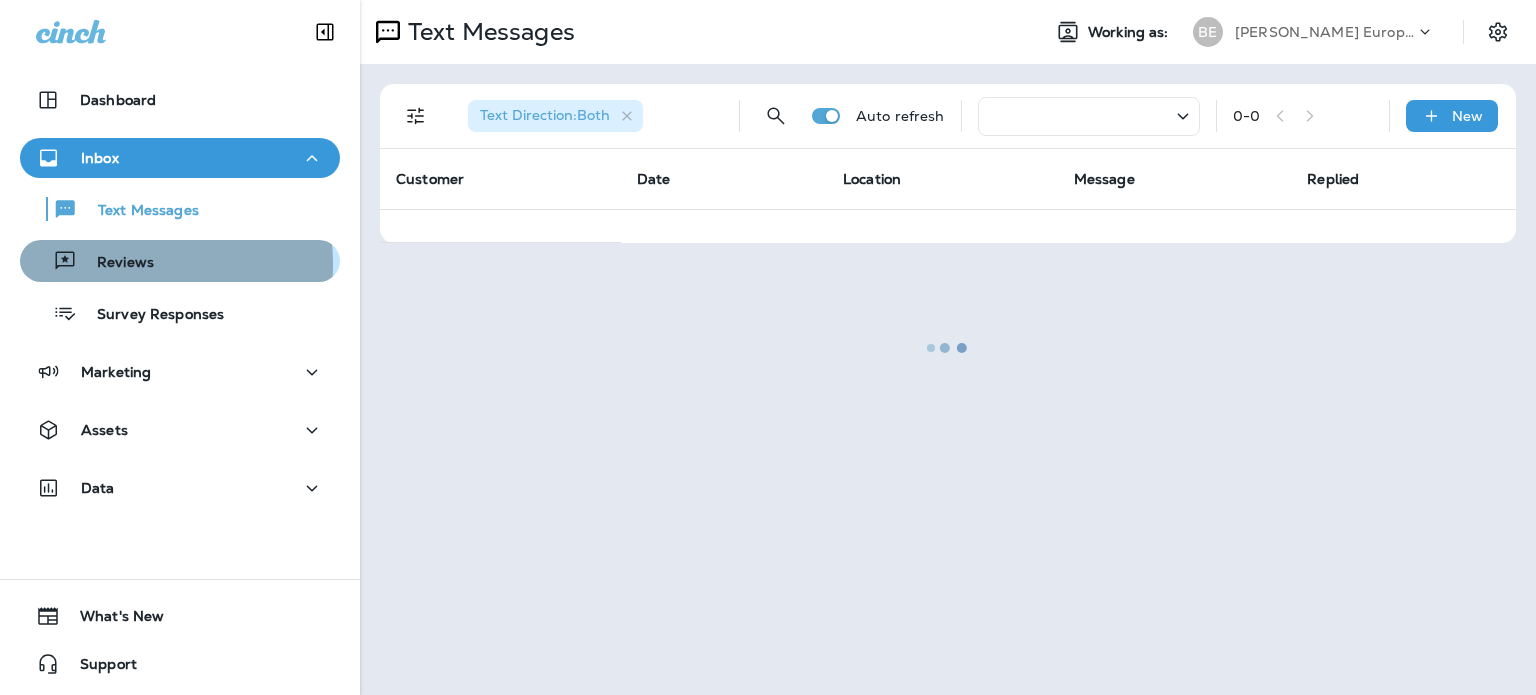 click on "Reviews" at bounding box center (115, 263) 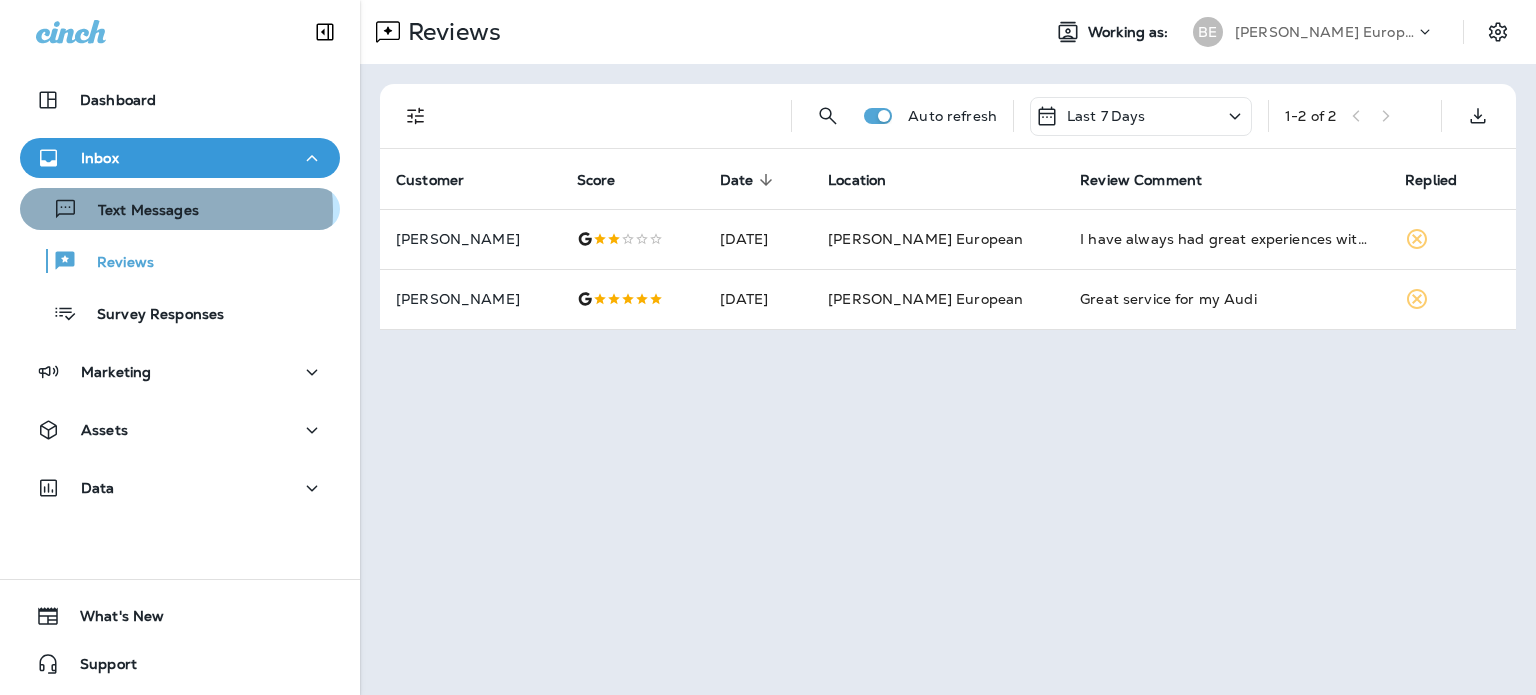 click on "Text Messages" at bounding box center [138, 211] 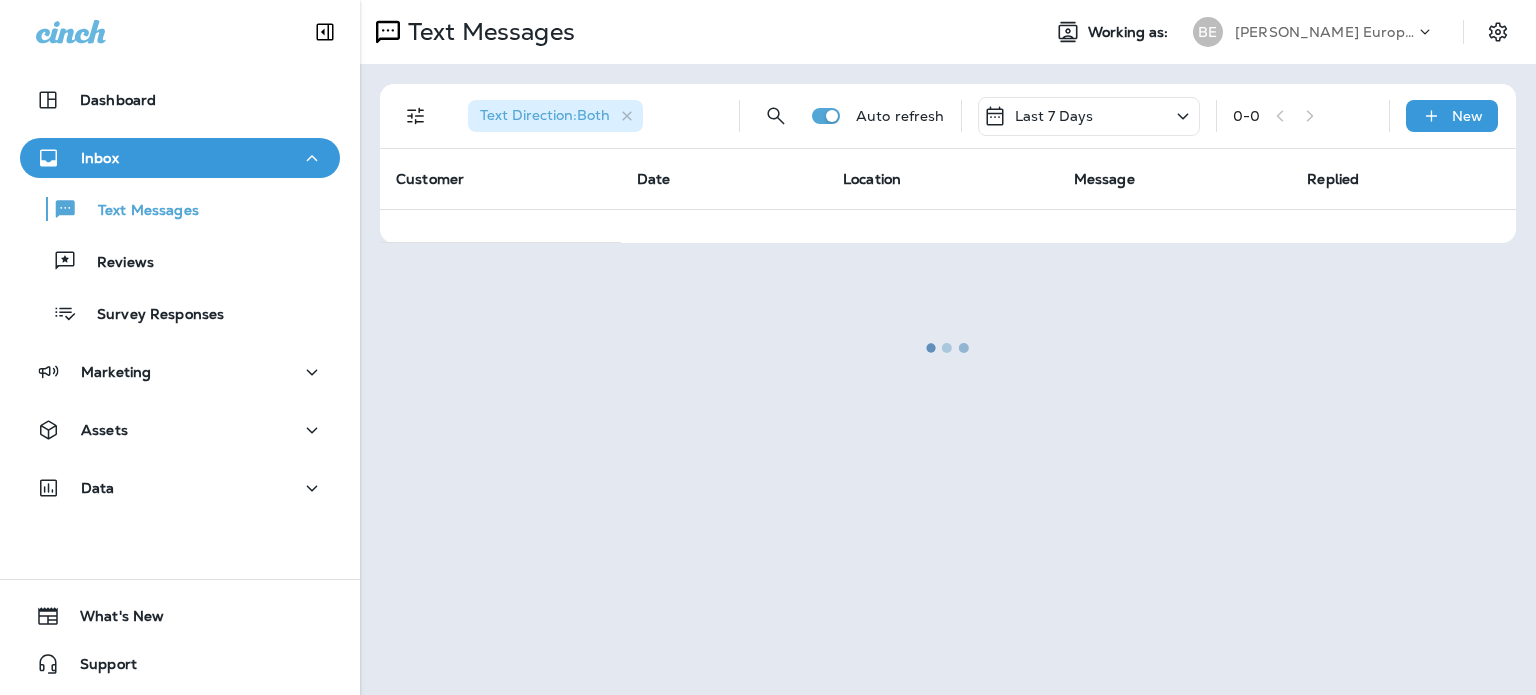 click at bounding box center [948, 347] 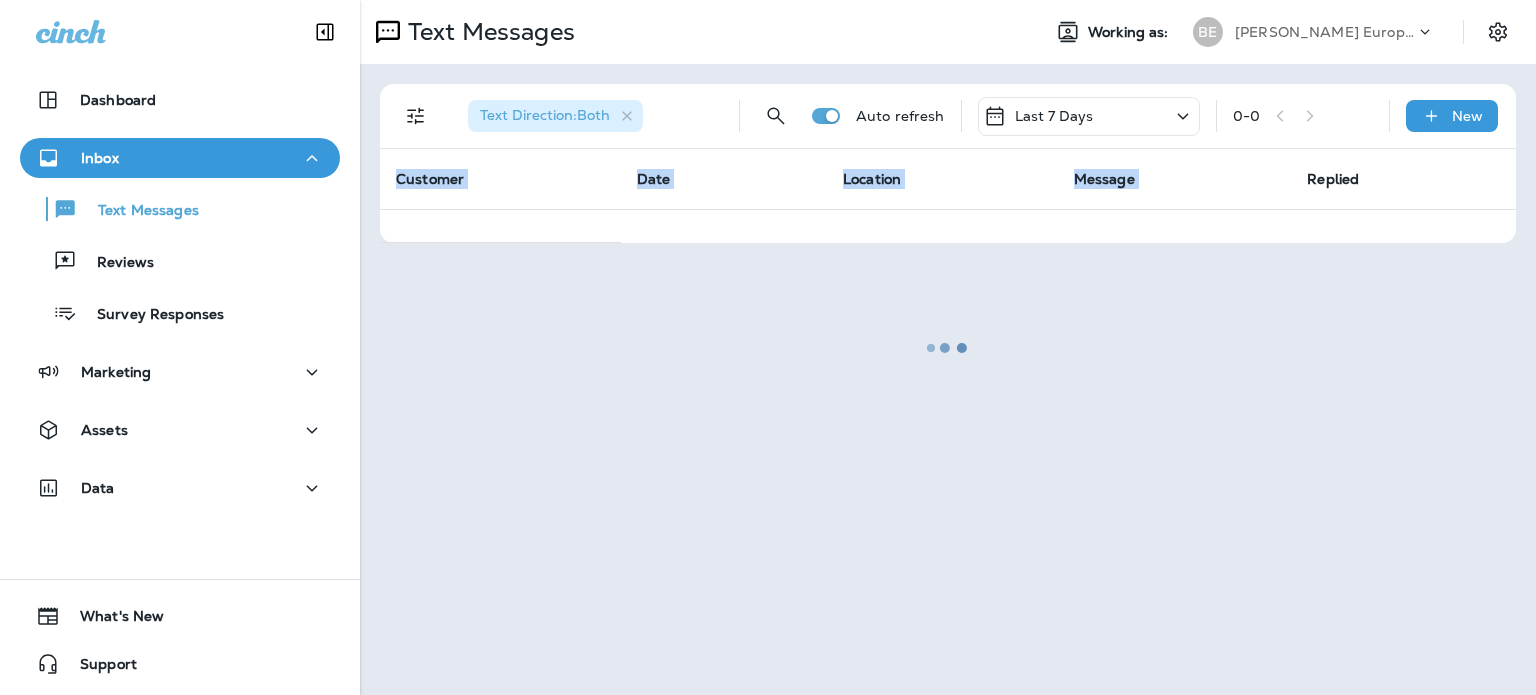 click at bounding box center (948, 347) 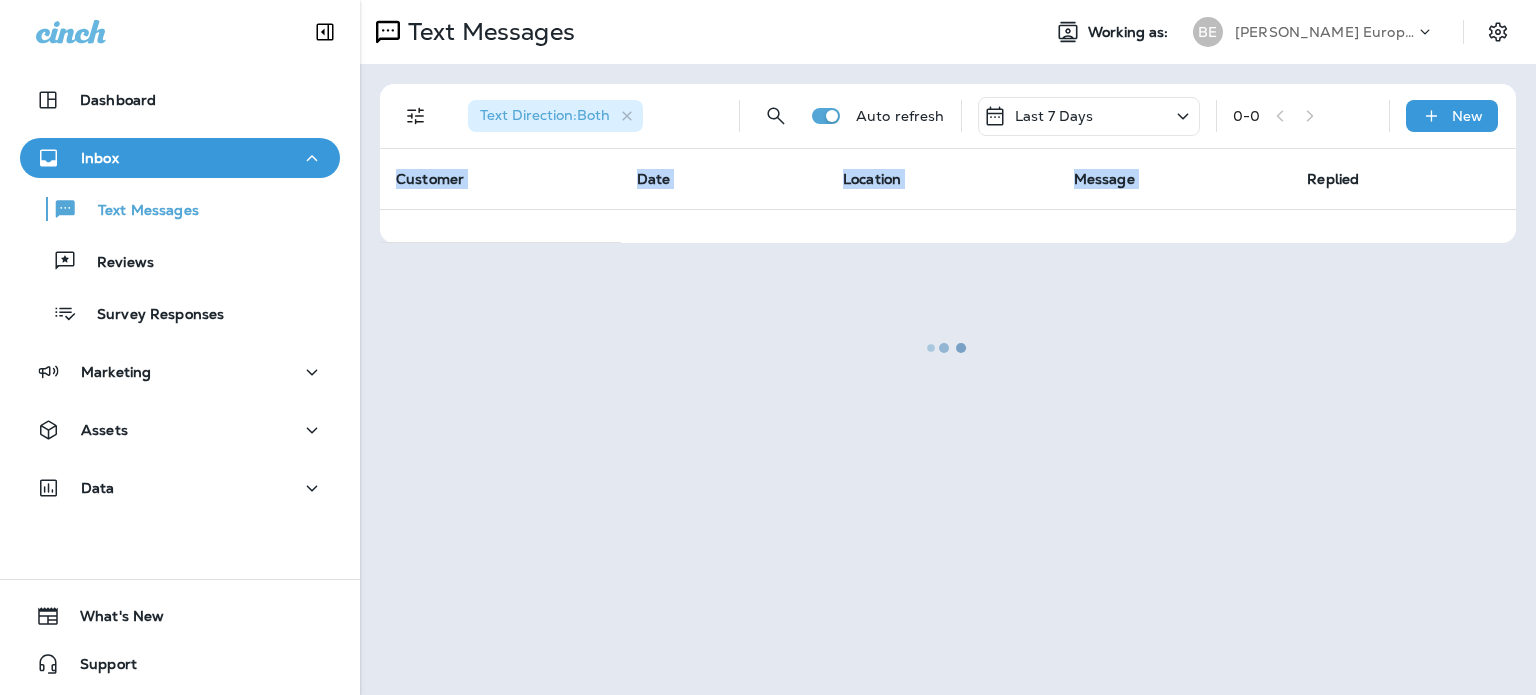 click at bounding box center (948, 347) 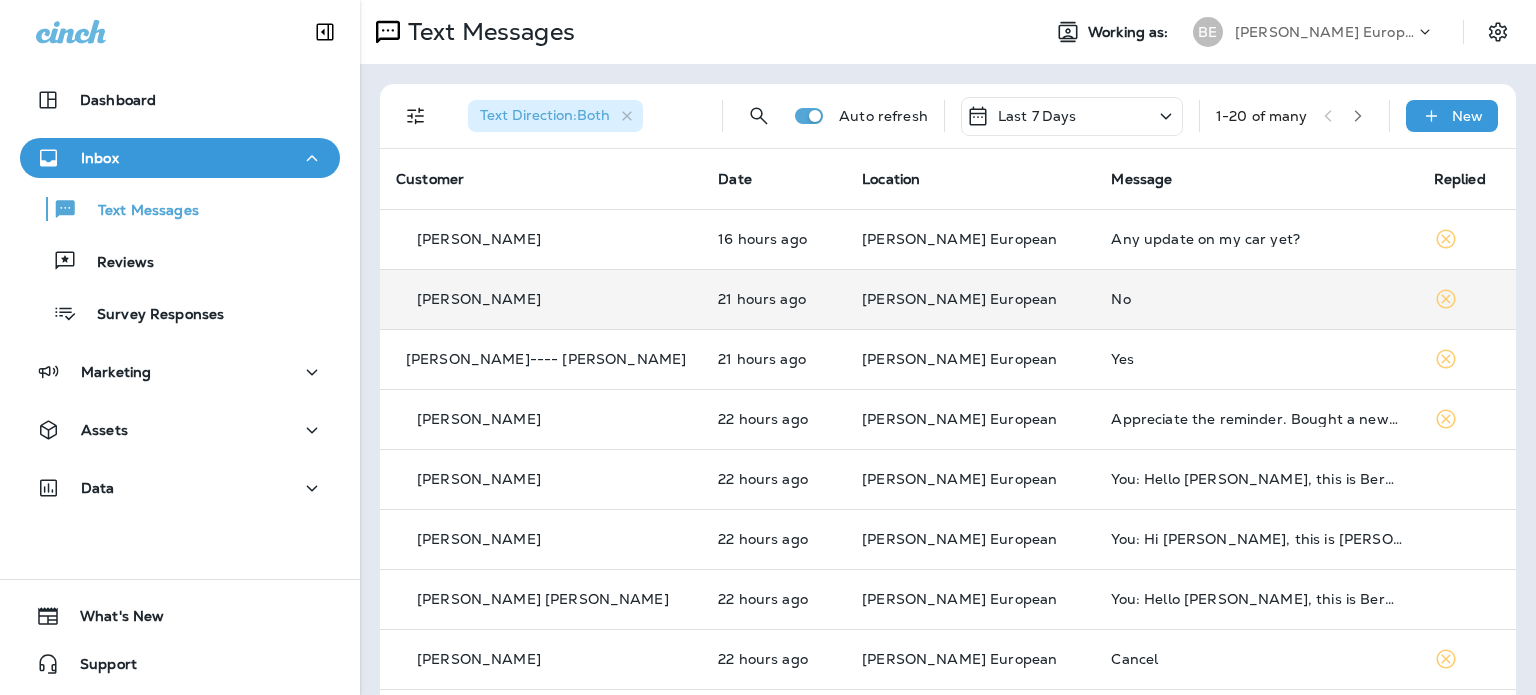 click on "No" at bounding box center [1256, 299] 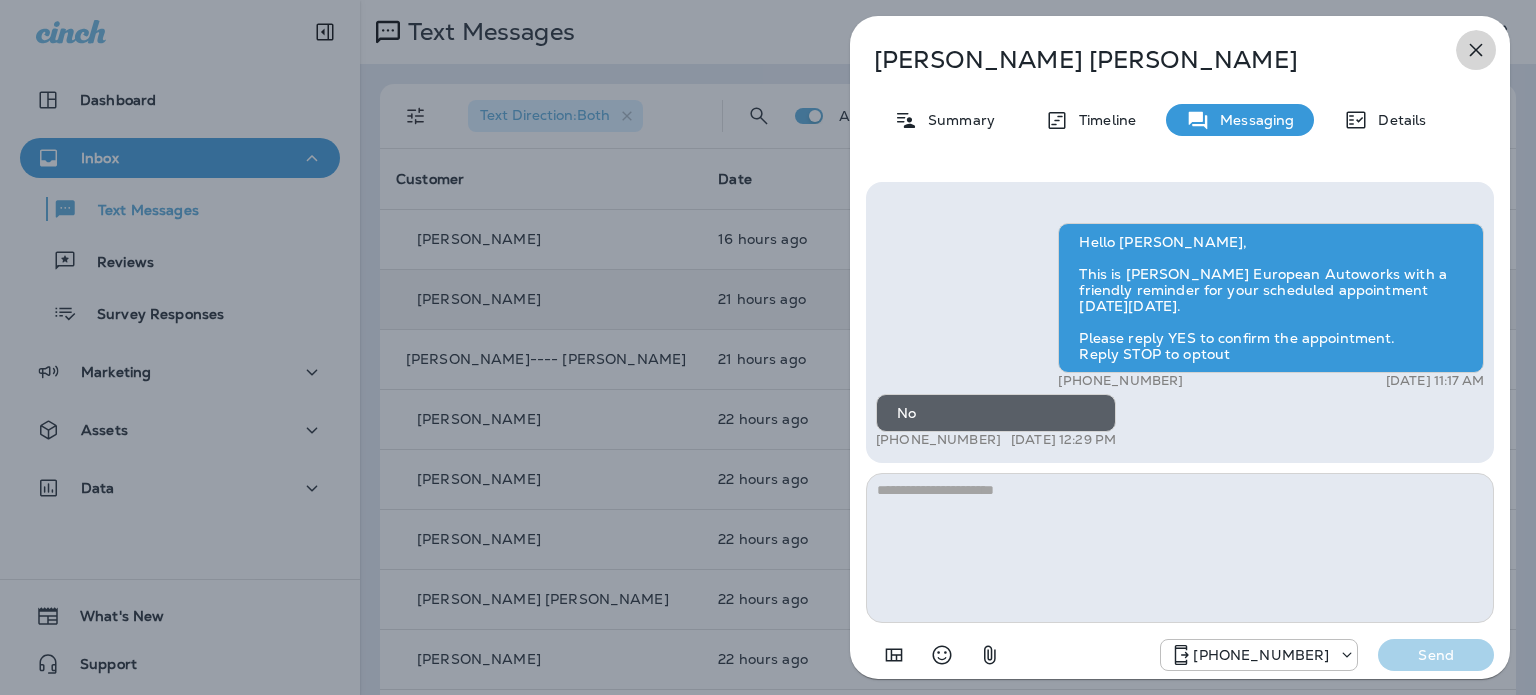 click 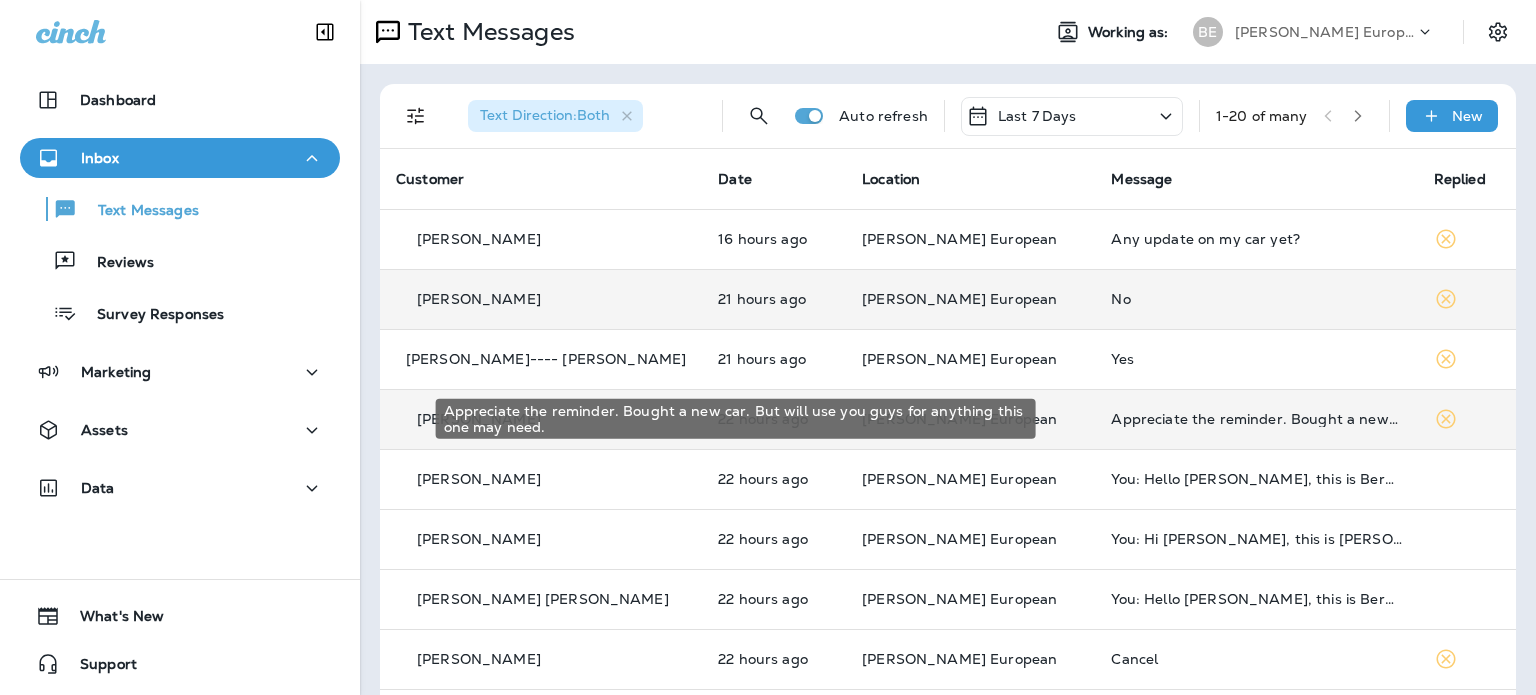 click on "Appreciate the reminder.  Bought a new car. But will use you guys for anything this one may need." at bounding box center (1256, 419) 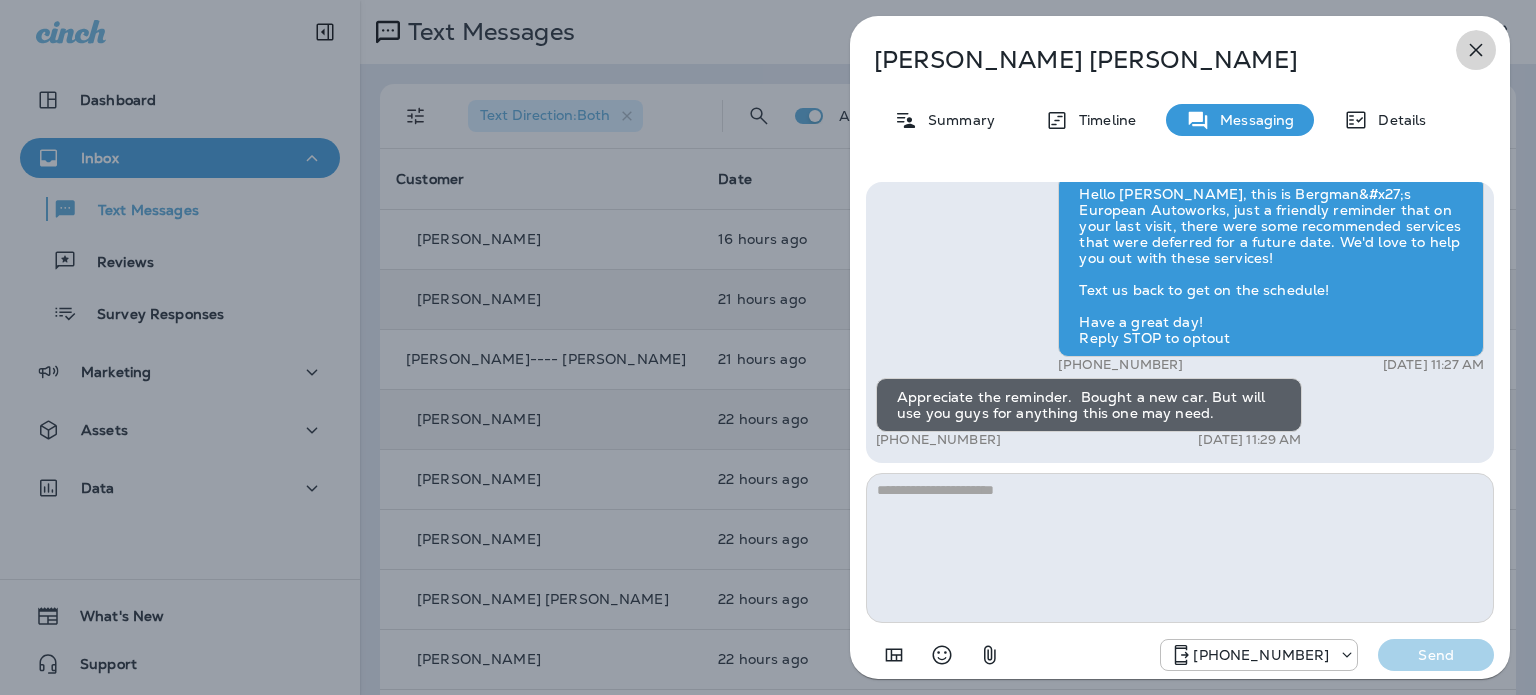 click 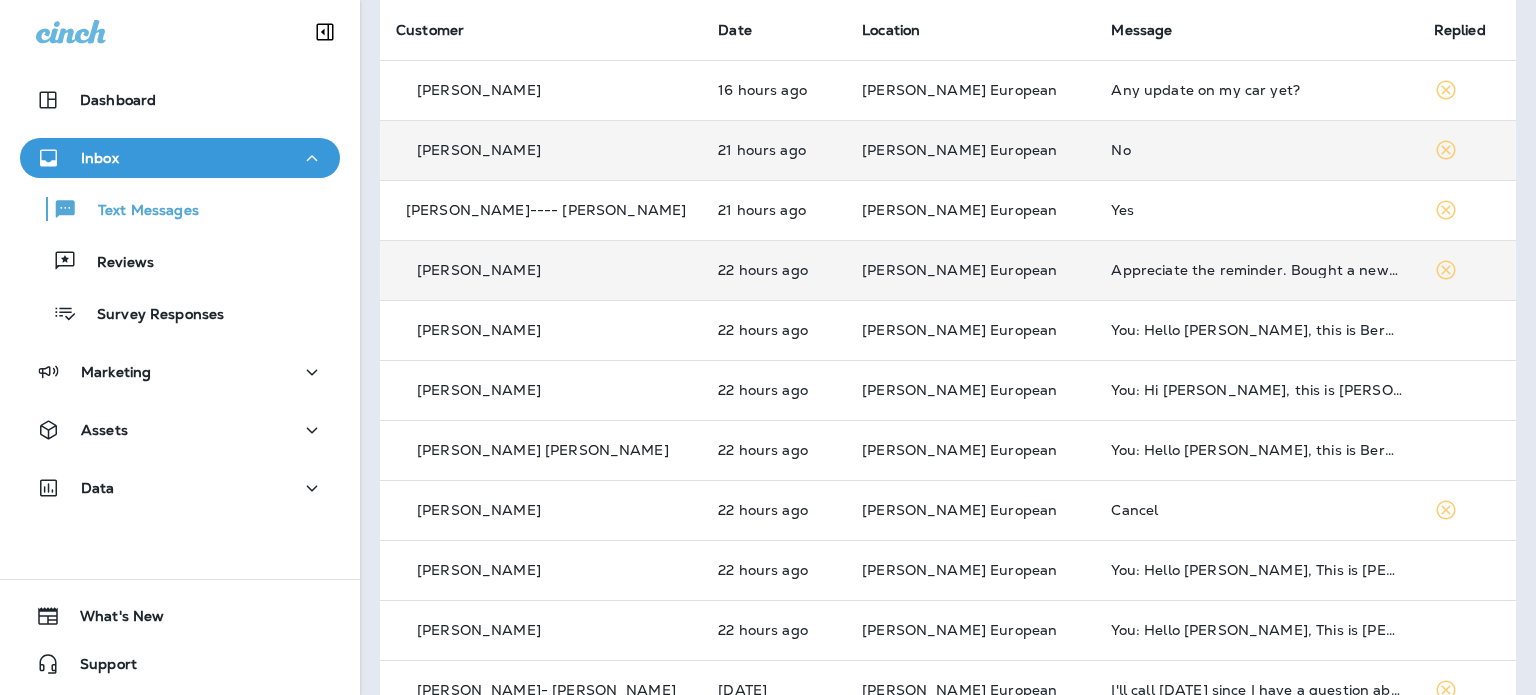 scroll, scrollTop: 200, scrollLeft: 0, axis: vertical 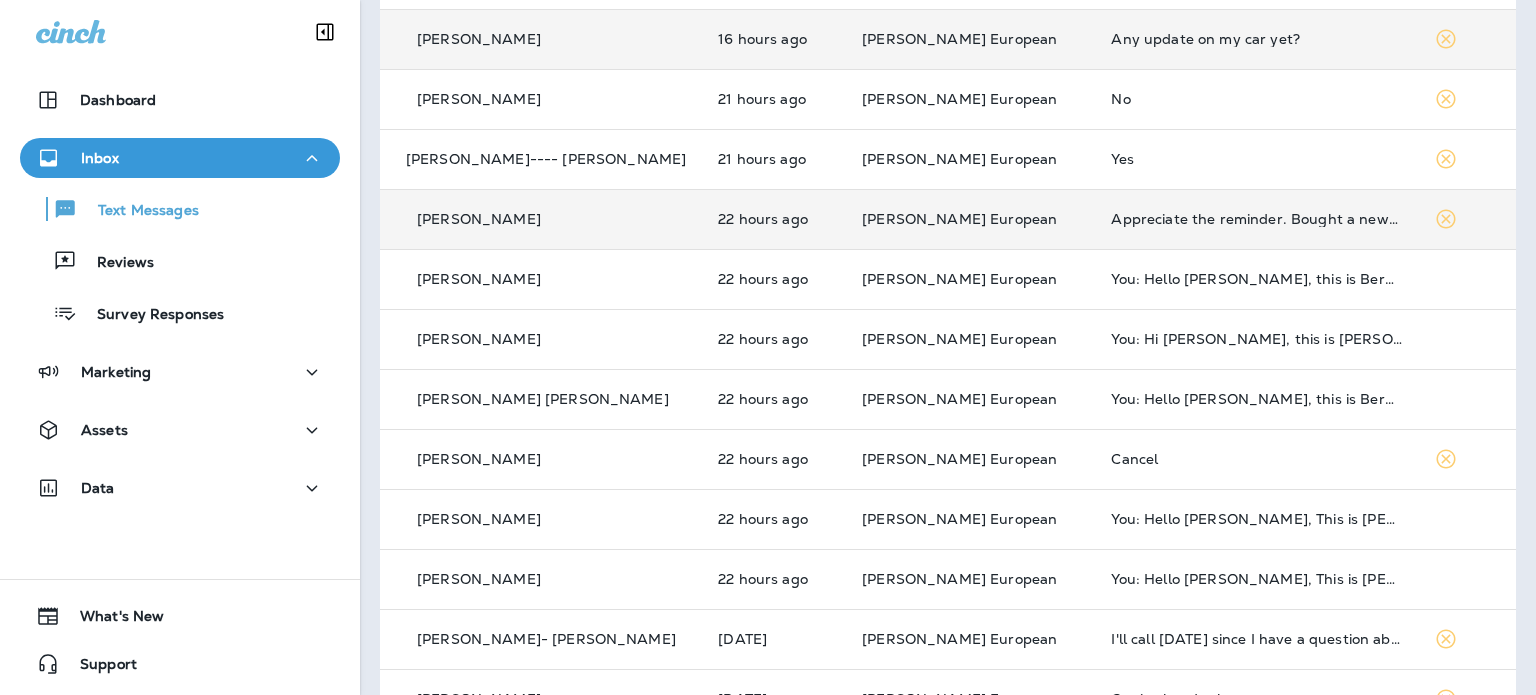 click on "Any update on my car yet?" at bounding box center [1256, 39] 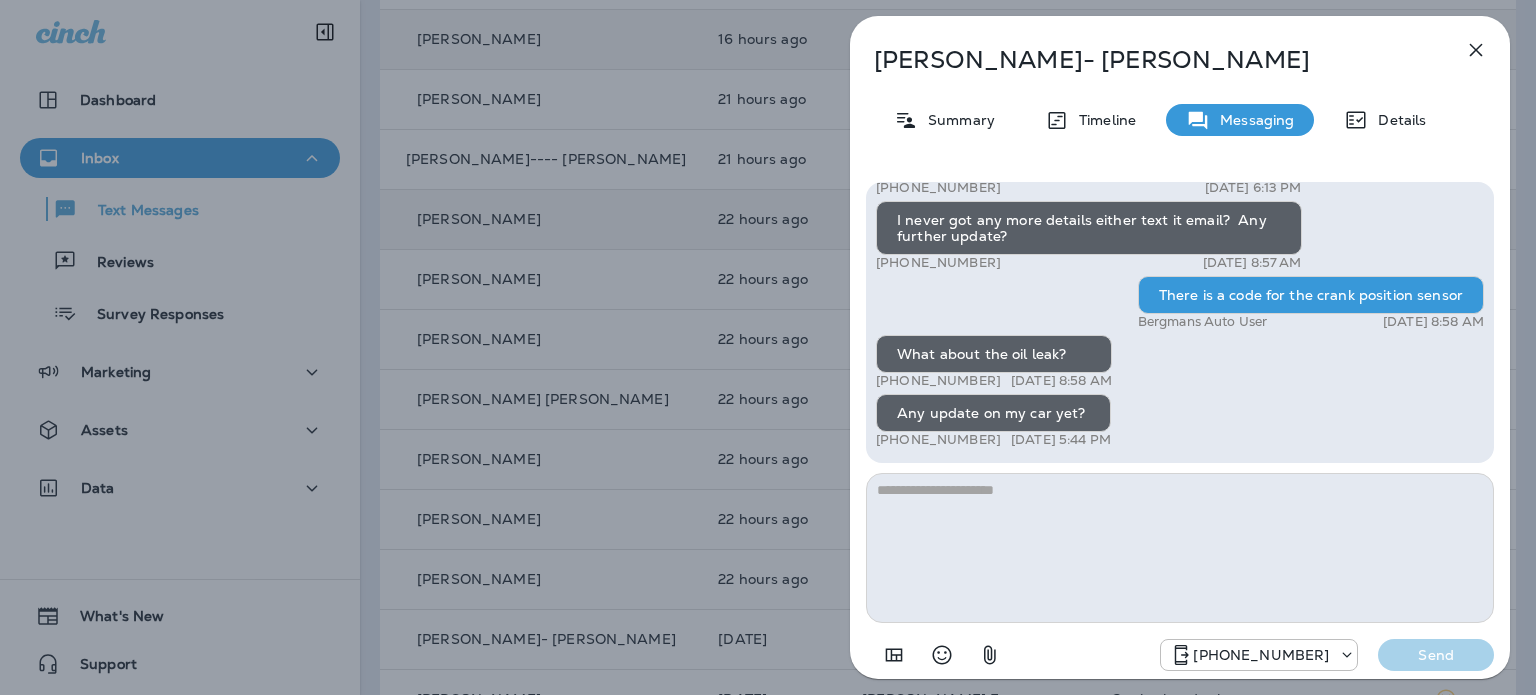 click 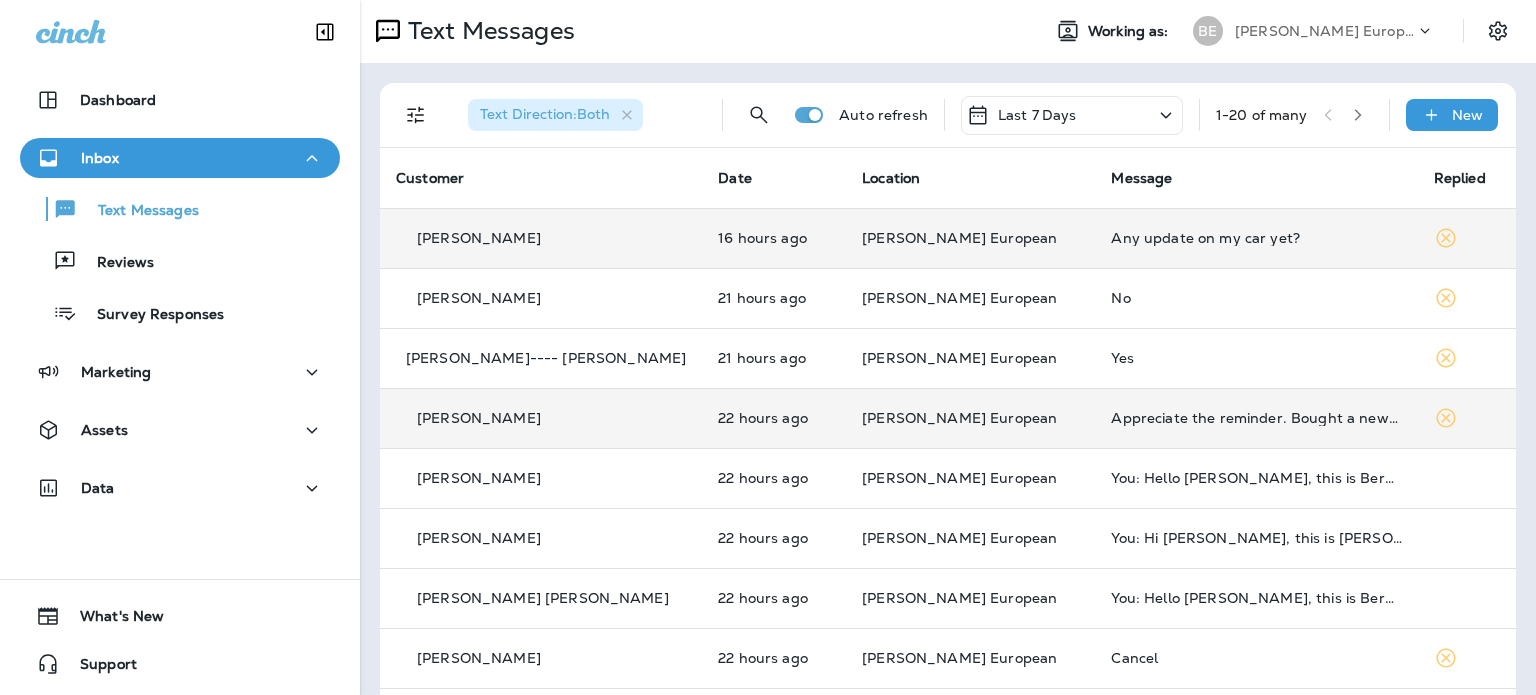 scroll, scrollTop: 0, scrollLeft: 0, axis: both 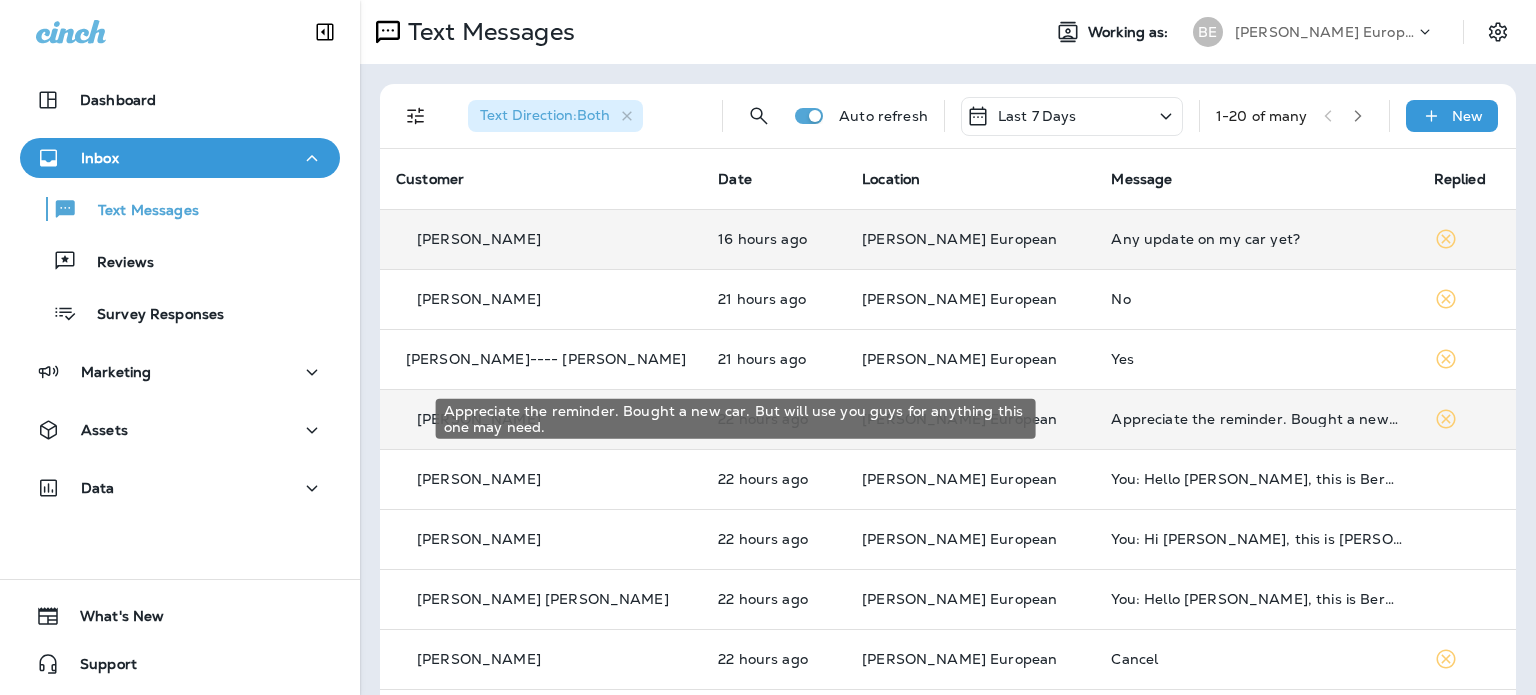 click on "Appreciate the reminder.  Bought a new car. But will use you guys for anything this one may need." at bounding box center [1256, 419] 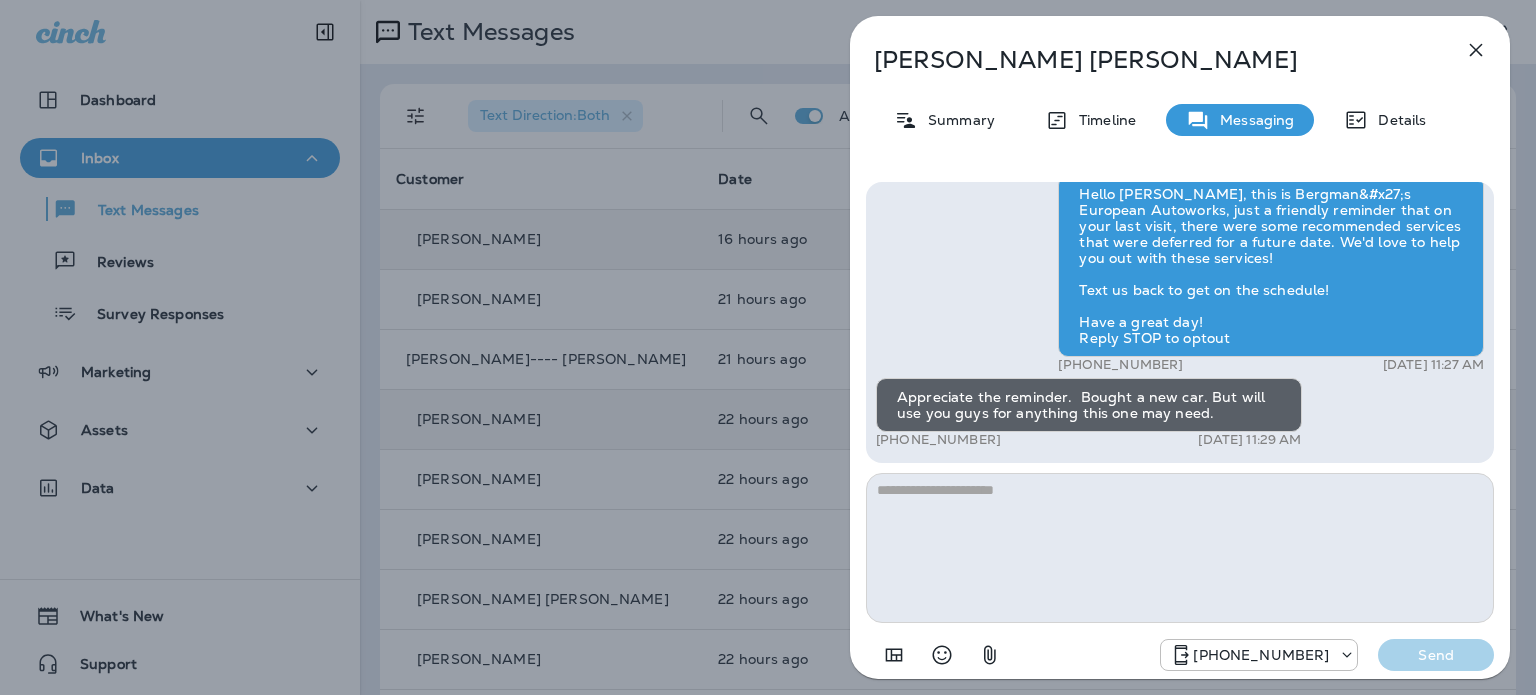 click at bounding box center (1180, 548) 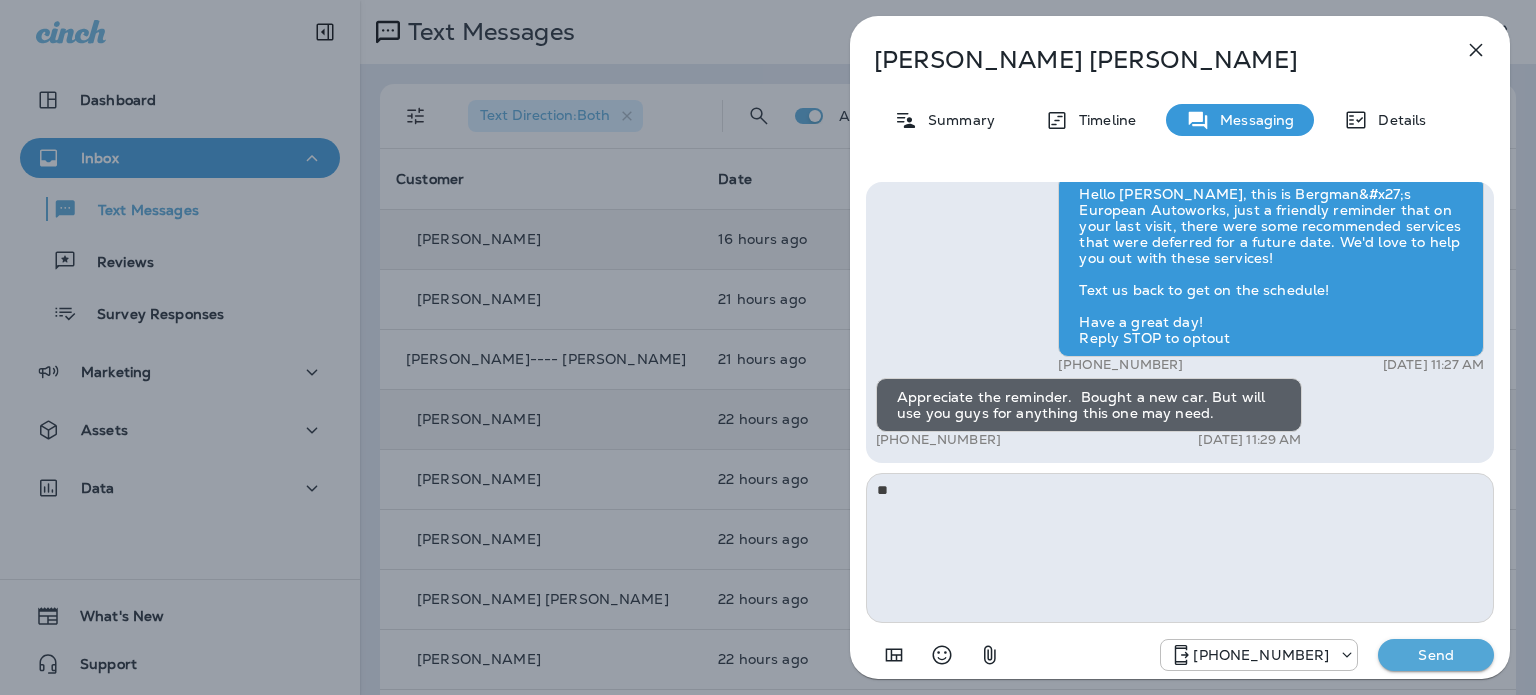 type on "*" 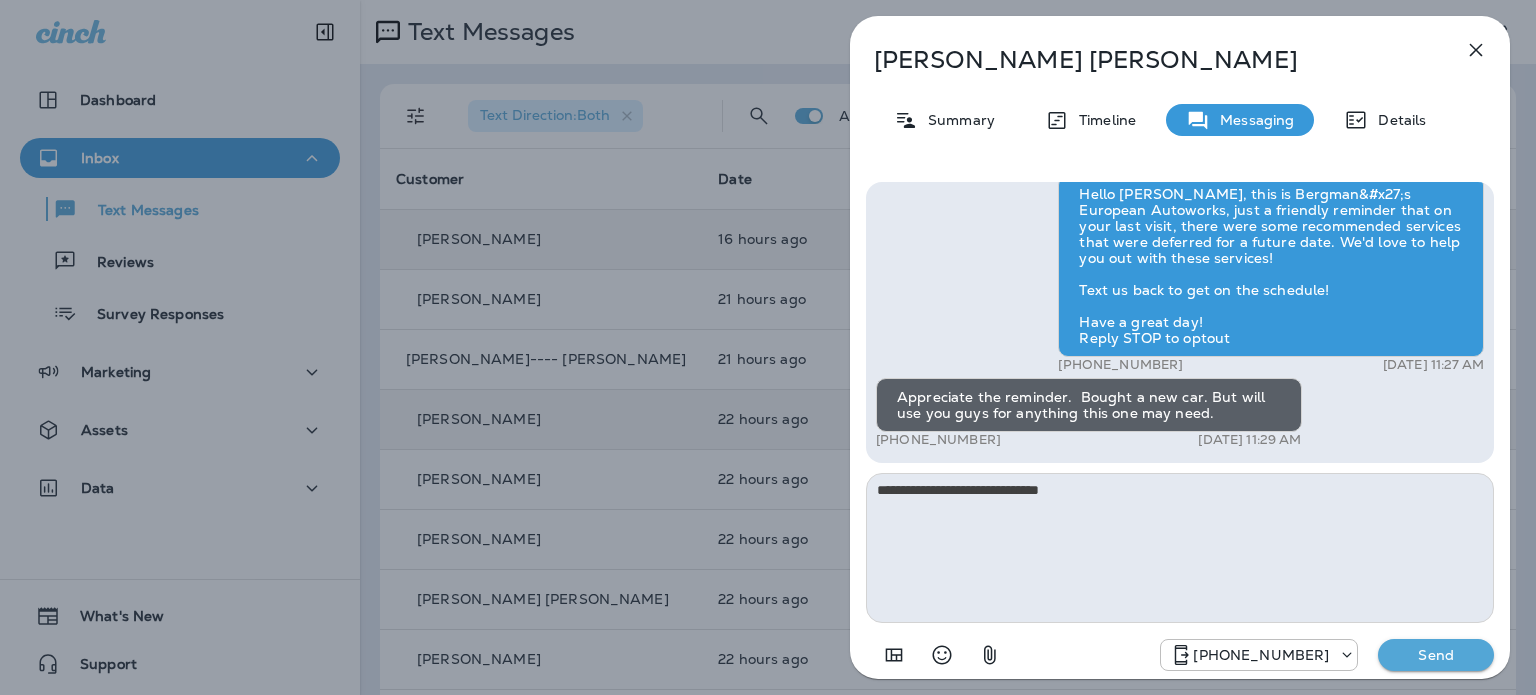 type on "**********" 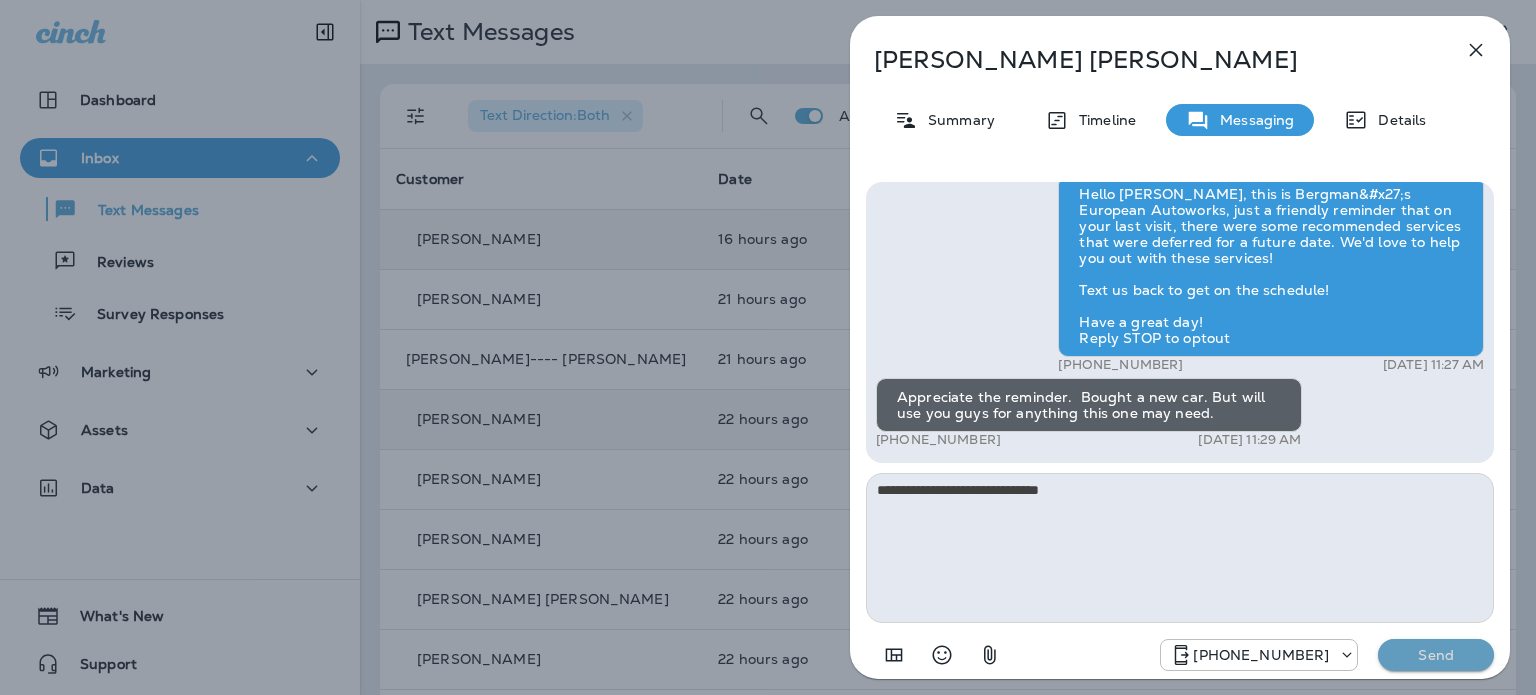 click on "Send" at bounding box center (1436, 655) 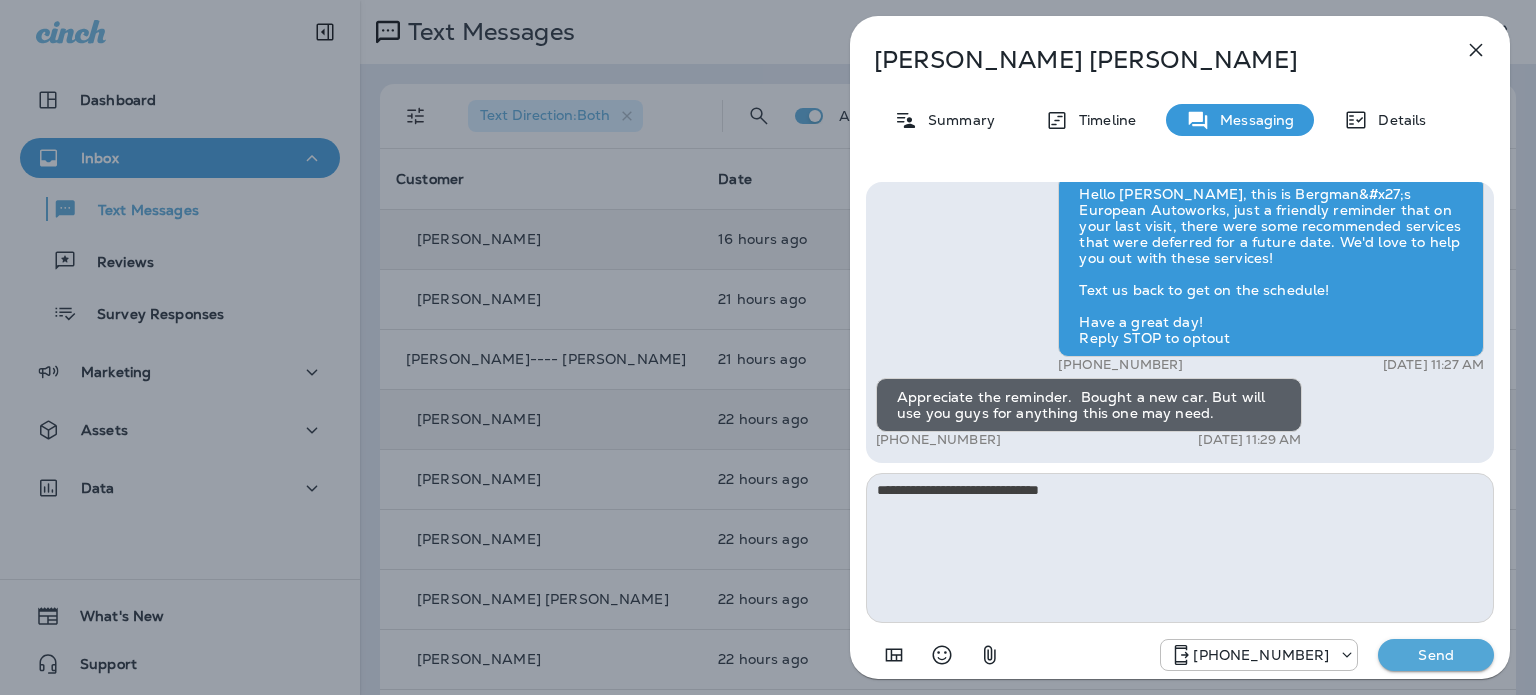 type 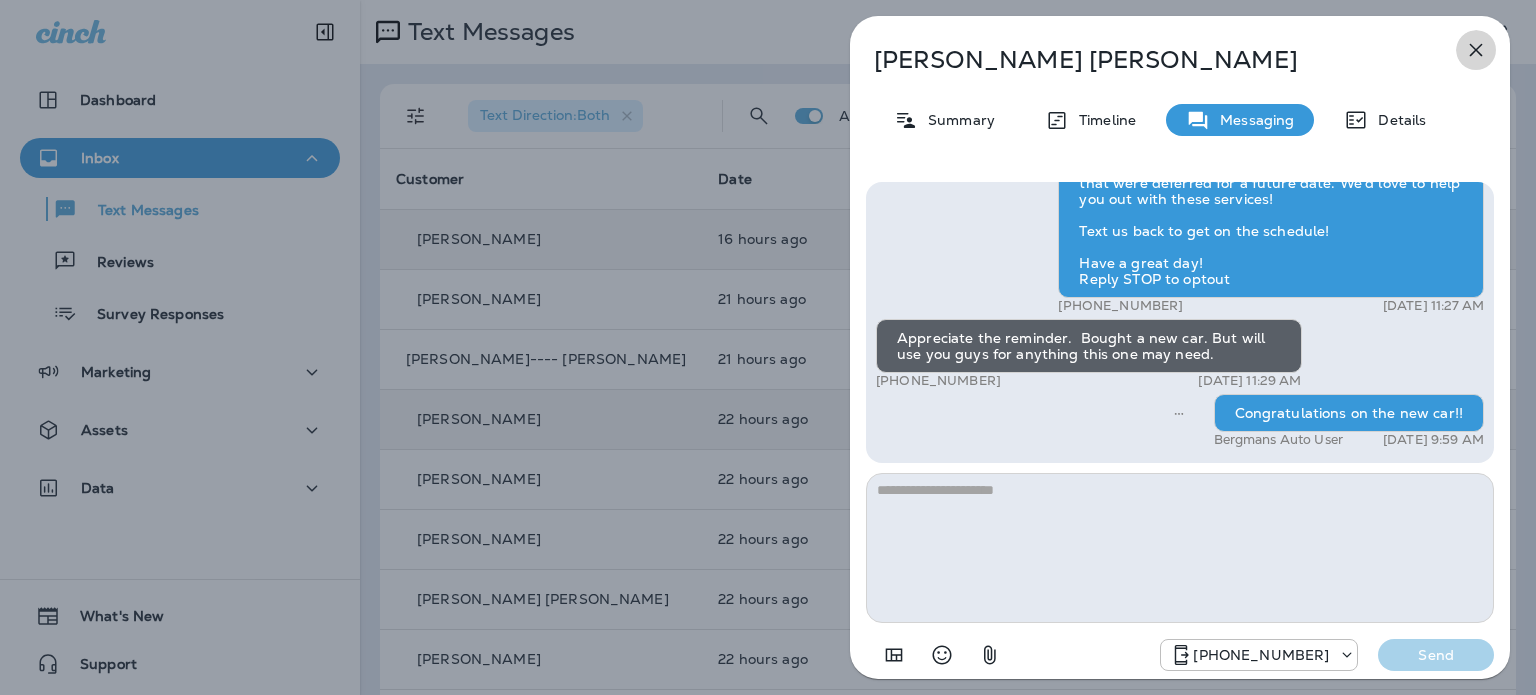 click 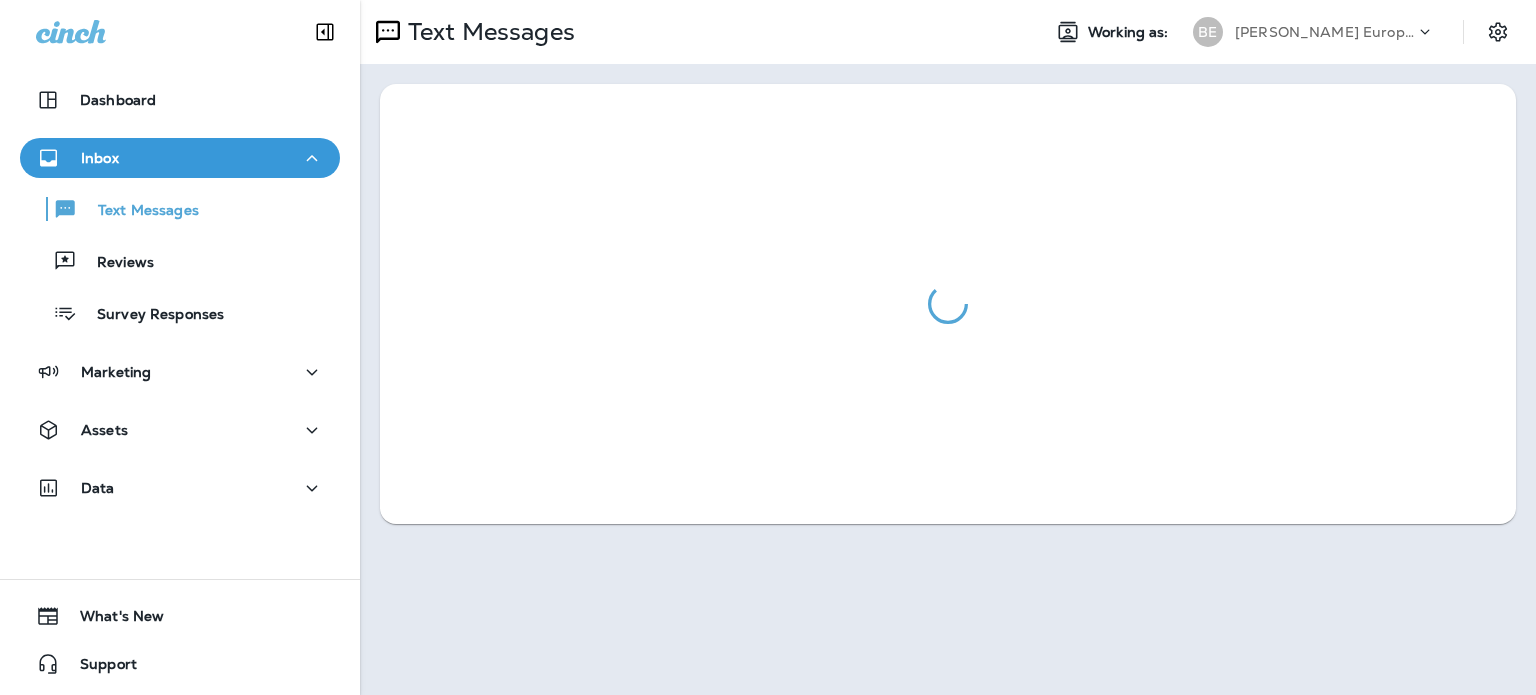 scroll, scrollTop: 0, scrollLeft: 0, axis: both 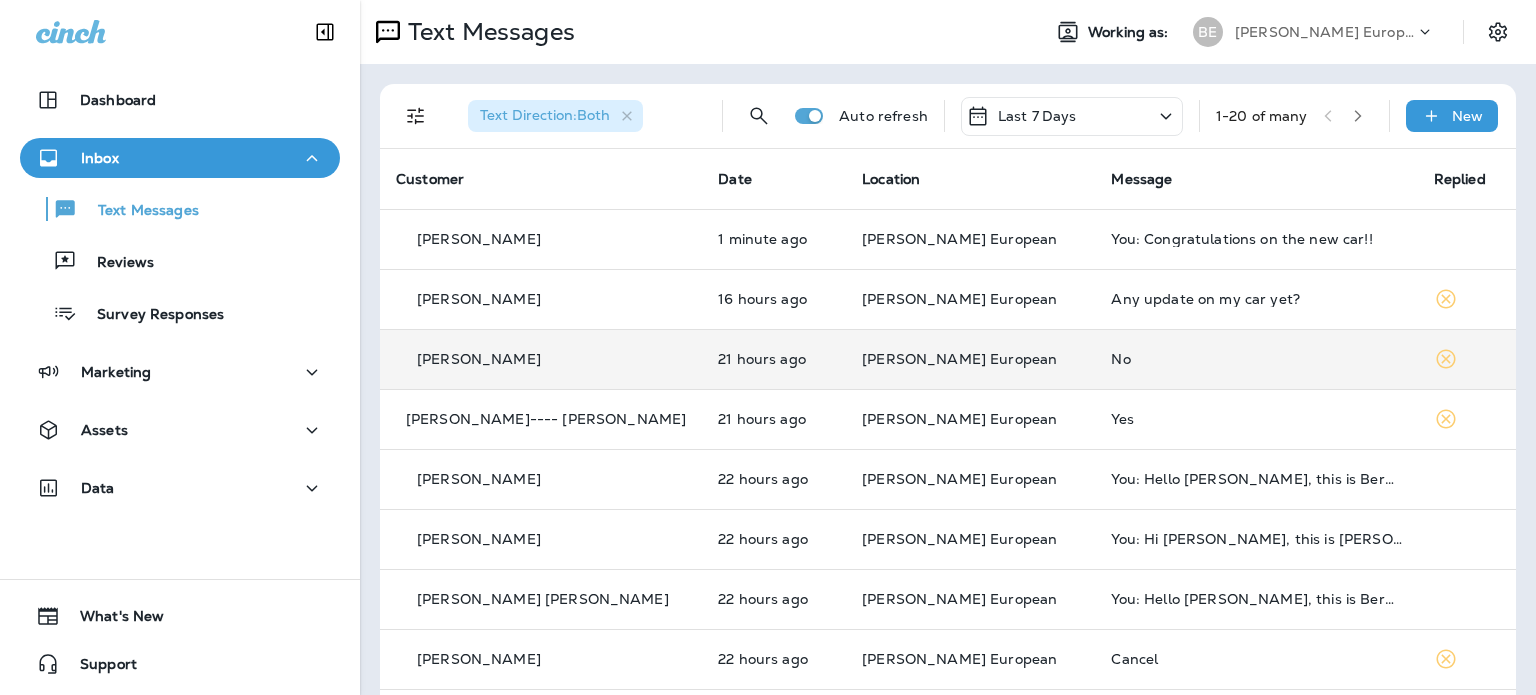 click on "No" at bounding box center (1256, 359) 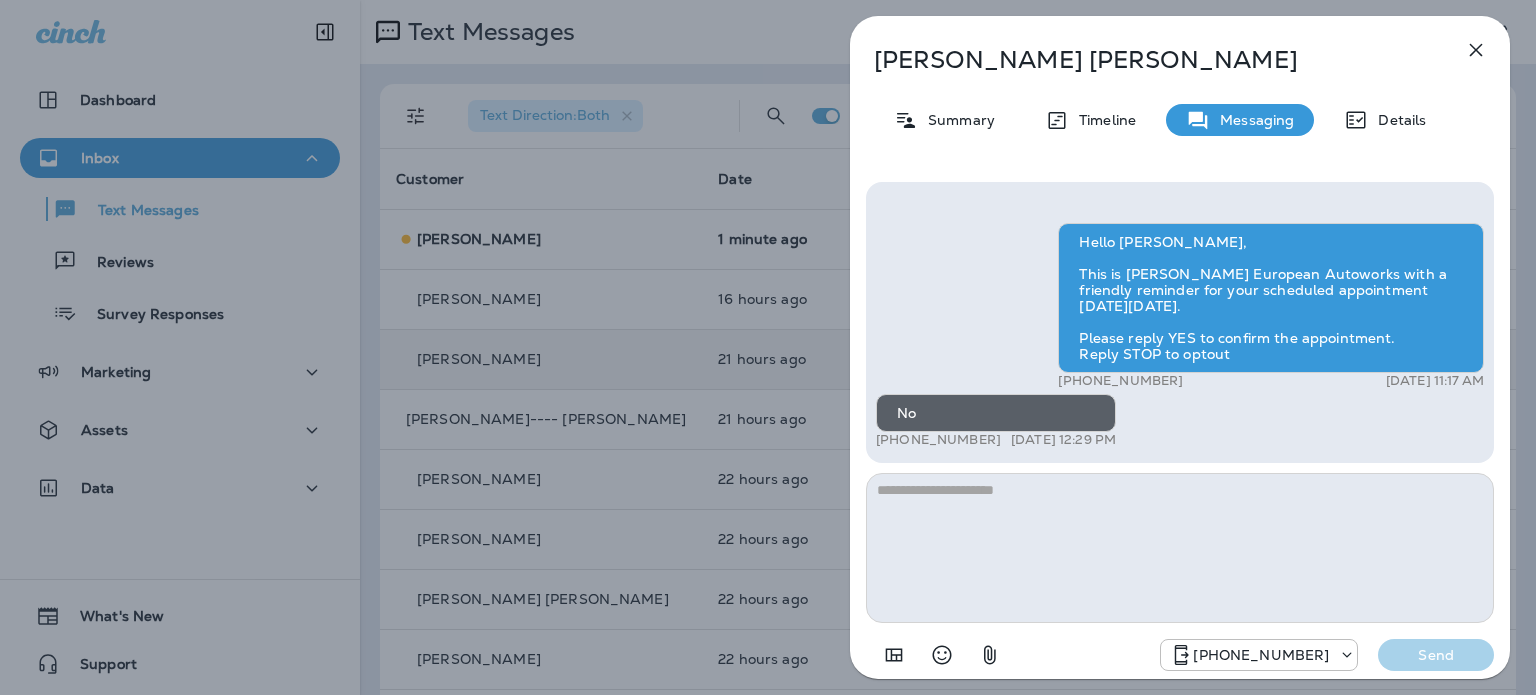 click 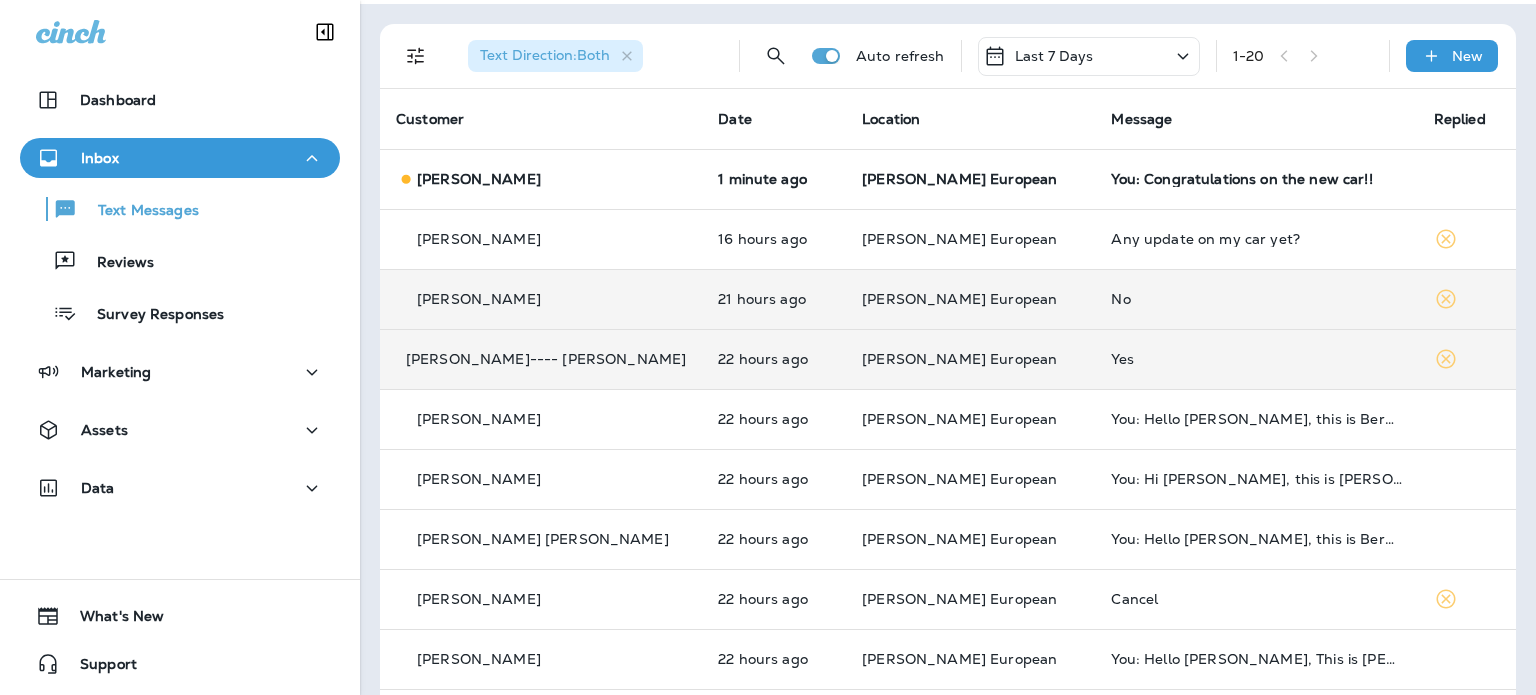 scroll, scrollTop: 0, scrollLeft: 0, axis: both 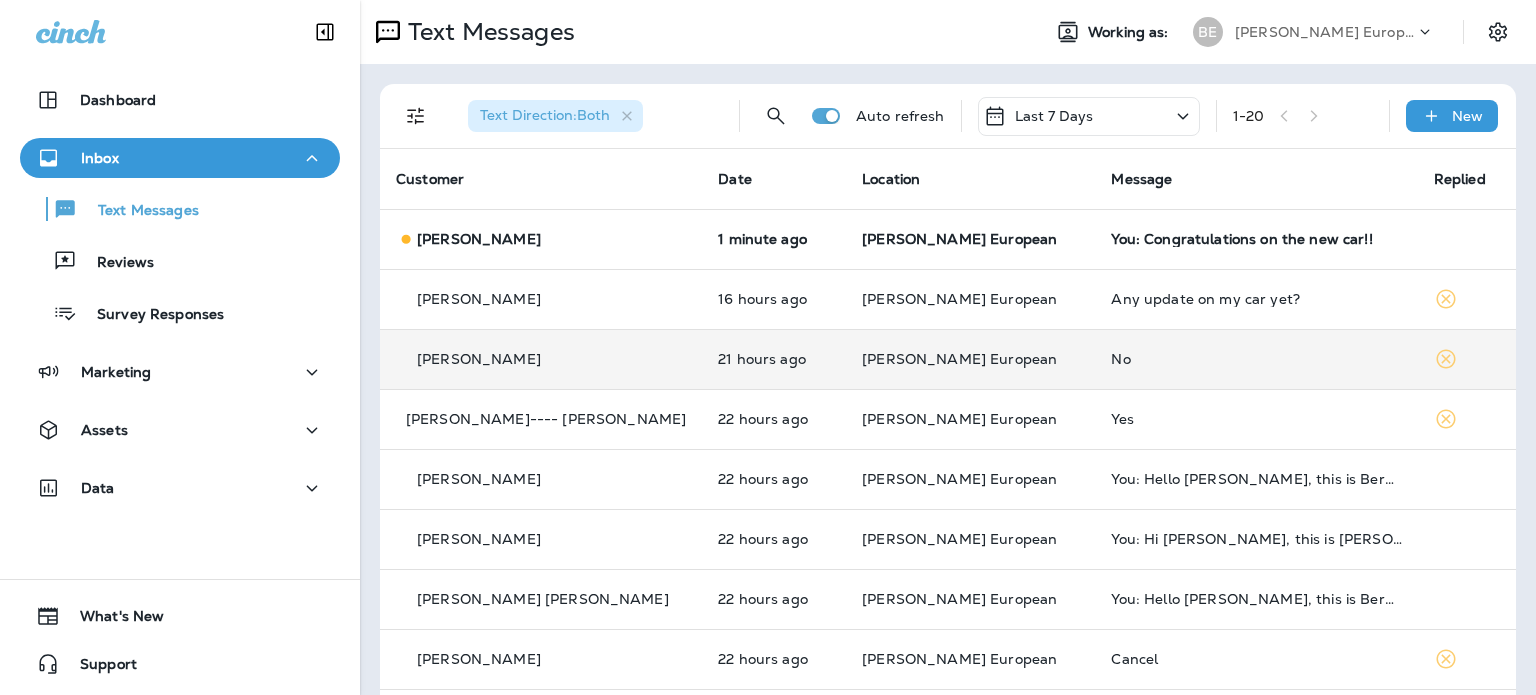 click on "No" at bounding box center [1256, 359] 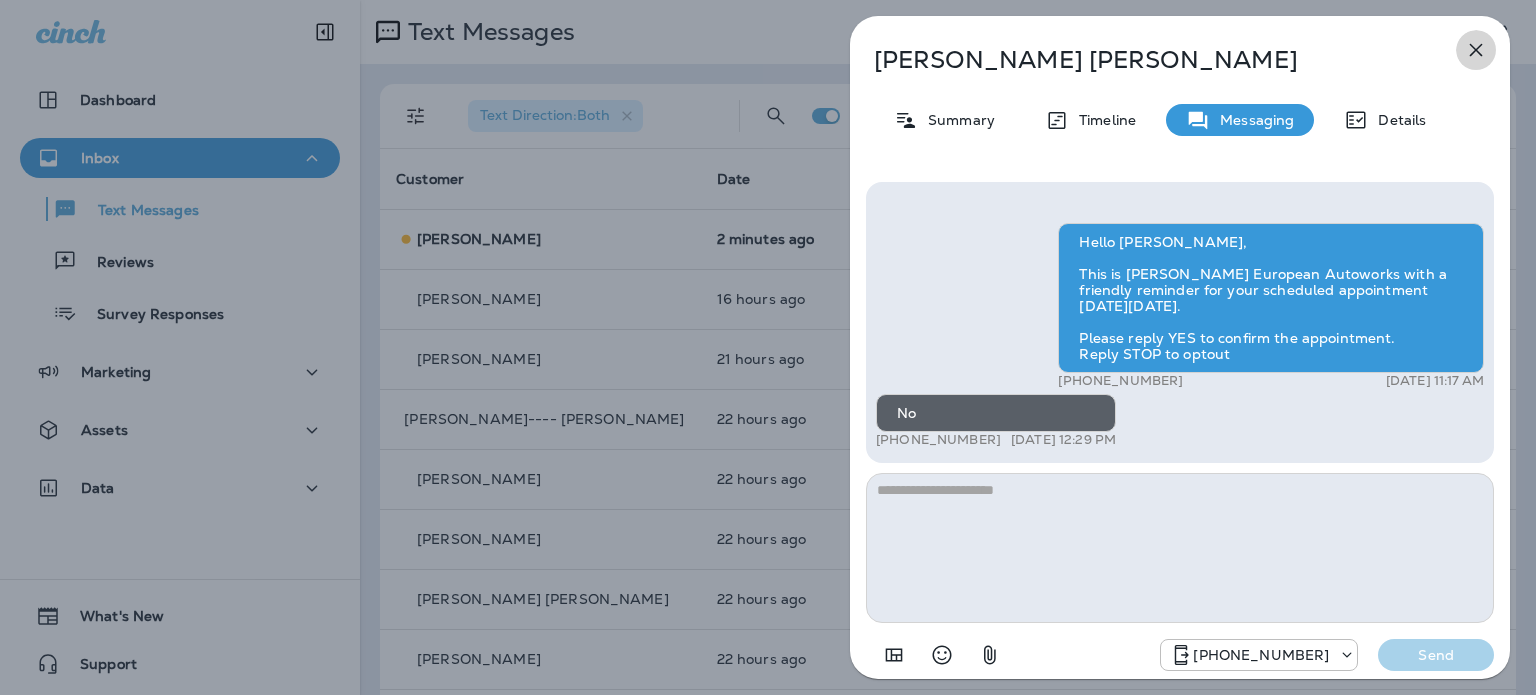 click 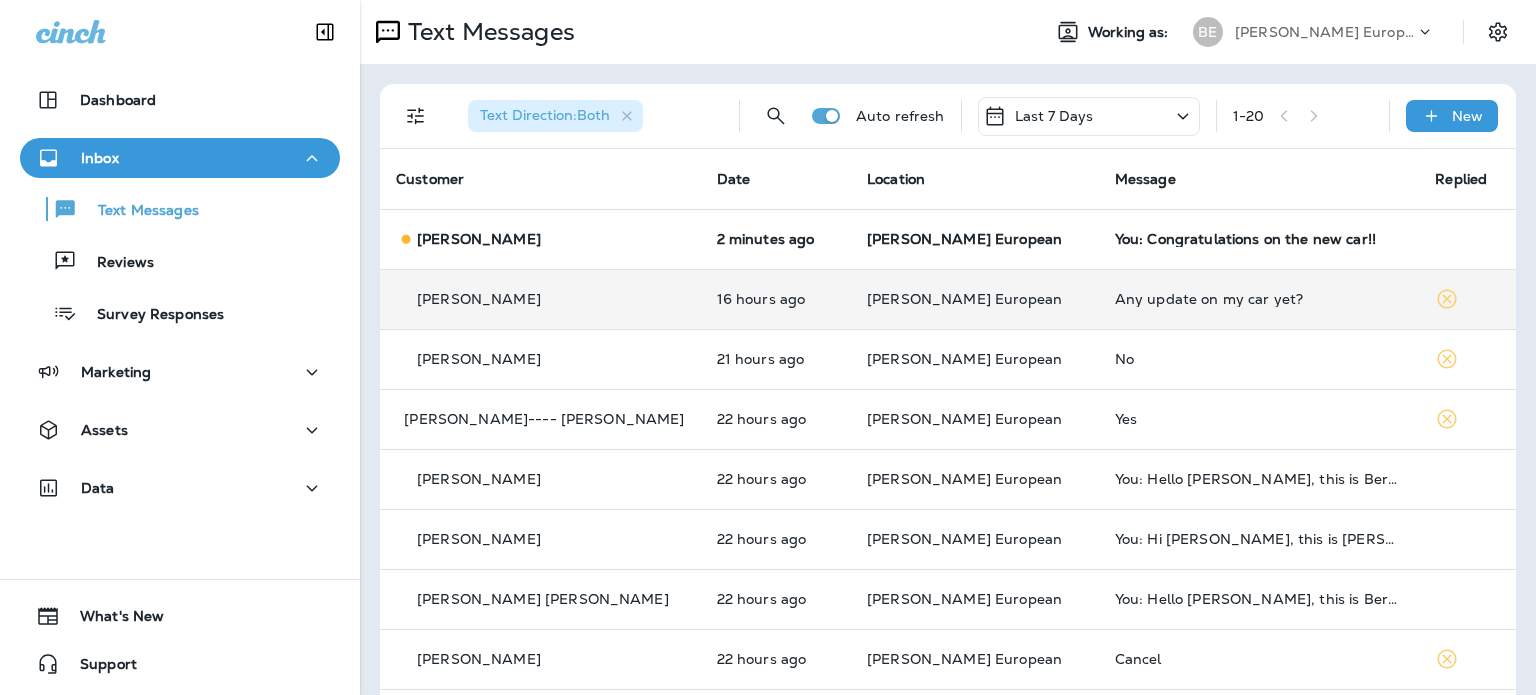 click on "Any update on my car yet?" at bounding box center [1259, 299] 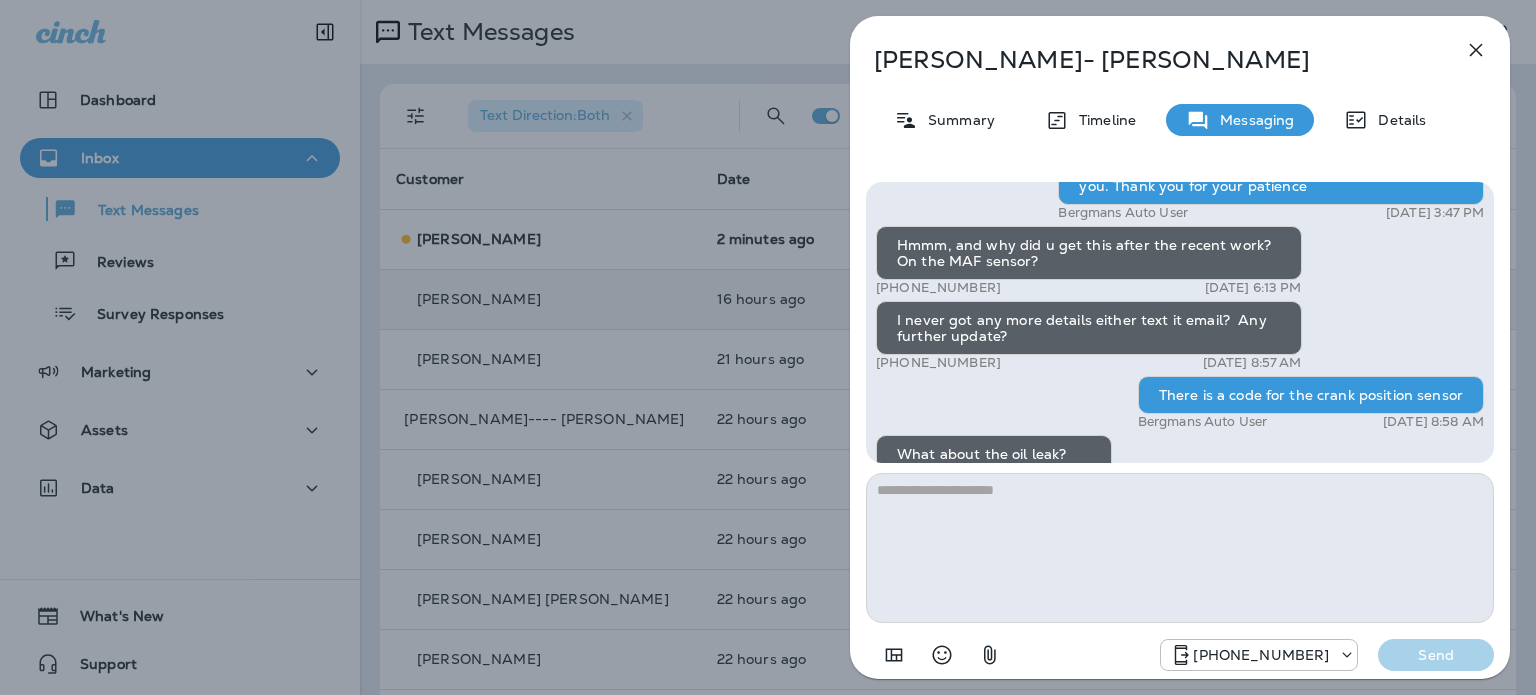 scroll, scrollTop: 0, scrollLeft: 0, axis: both 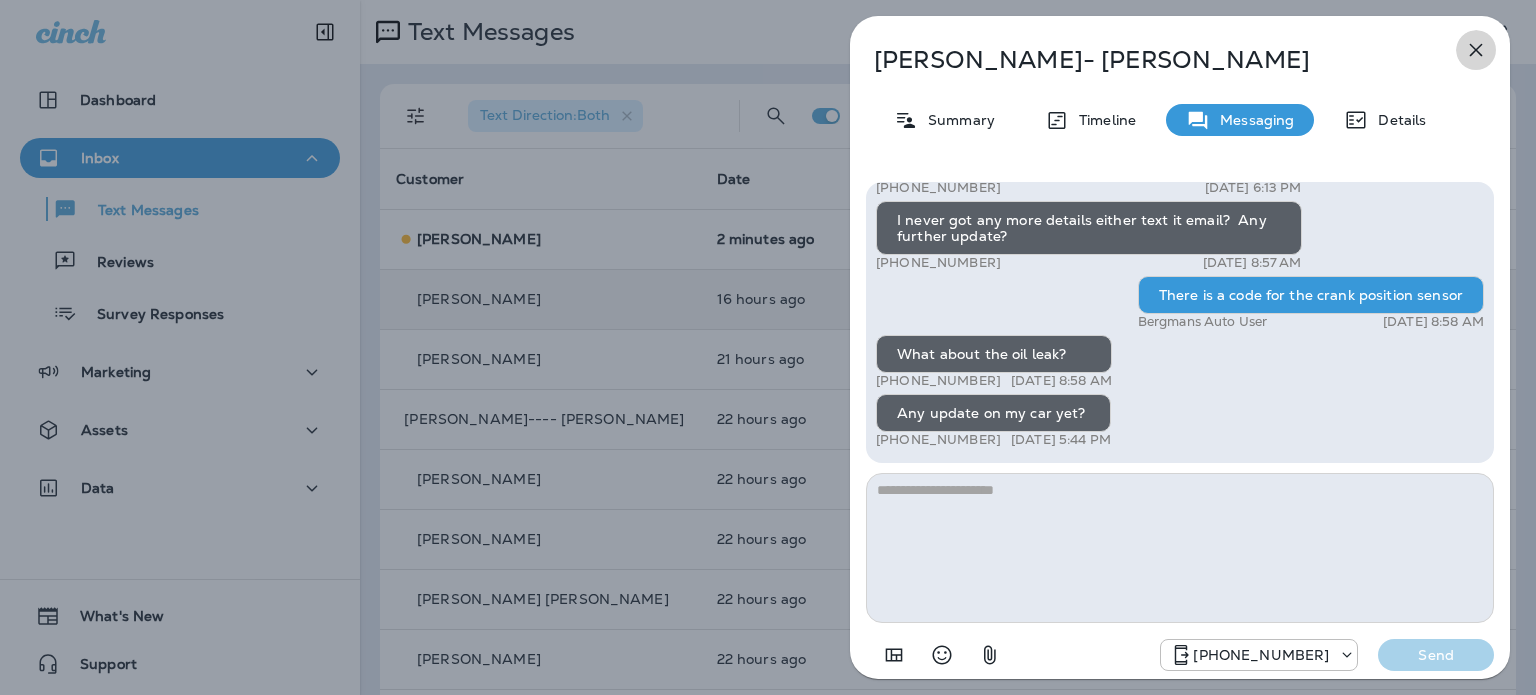 click 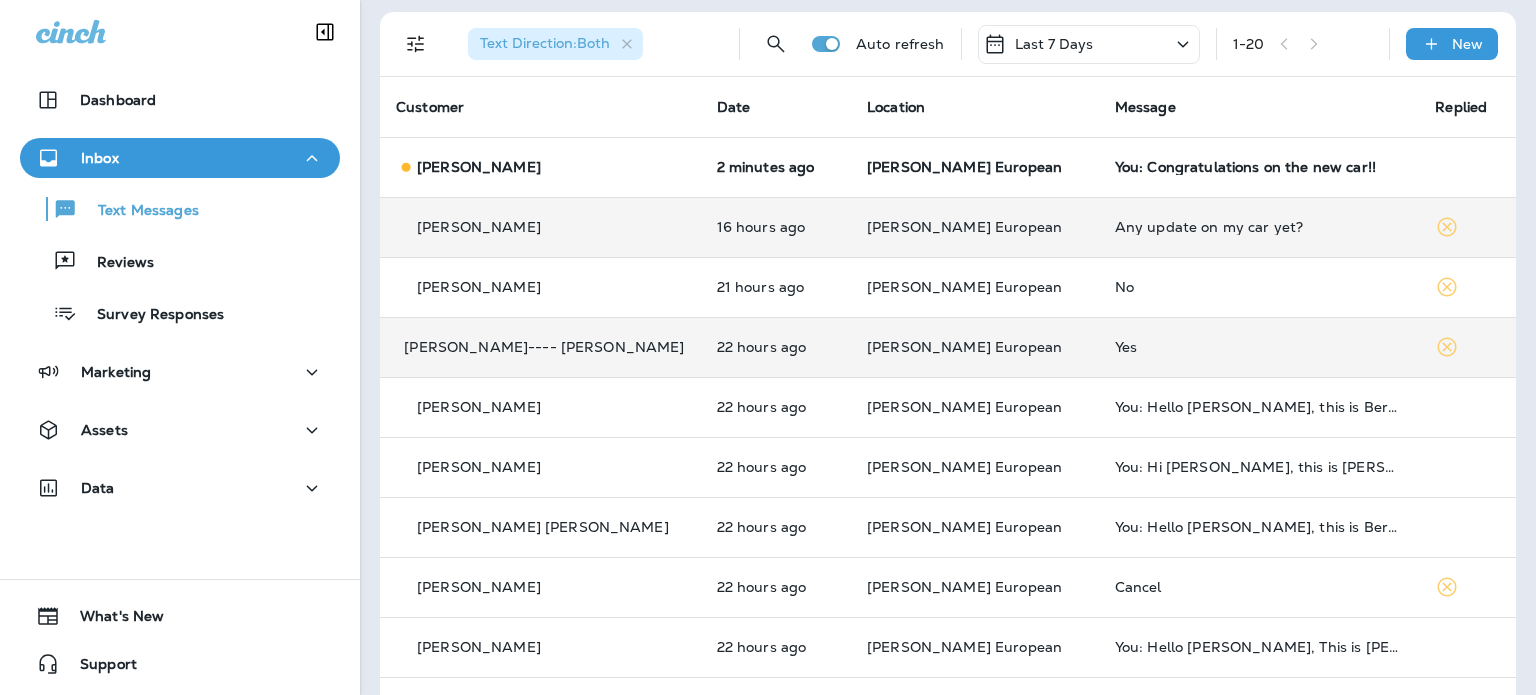 scroll, scrollTop: 0, scrollLeft: 0, axis: both 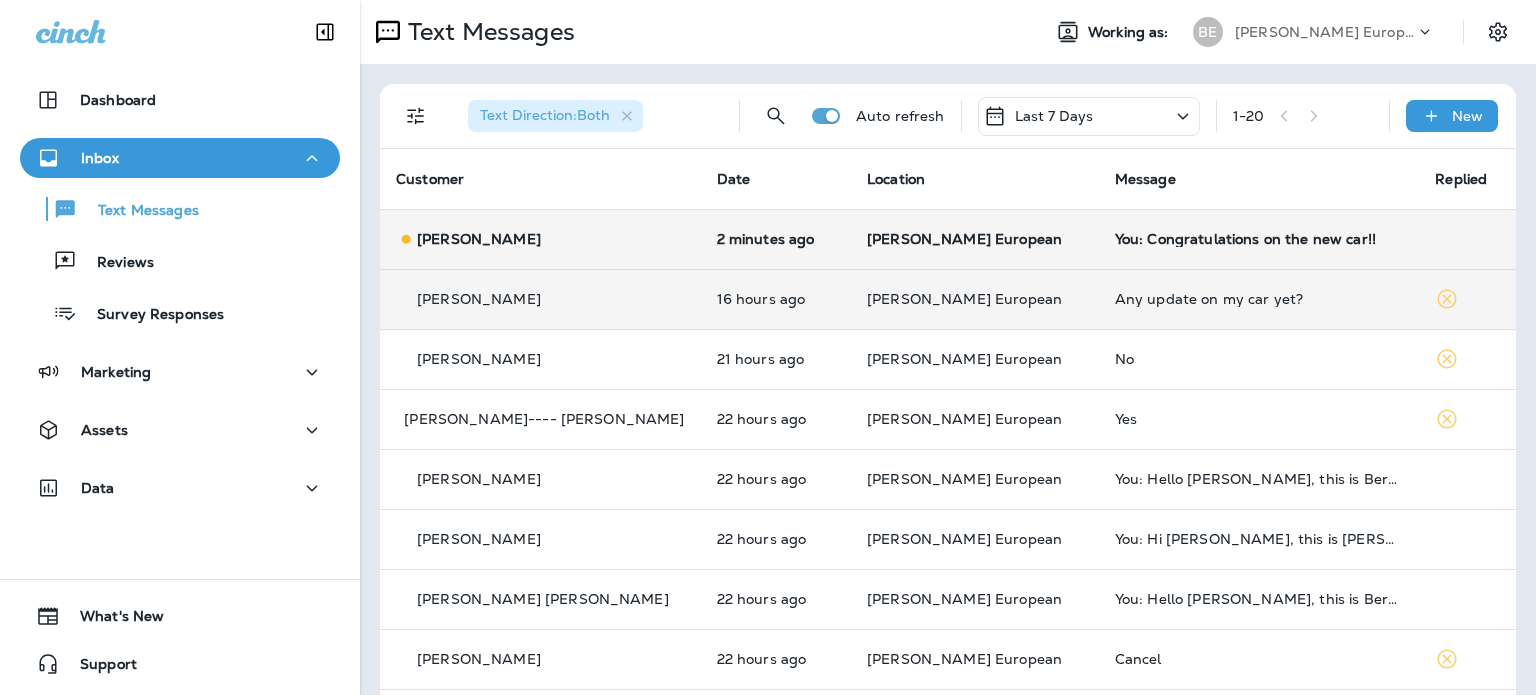 click on "You: Congratulations on the new car!!" at bounding box center (1259, 239) 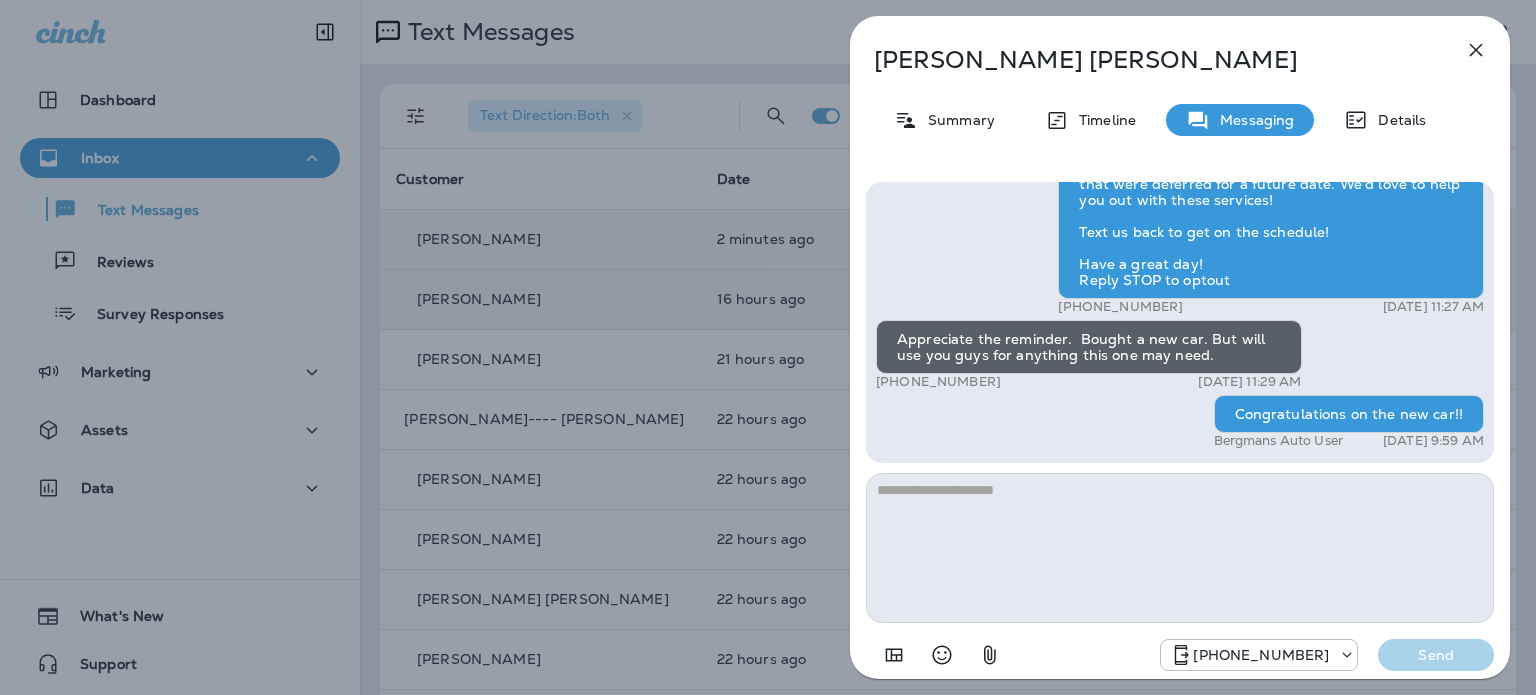 scroll, scrollTop: 0, scrollLeft: 0, axis: both 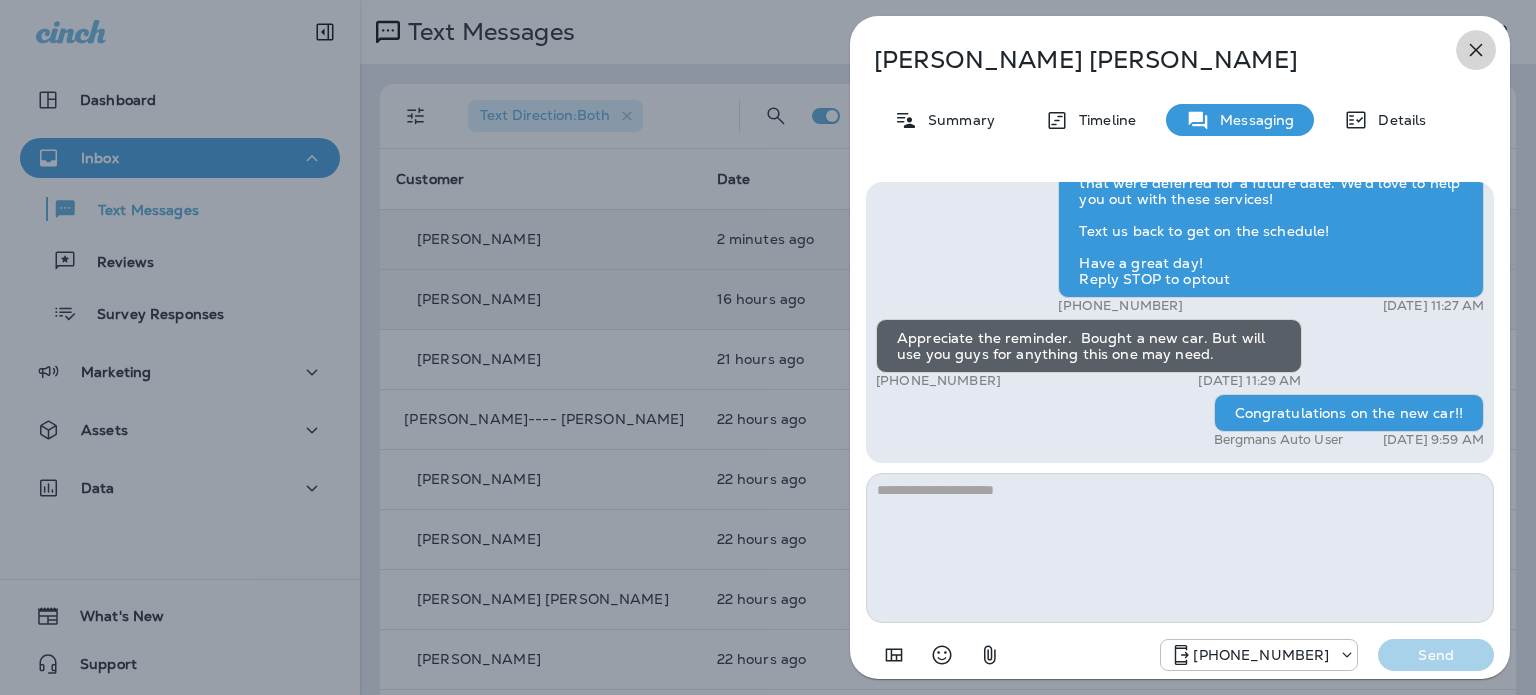 click 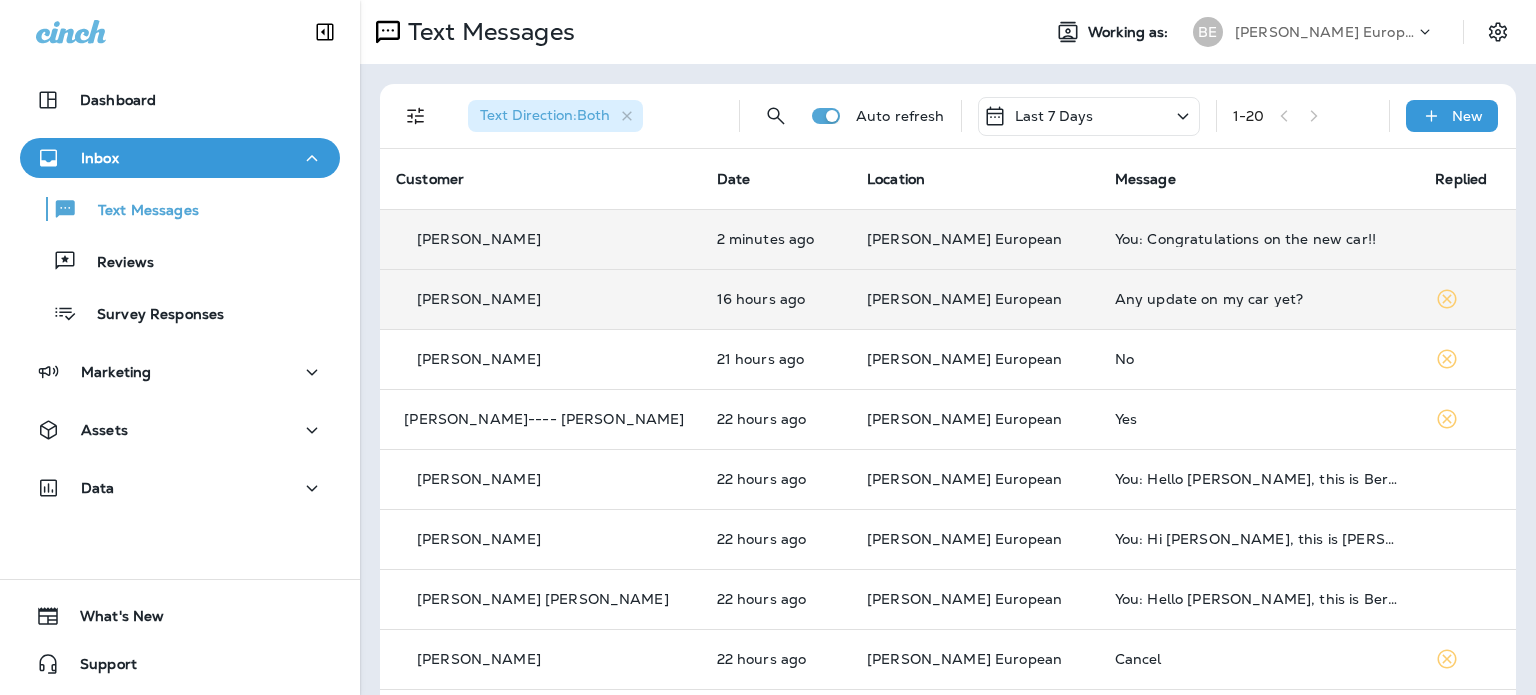 click on "Any update on my car yet?" at bounding box center [1259, 299] 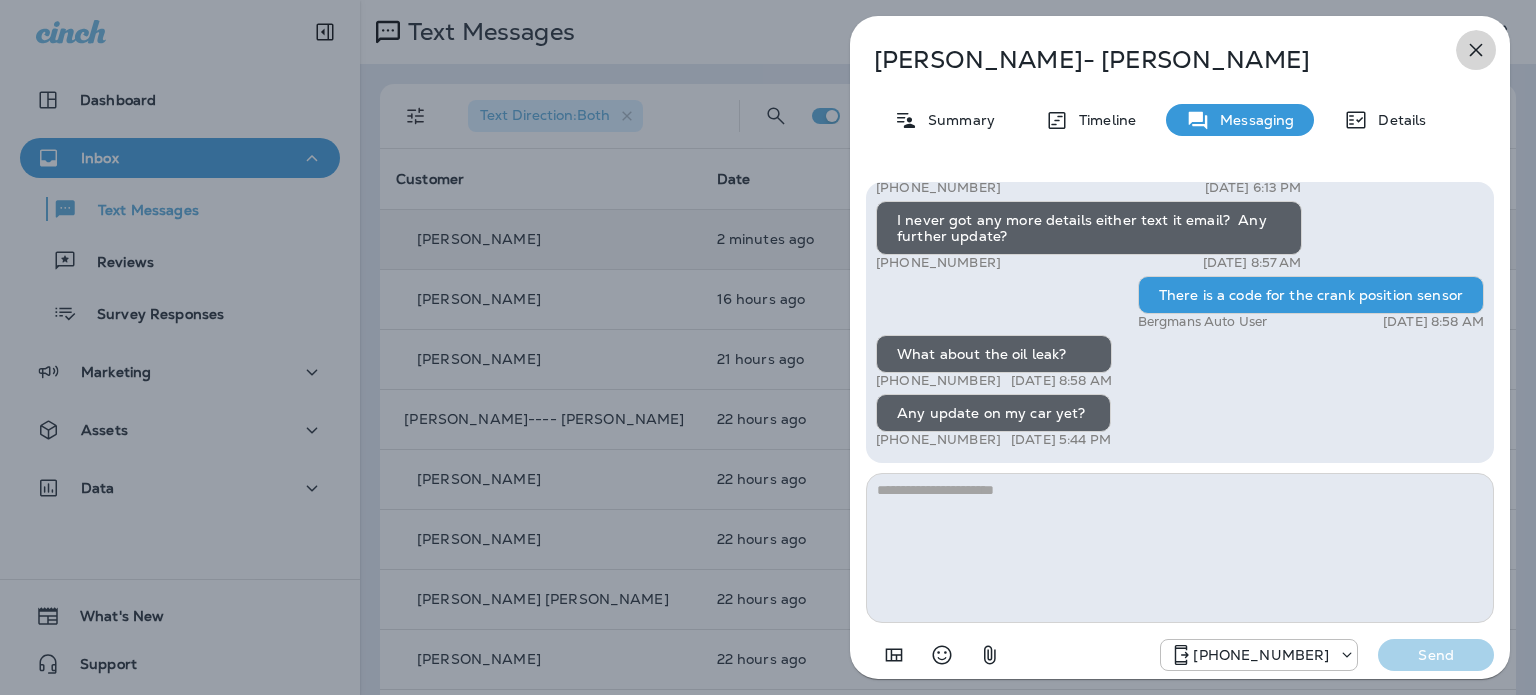 click 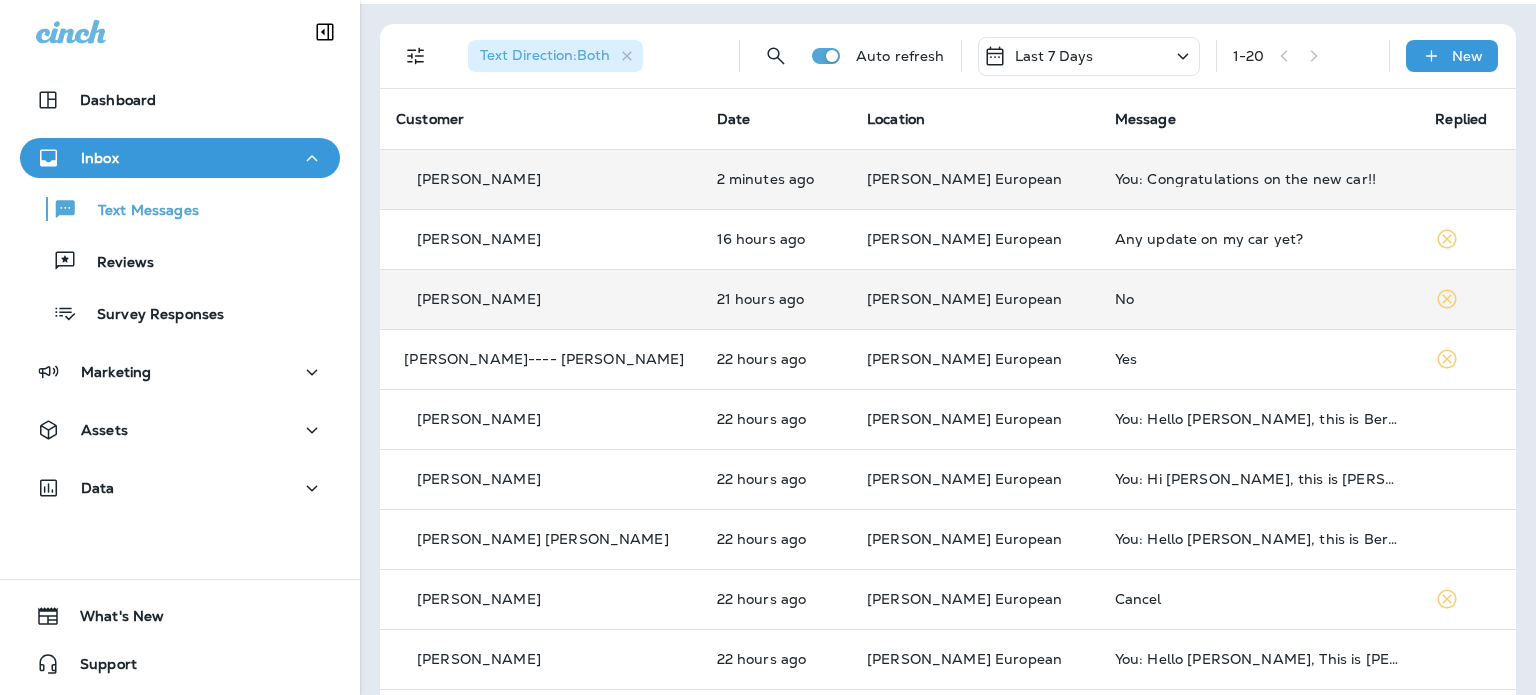 scroll, scrollTop: 0, scrollLeft: 0, axis: both 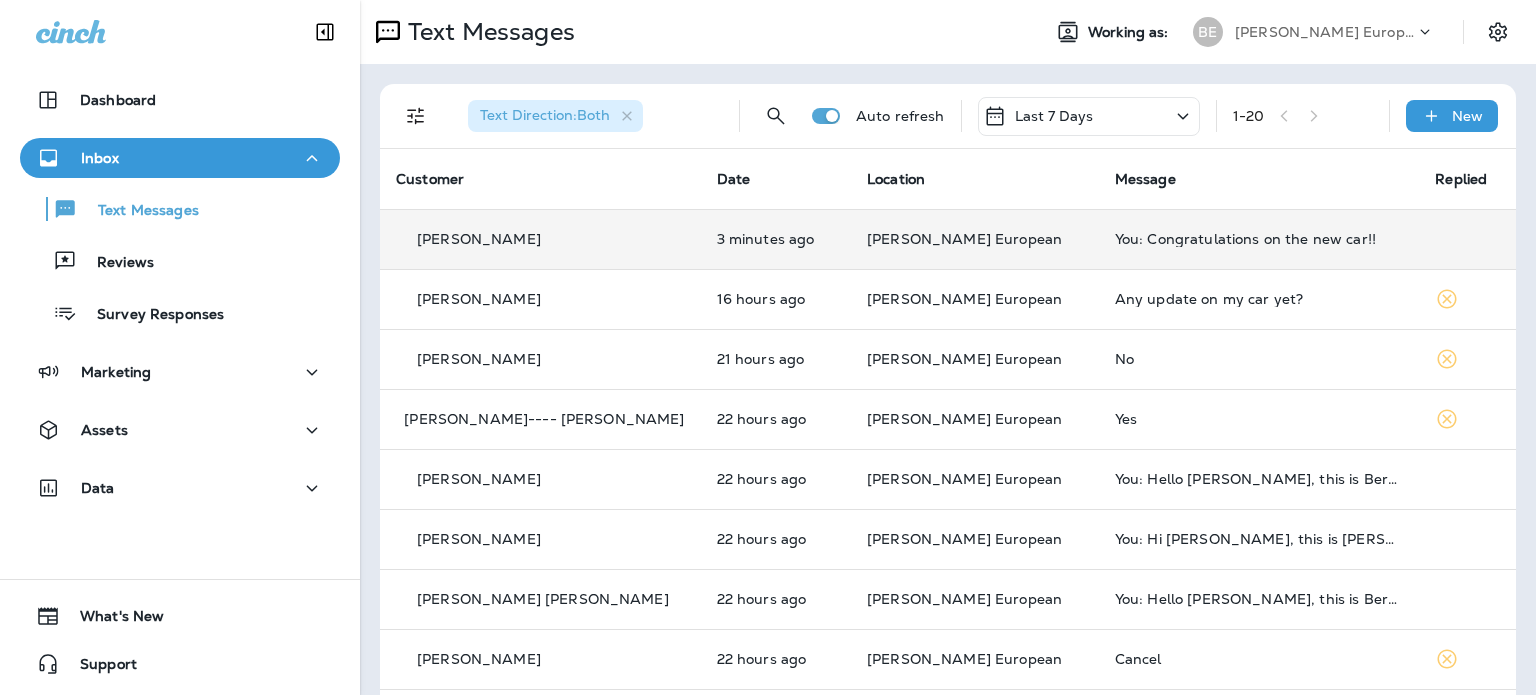 click on "1  -  20" at bounding box center (1303, 116) 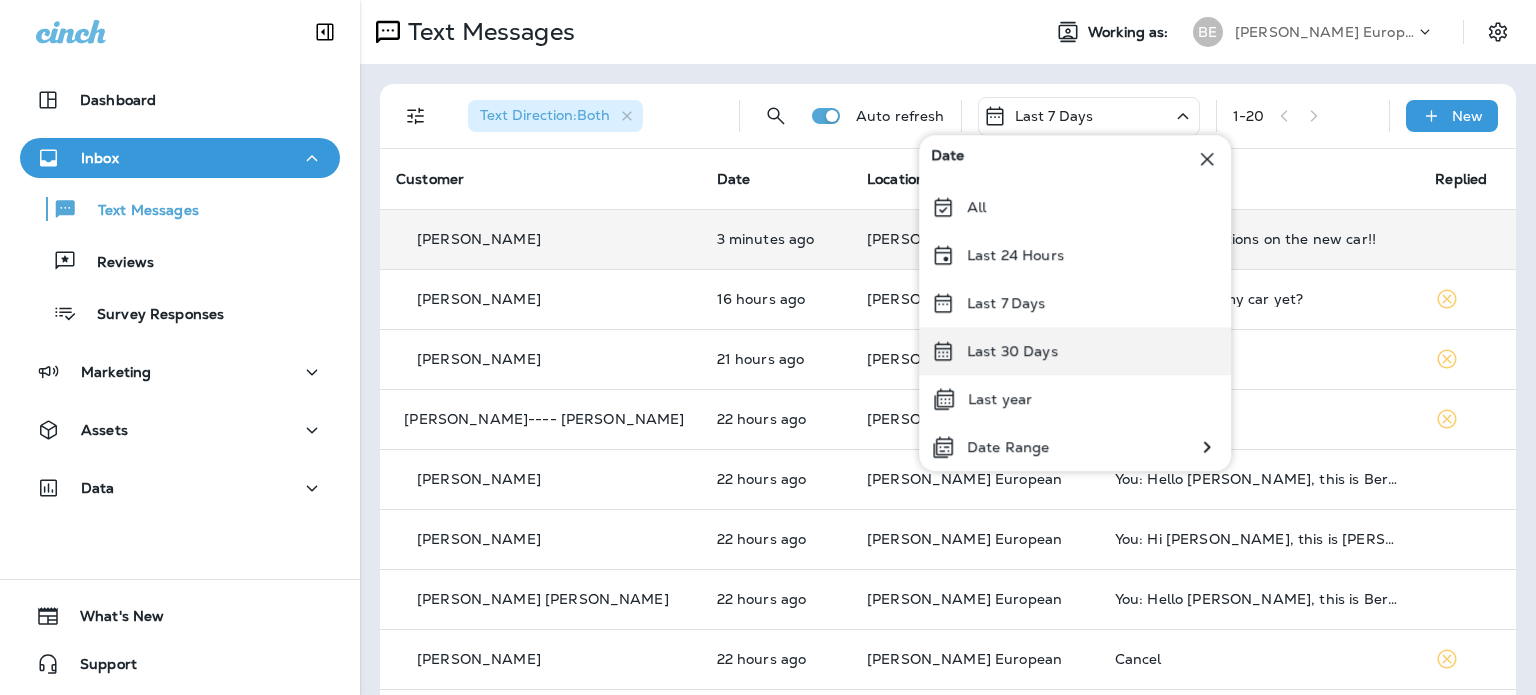 click on "Last 30 Days" at bounding box center (1012, 351) 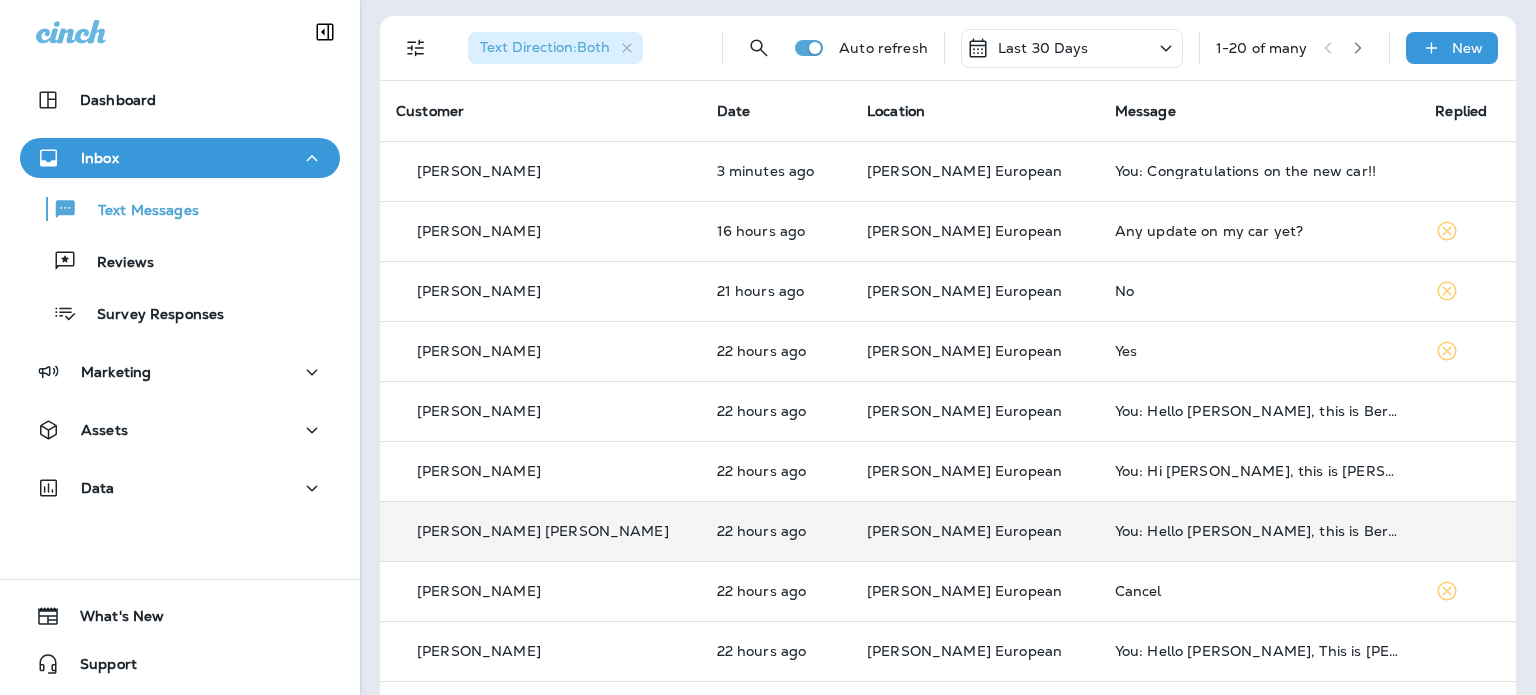 scroll, scrollTop: 300, scrollLeft: 0, axis: vertical 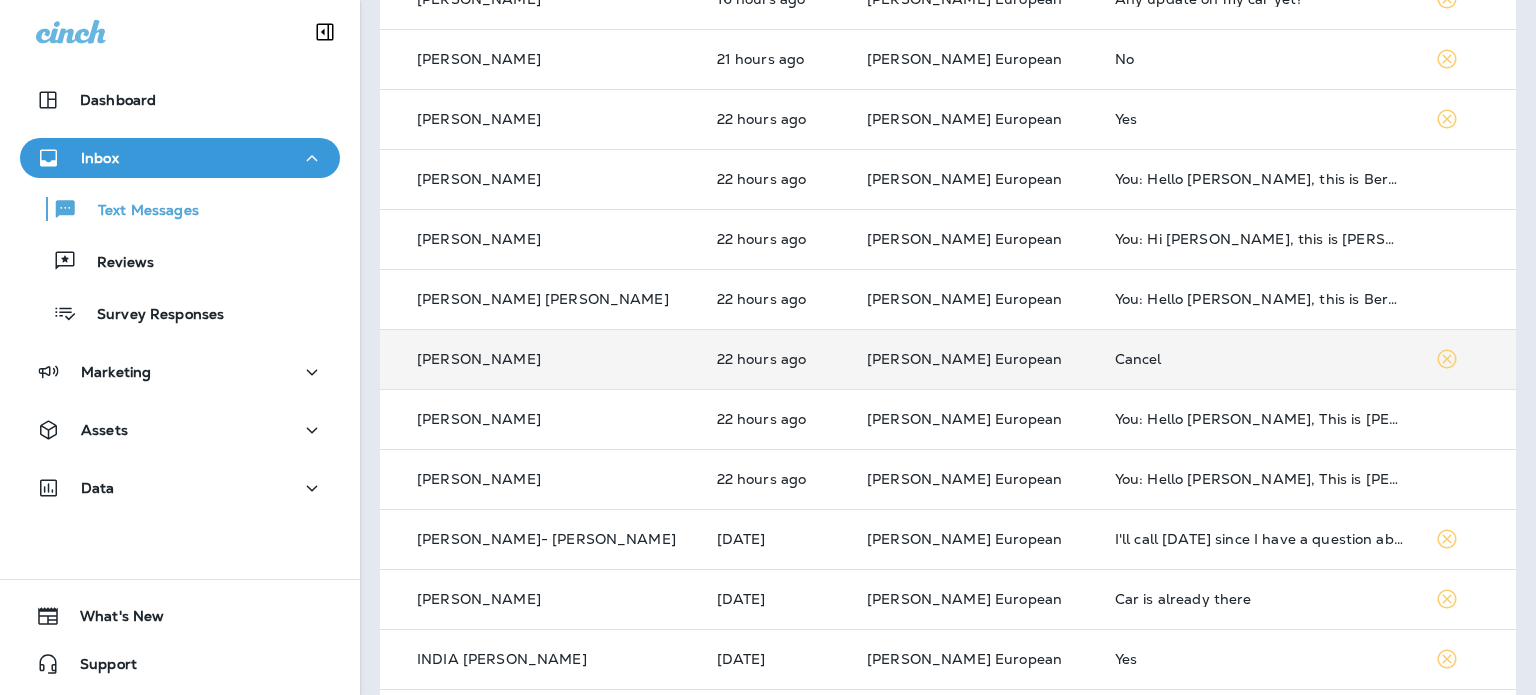 click on "Cancel" at bounding box center (1259, 359) 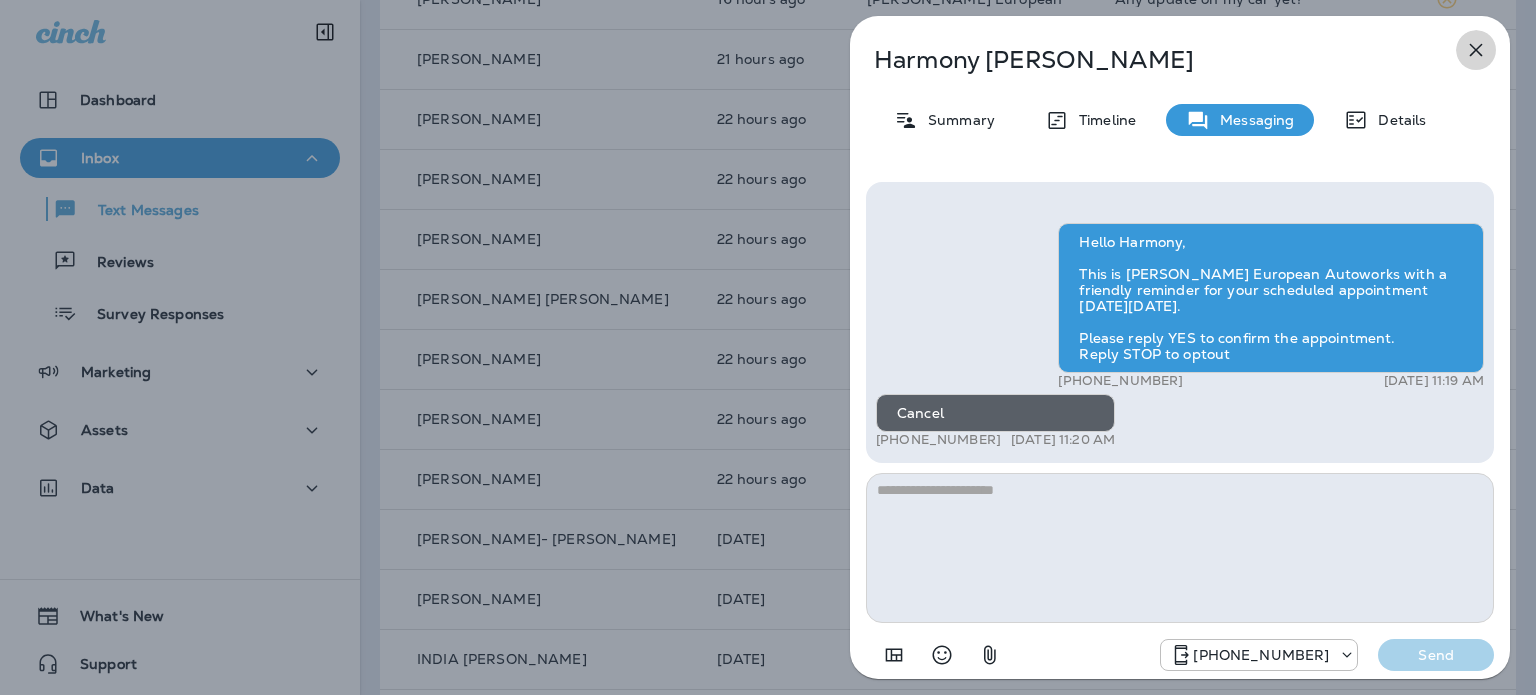 click 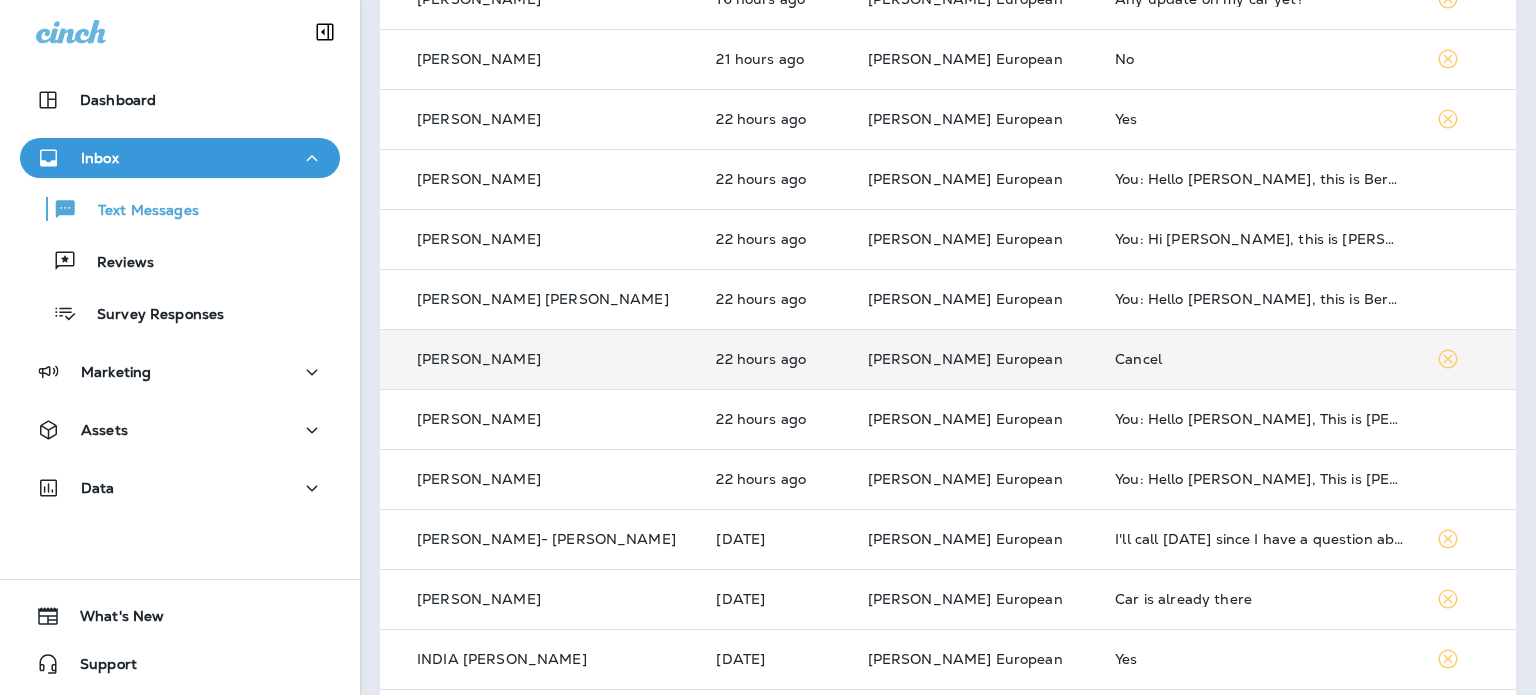 click on "Cancel" at bounding box center (1259, 359) 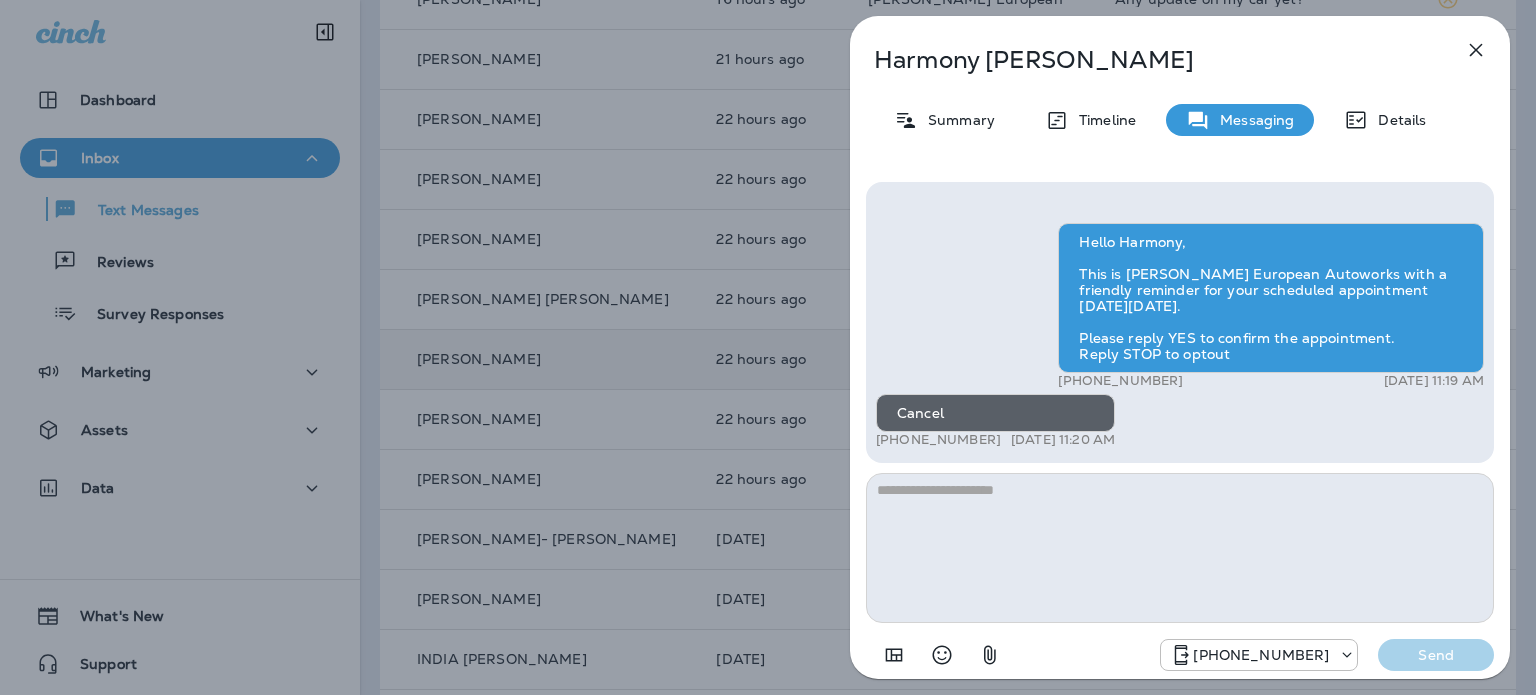 click at bounding box center (1180, 548) 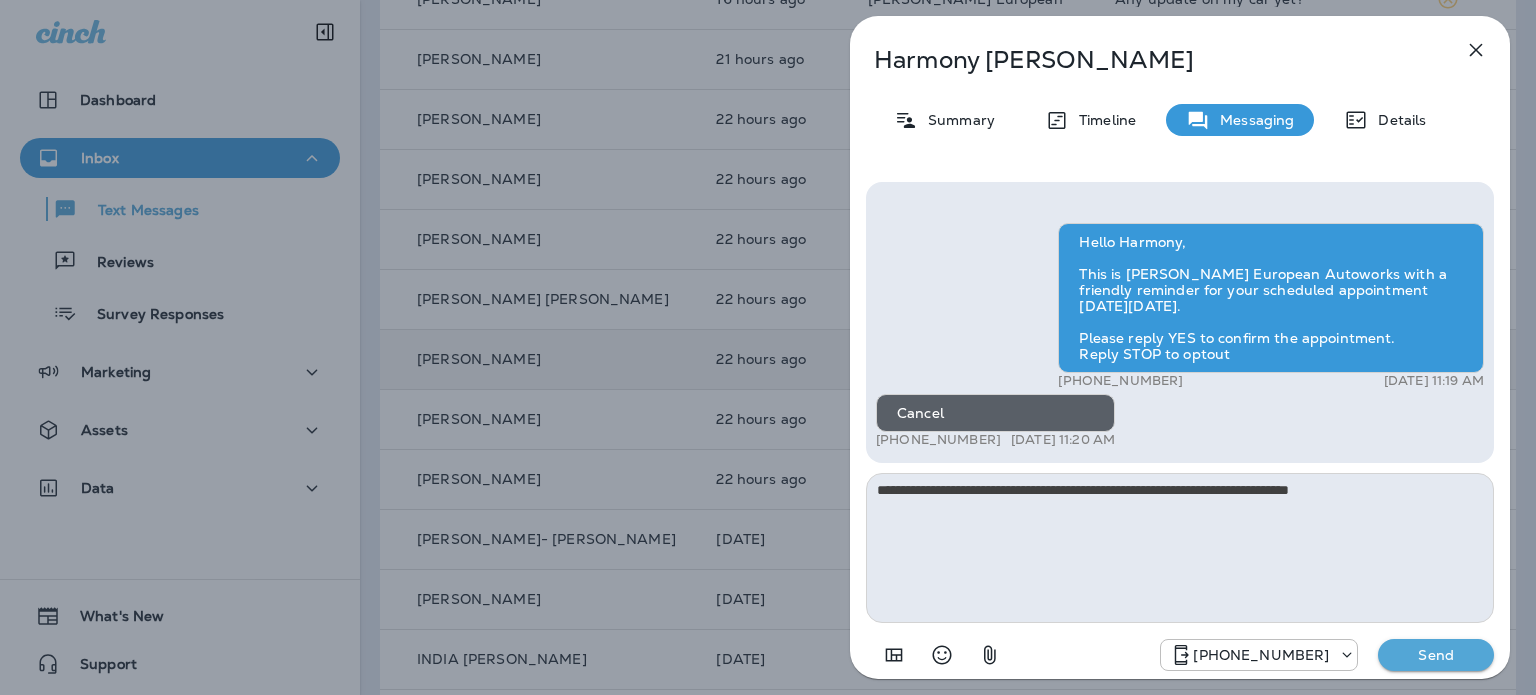 type on "**********" 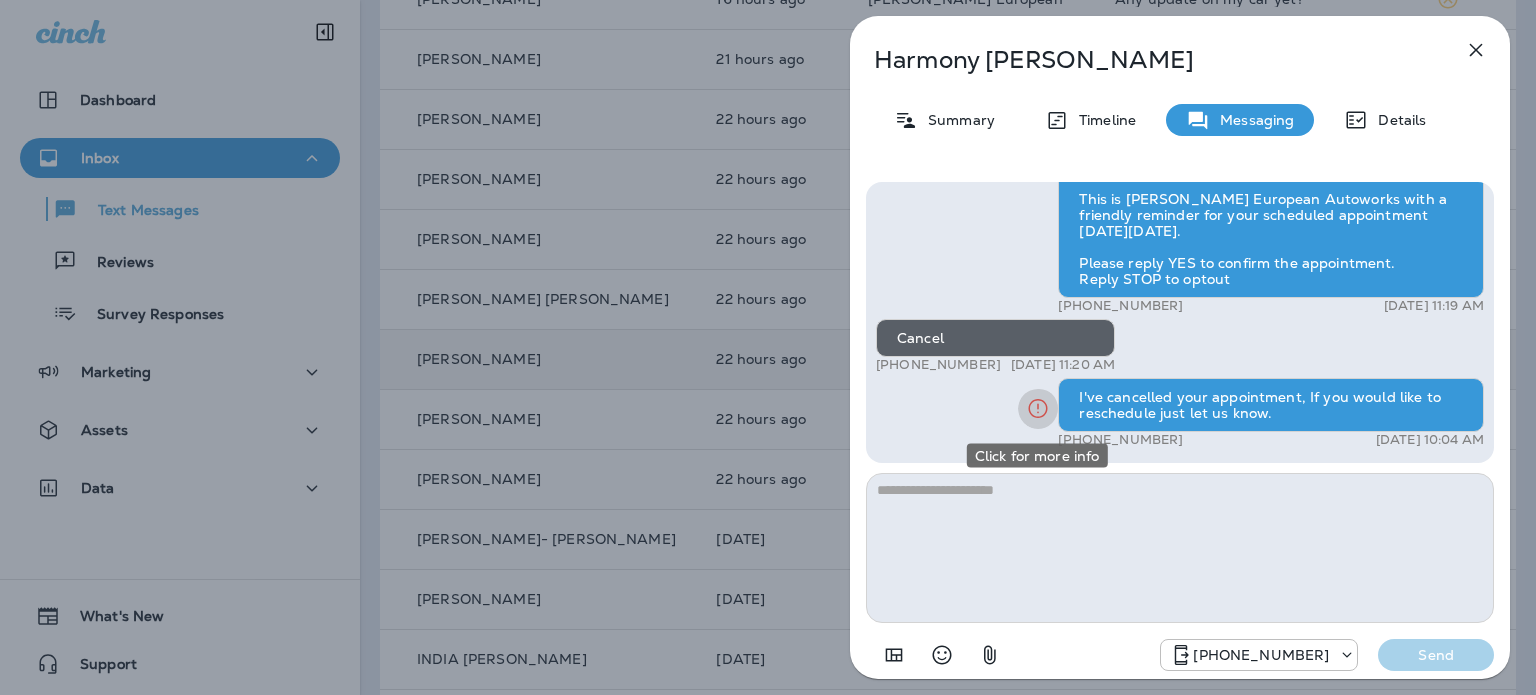 click 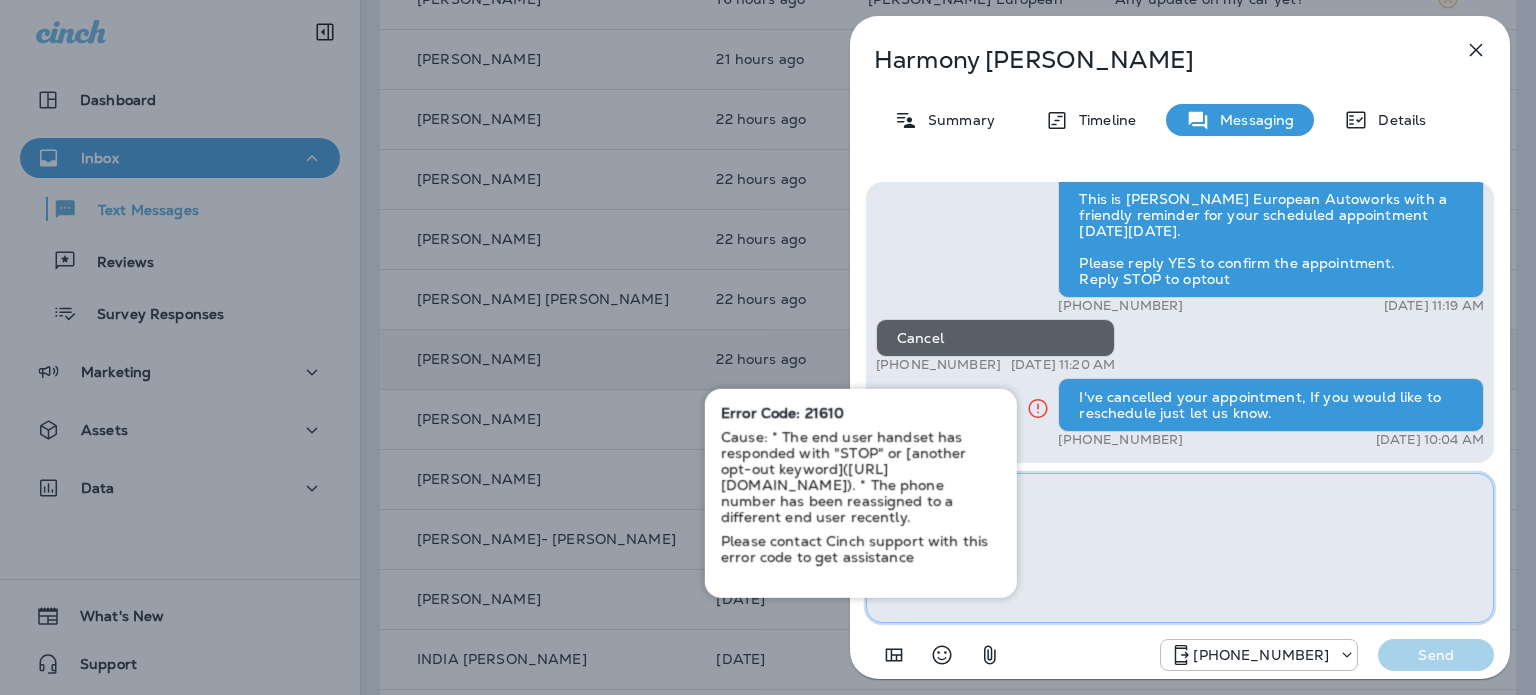 click at bounding box center [1180, 548] 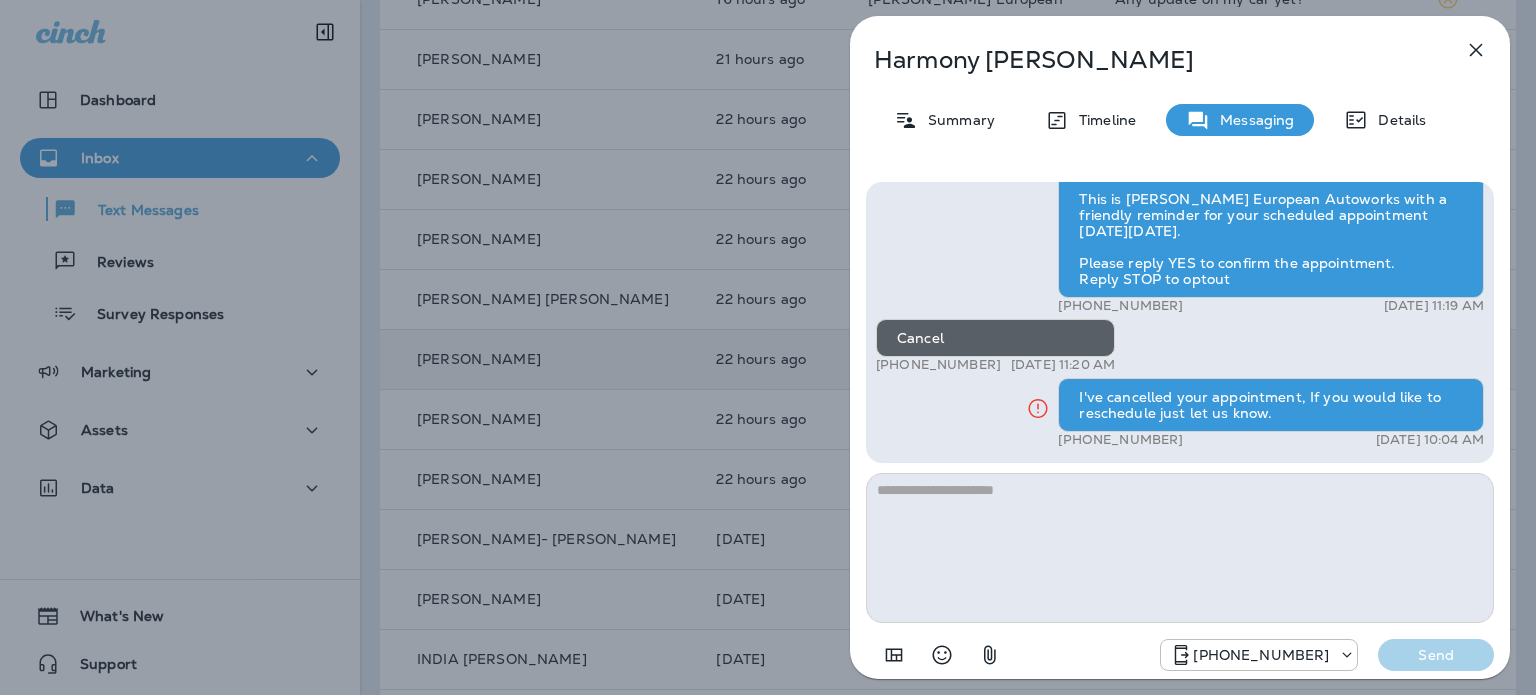click 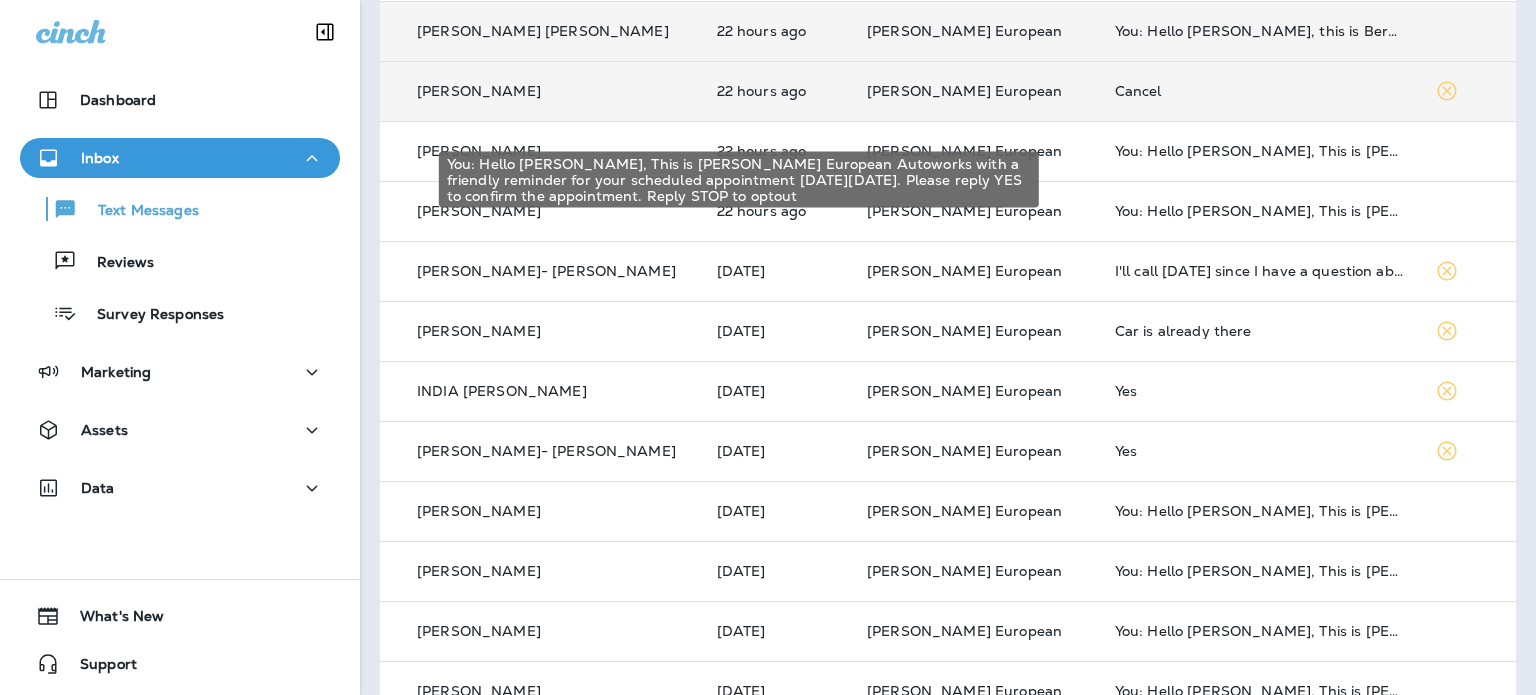 scroll, scrollTop: 600, scrollLeft: 0, axis: vertical 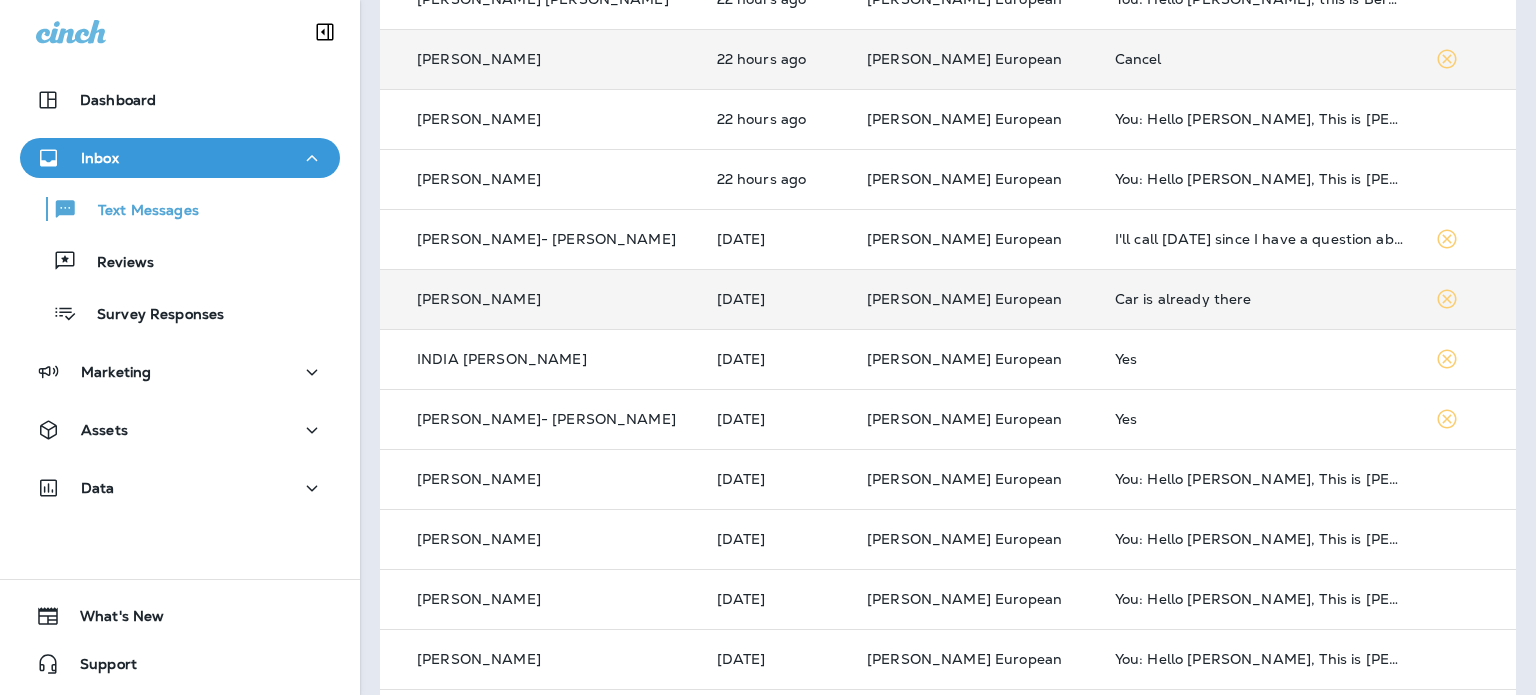 click on "Car is already there" at bounding box center [1259, 299] 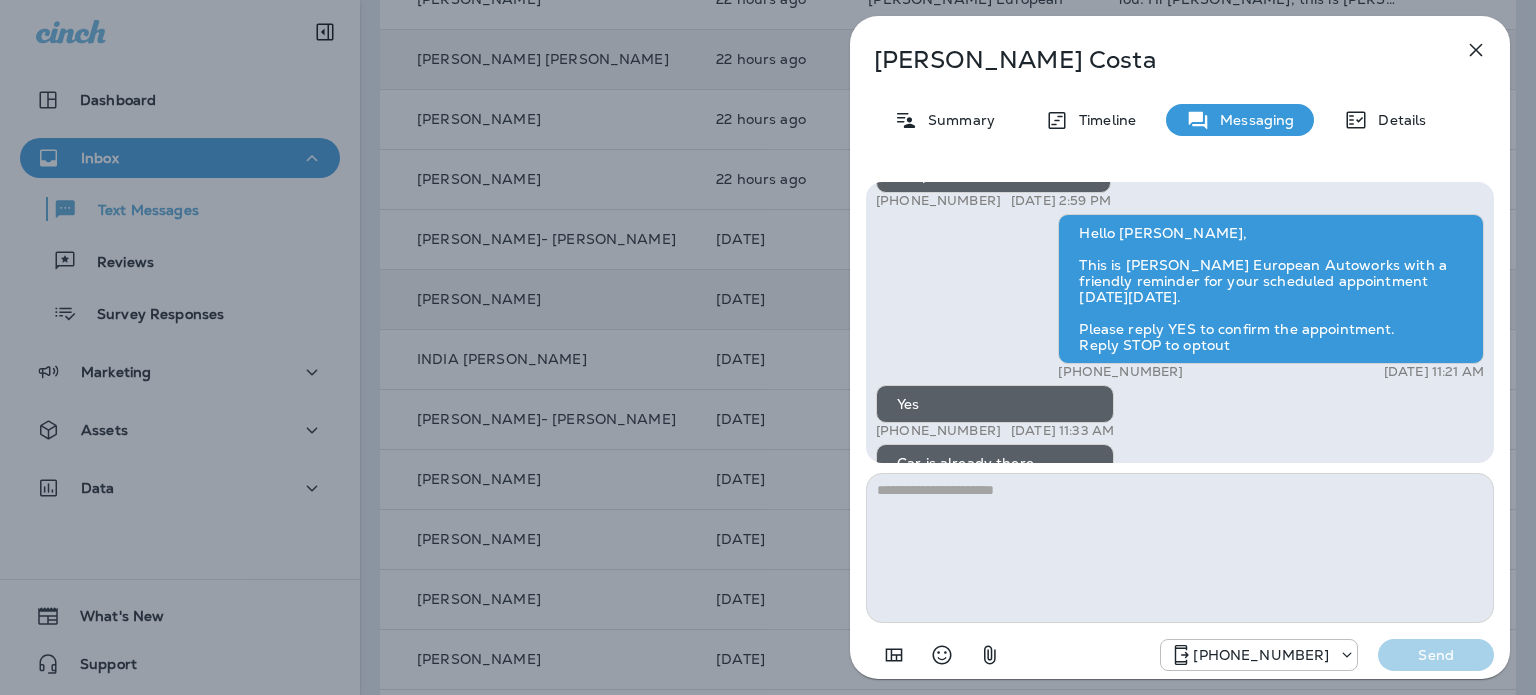 scroll, scrollTop: 0, scrollLeft: 0, axis: both 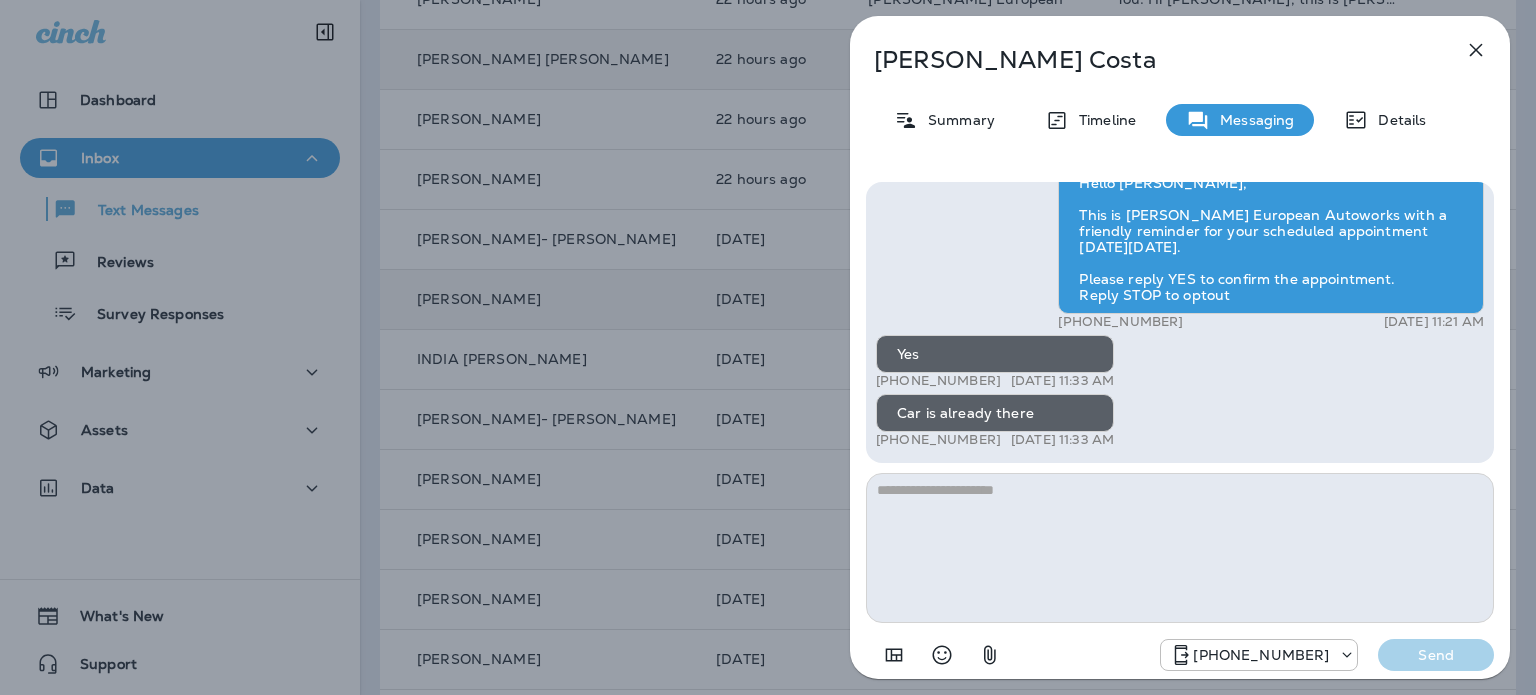 click at bounding box center [1180, 548] 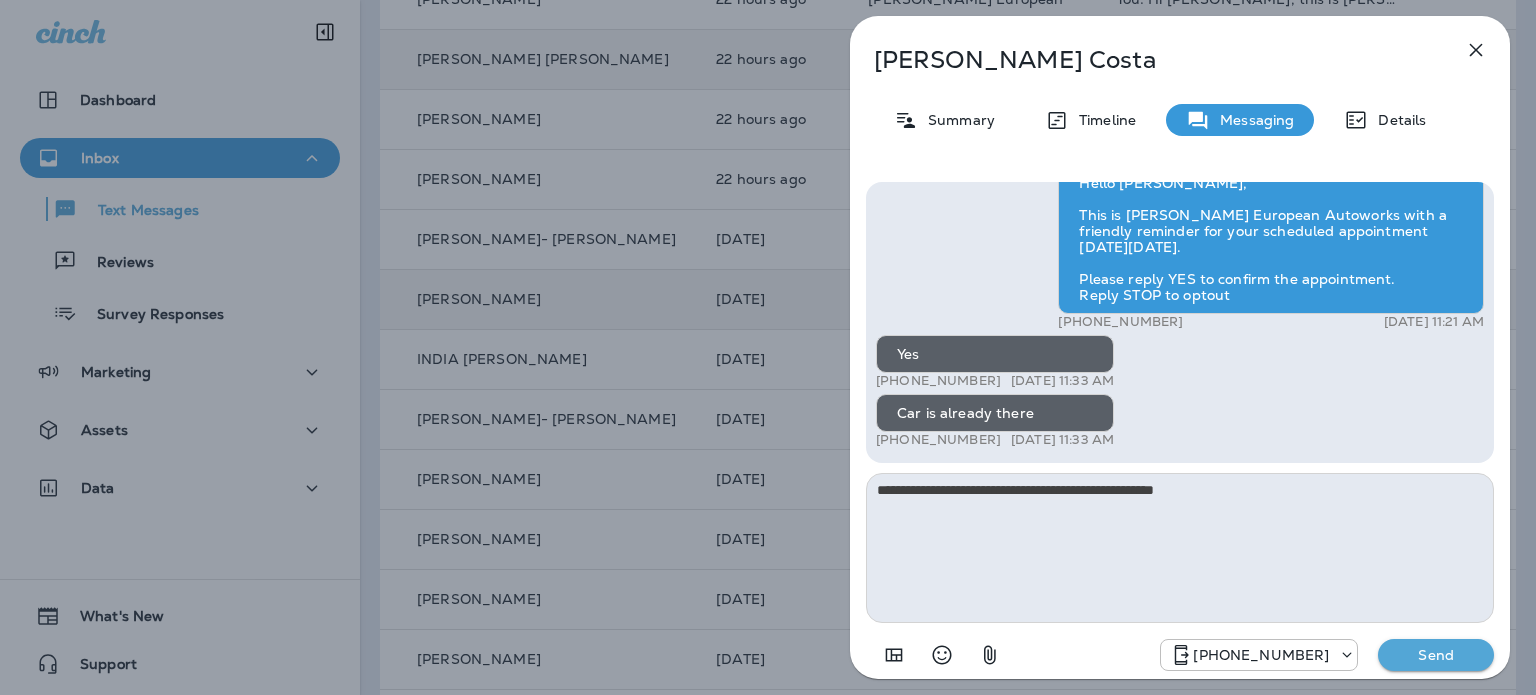 type on "**********" 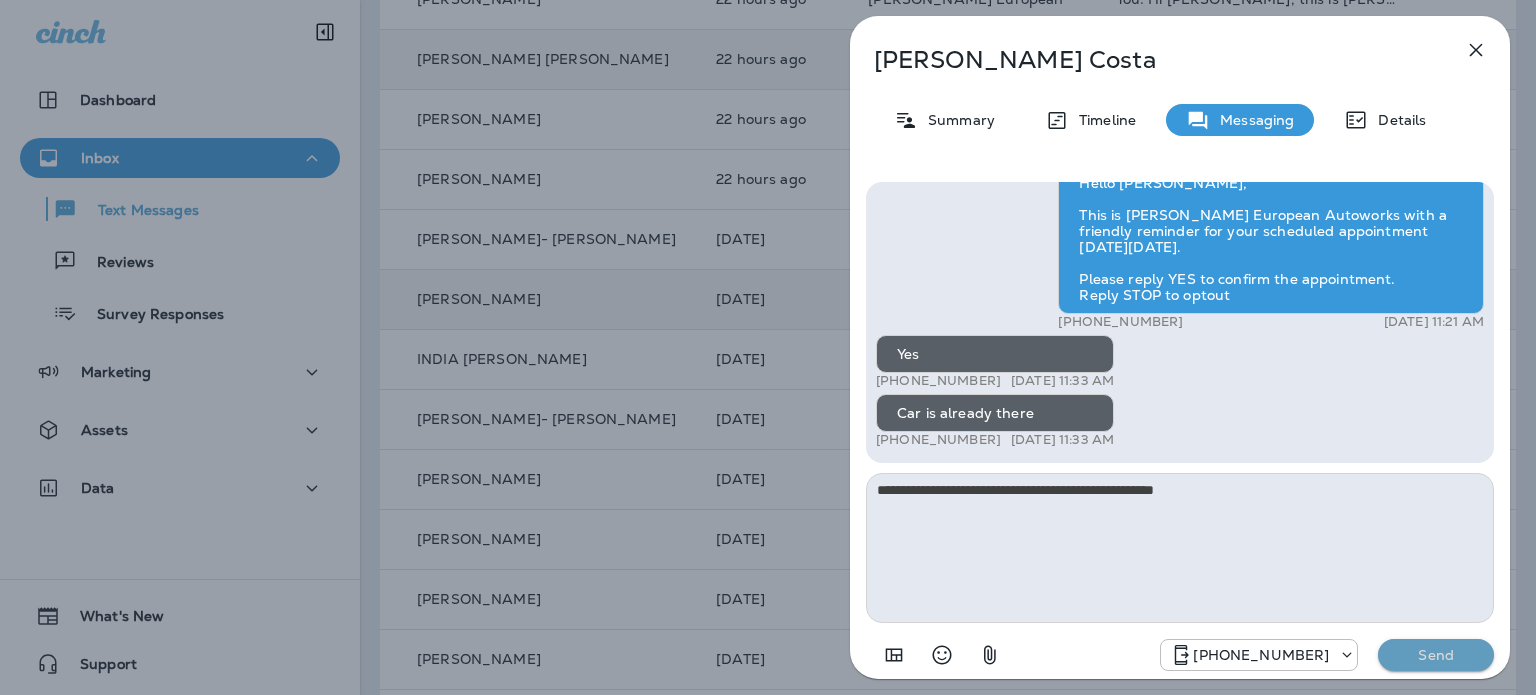 click on "Send" at bounding box center (1436, 655) 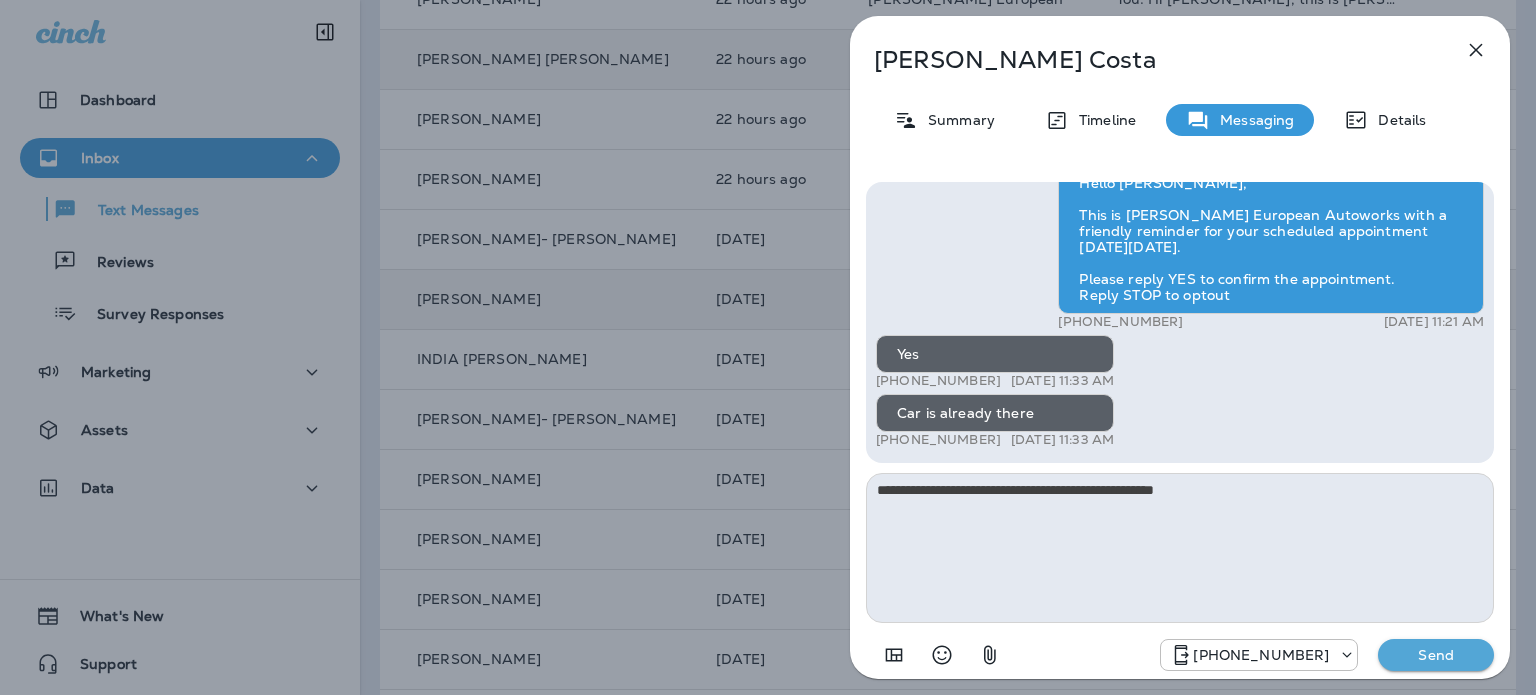 type 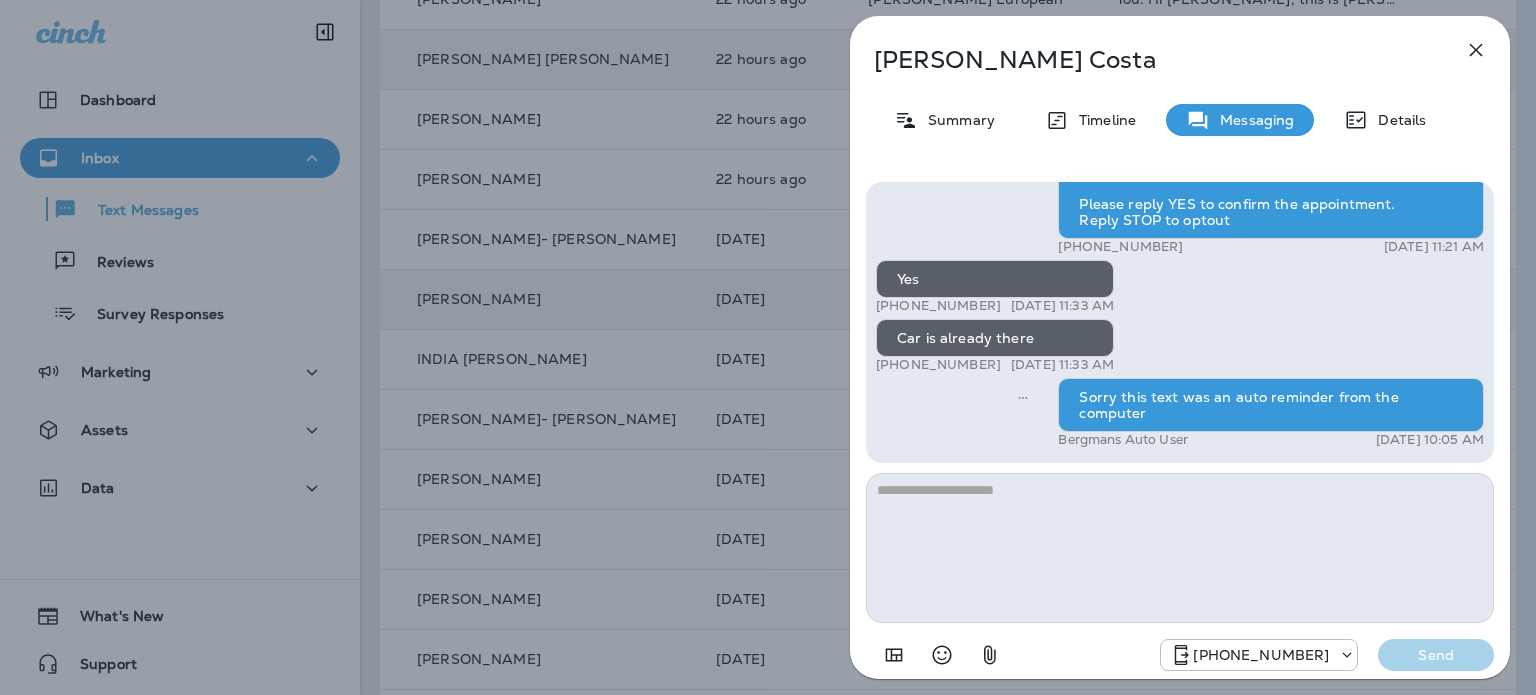 click at bounding box center (1476, 50) 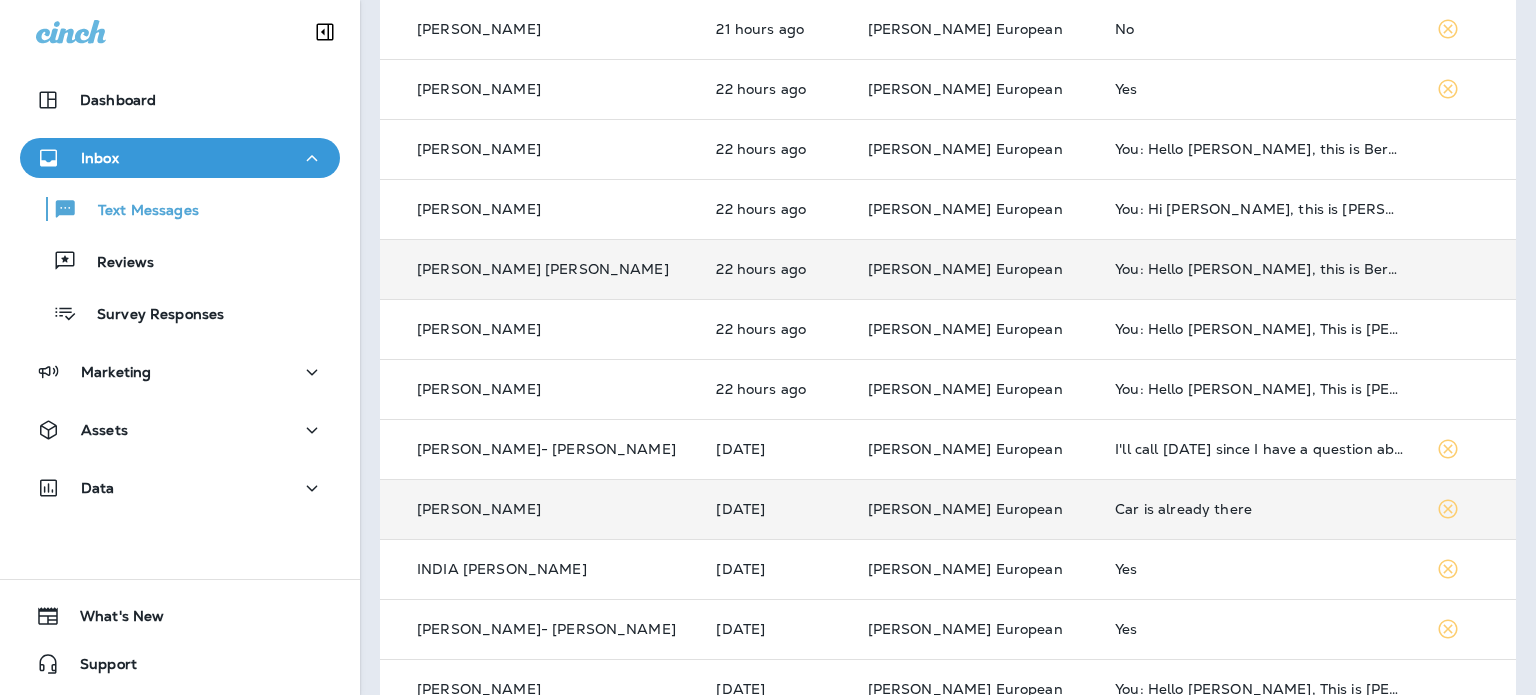 scroll, scrollTop: 400, scrollLeft: 0, axis: vertical 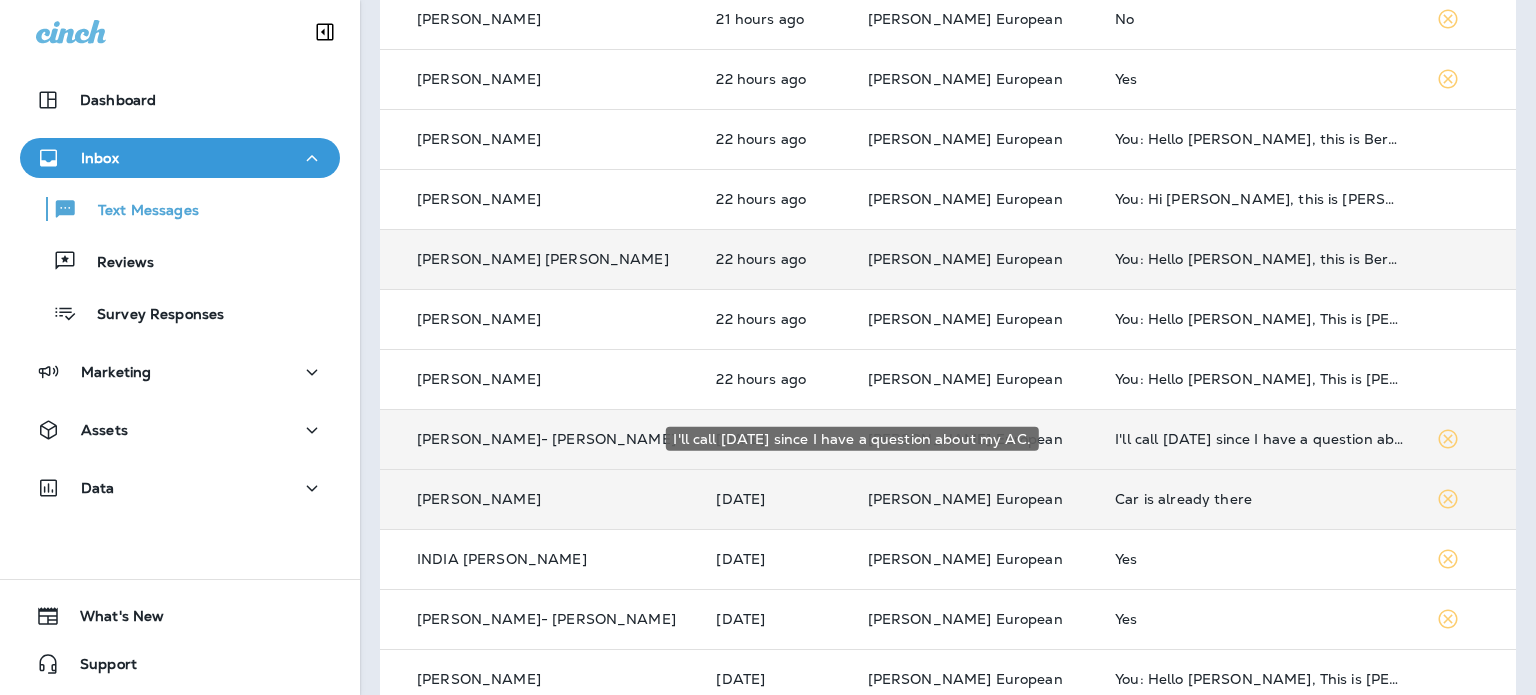 click on "I'll call [DATE] since I have a question about my AC." at bounding box center (1259, 439) 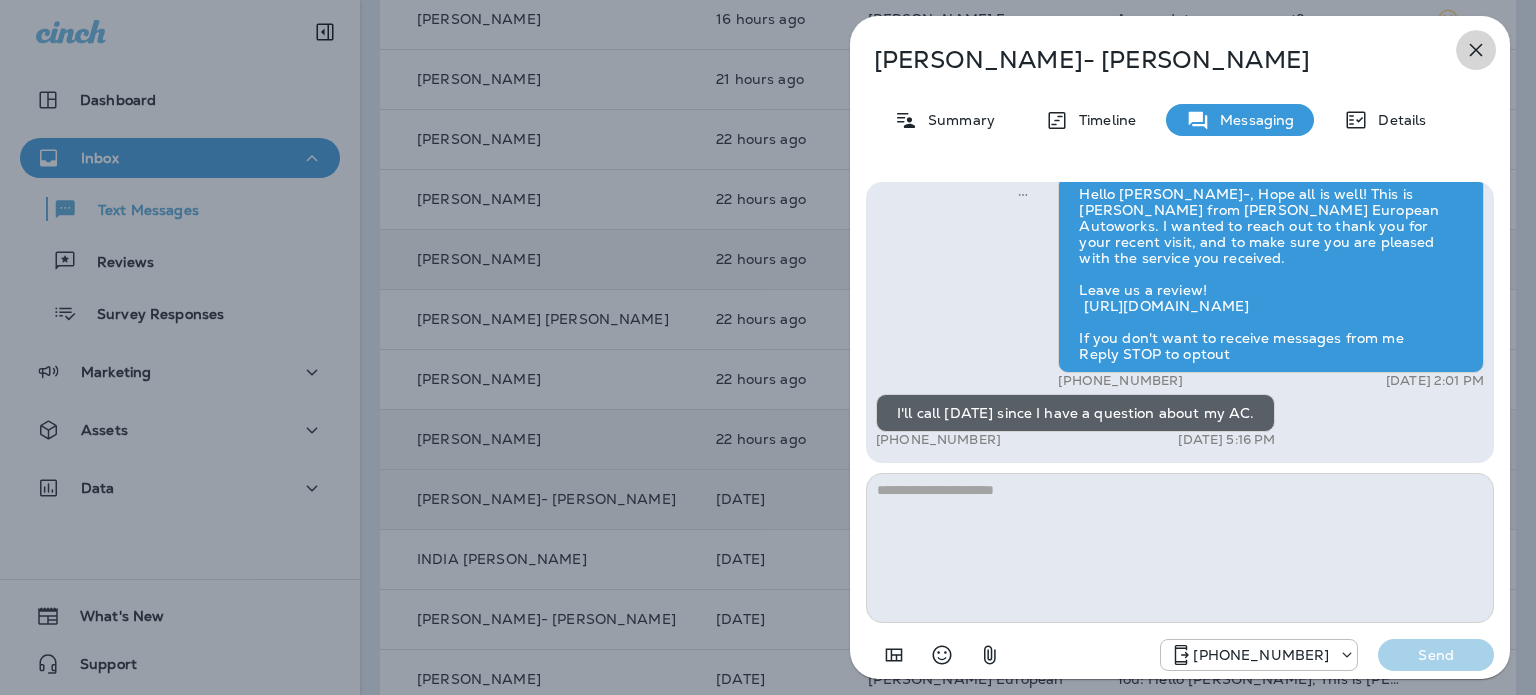 click 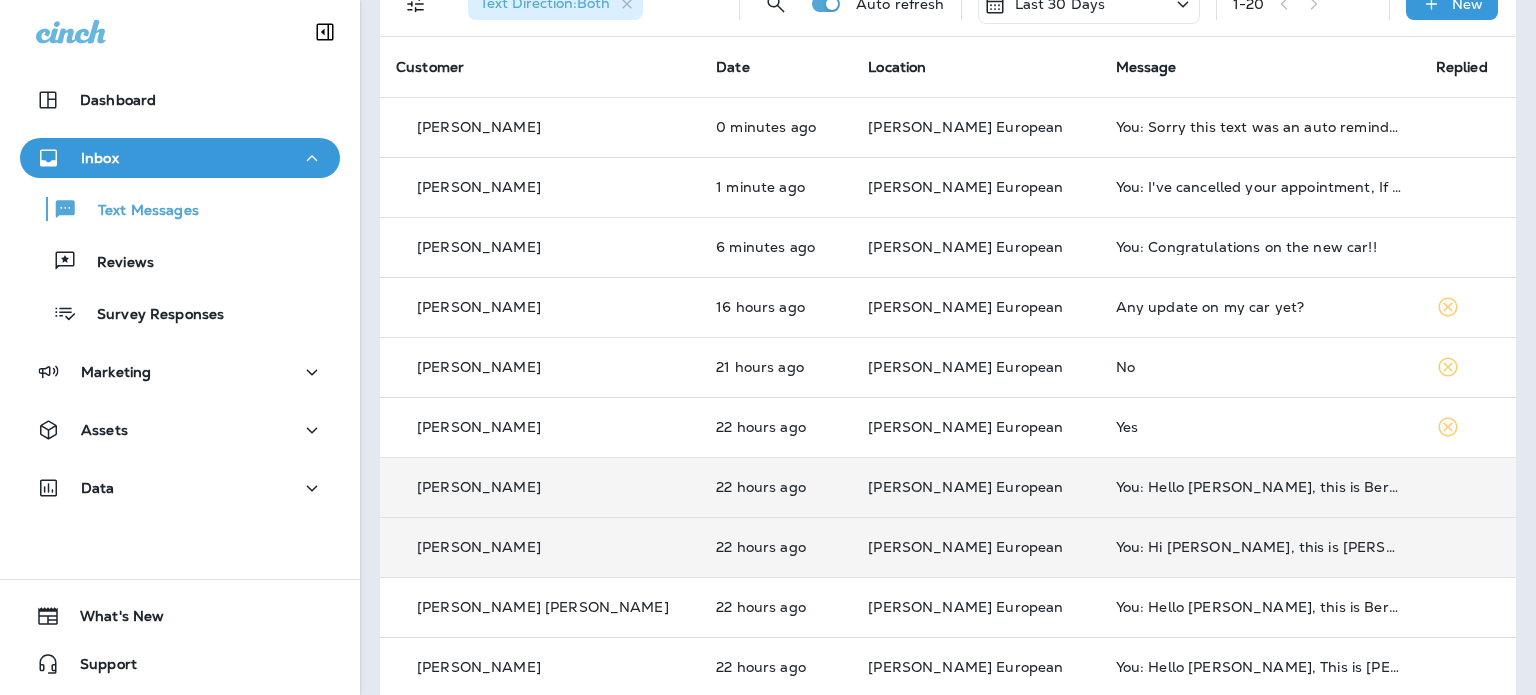 scroll, scrollTop: 0, scrollLeft: 0, axis: both 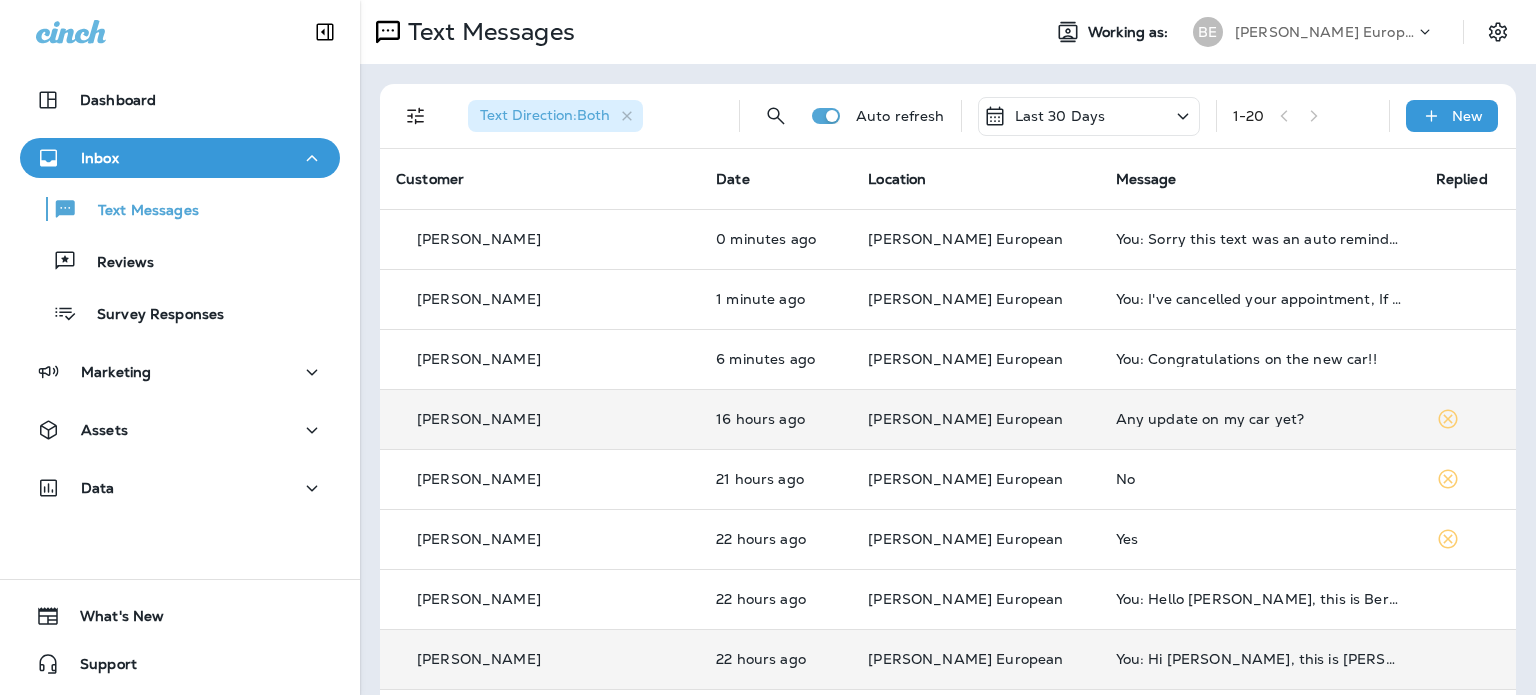 click on "Any update on my car yet?" at bounding box center (1260, 419) 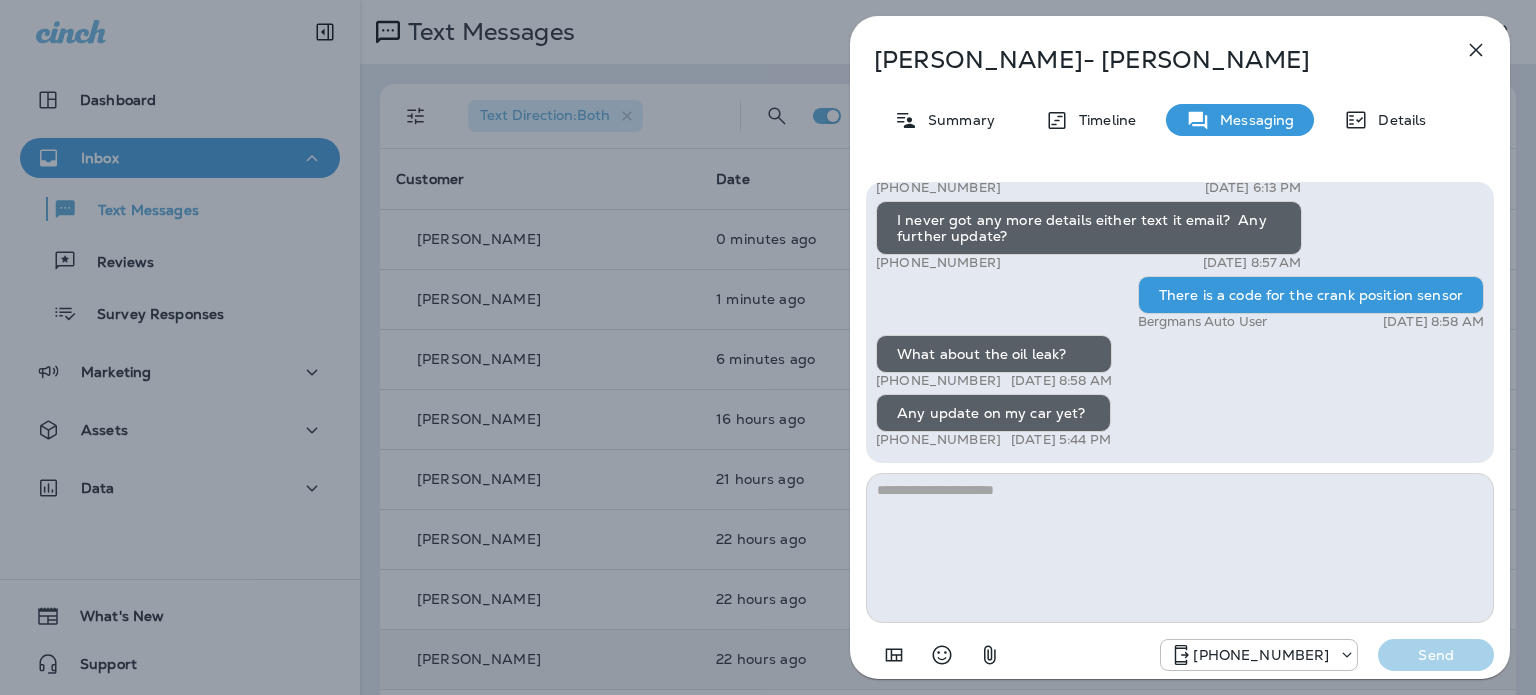 click at bounding box center [1180, 548] 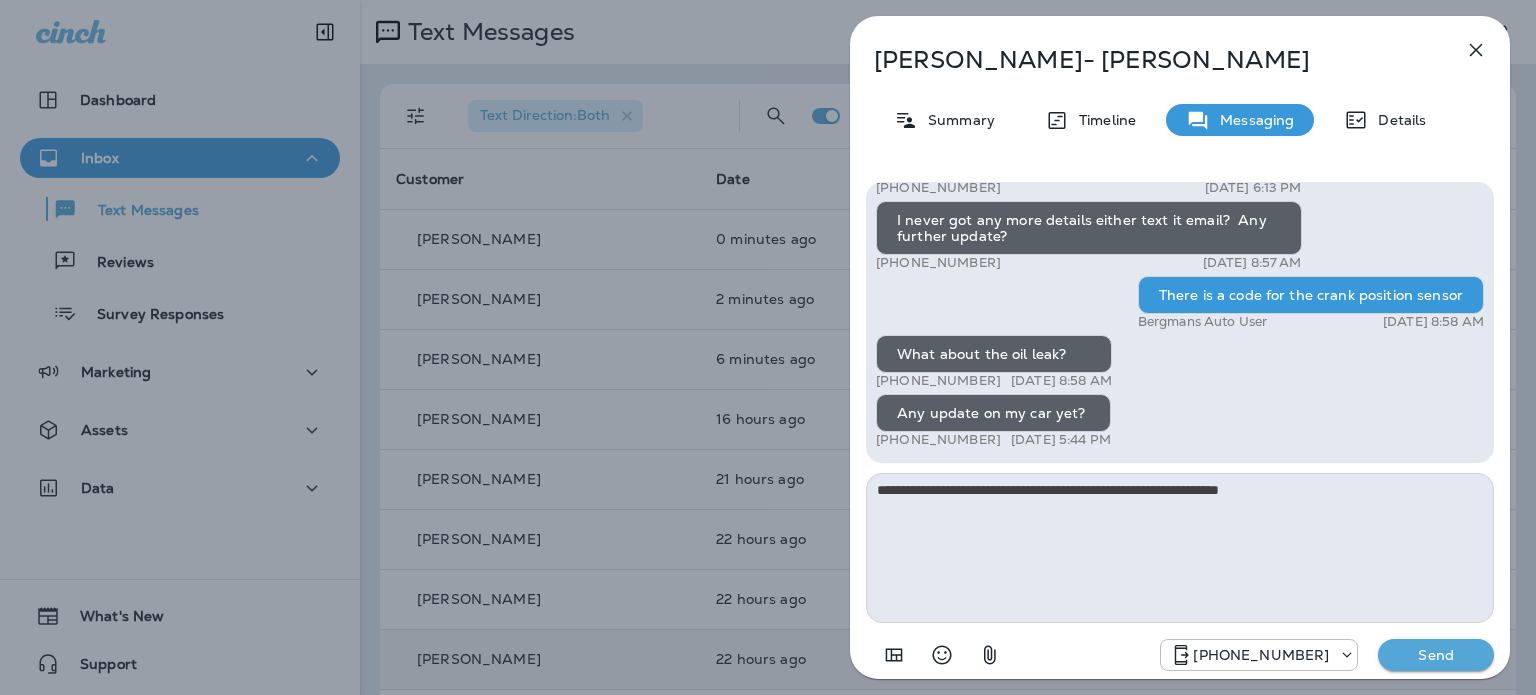 type on "**********" 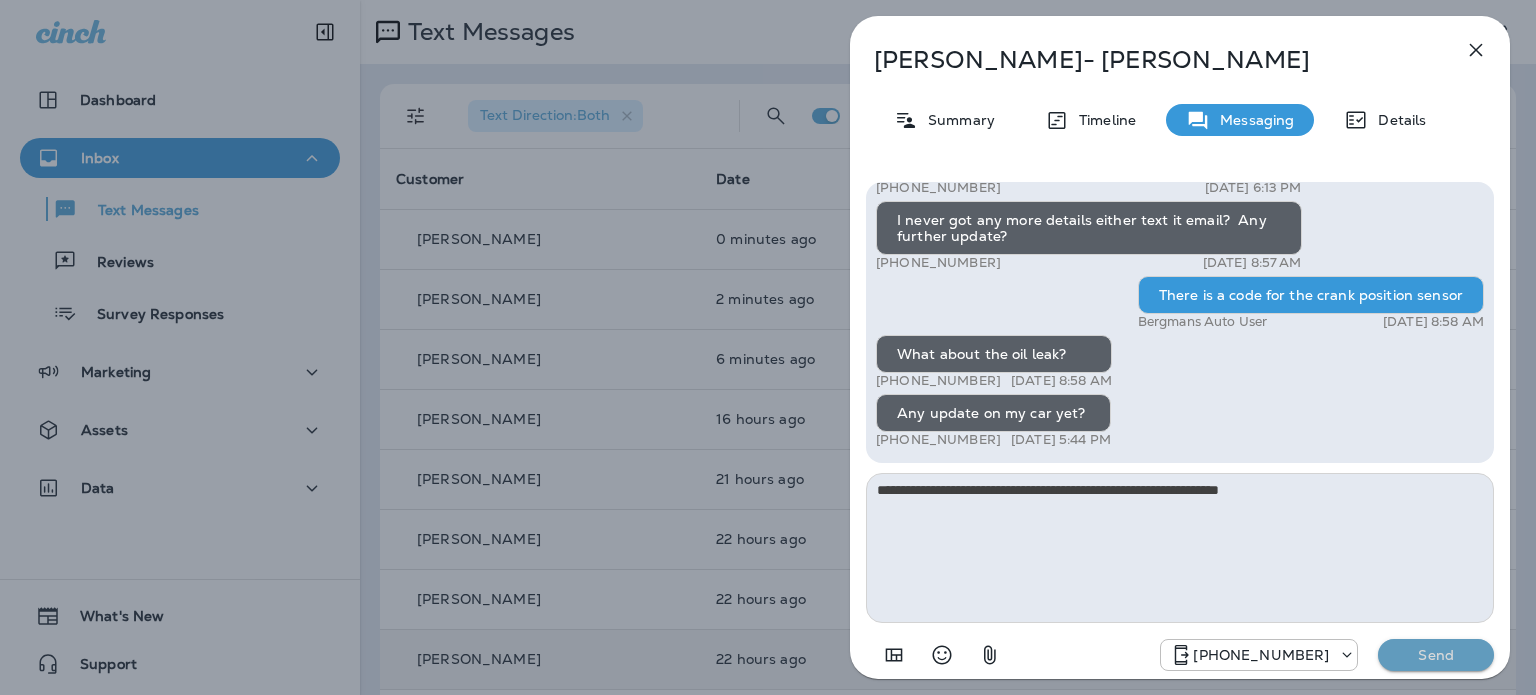 click on "Send" at bounding box center [1436, 655] 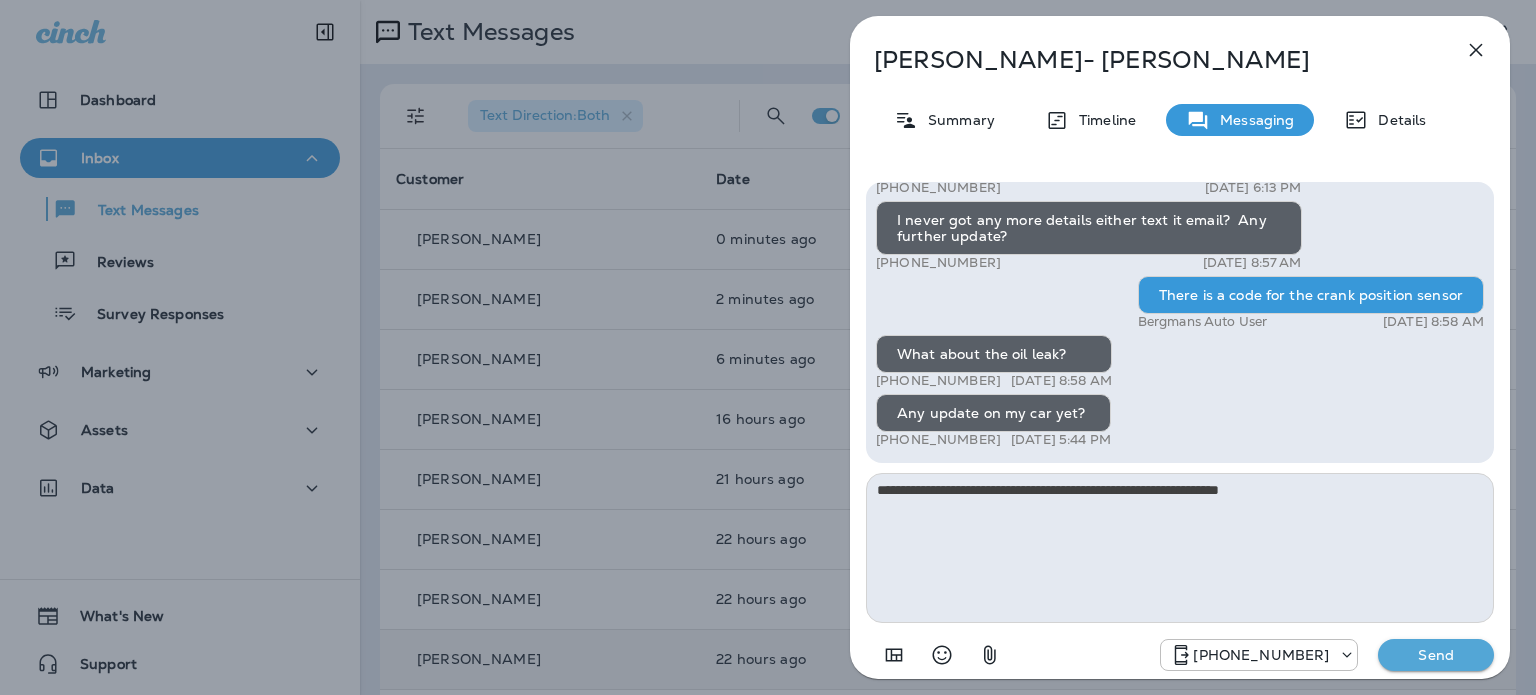 type 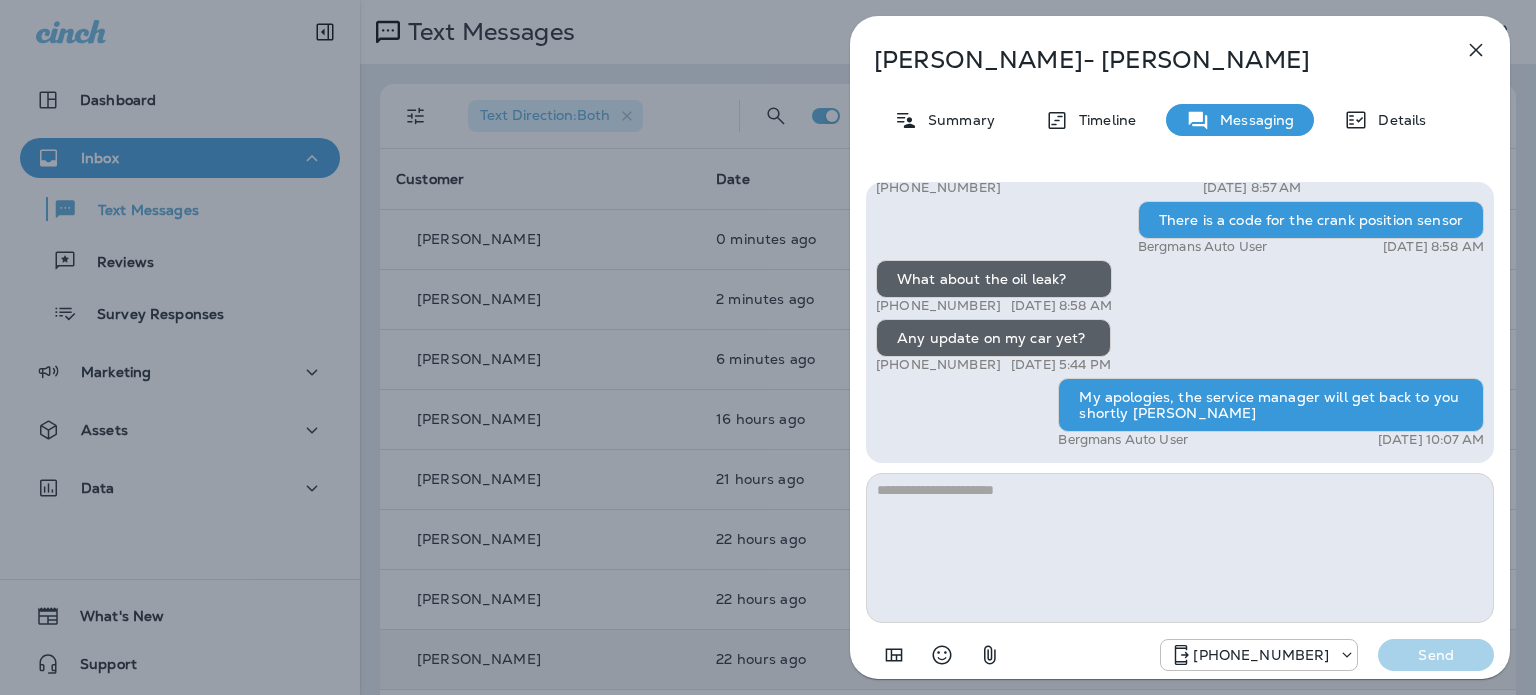click 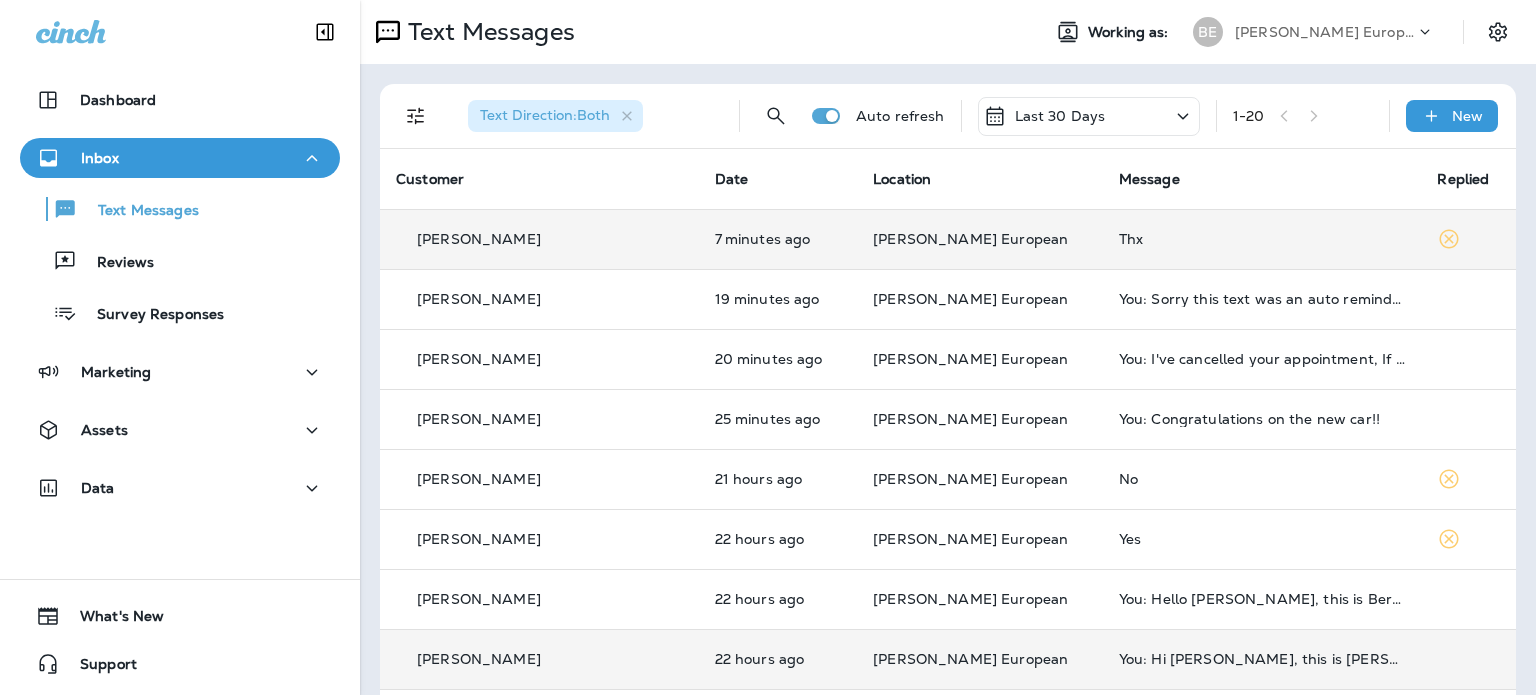 click on "Thx" at bounding box center (1262, 239) 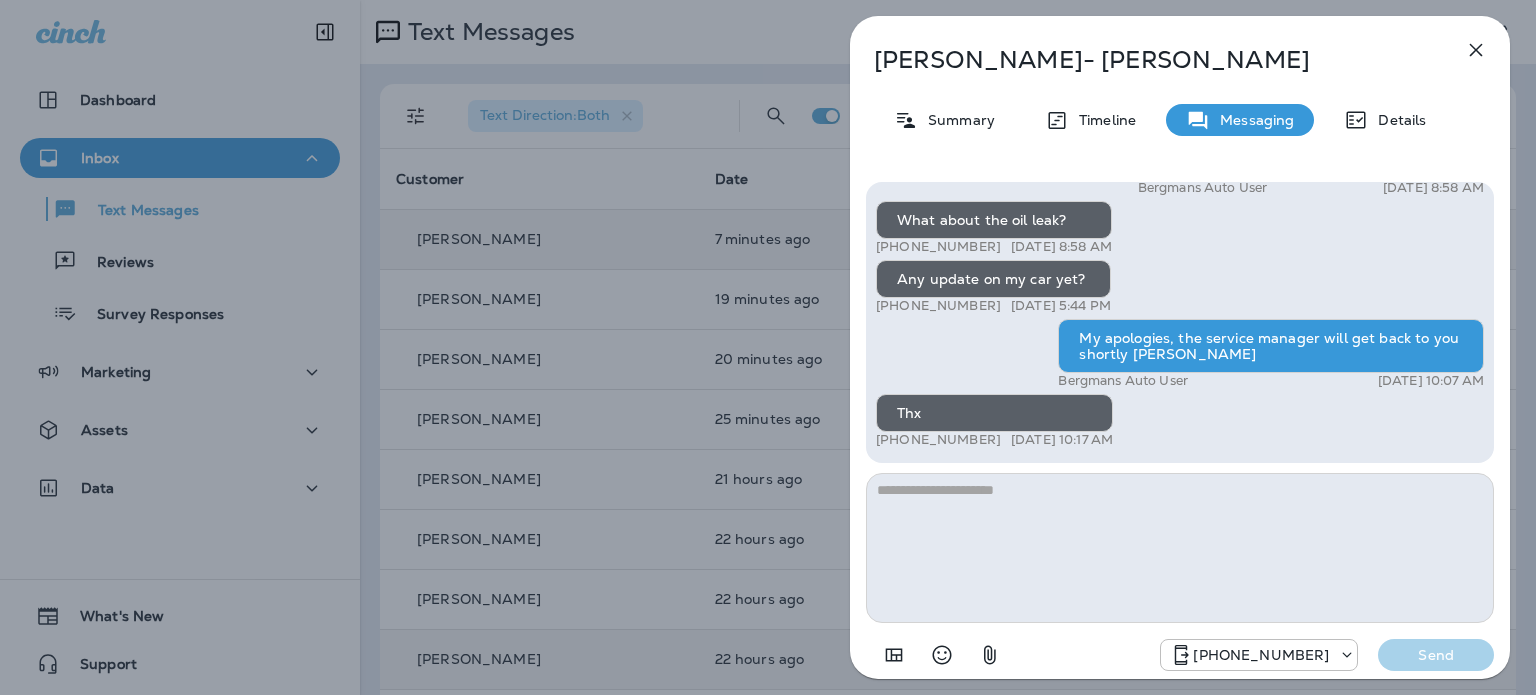 click at bounding box center (1180, 548) 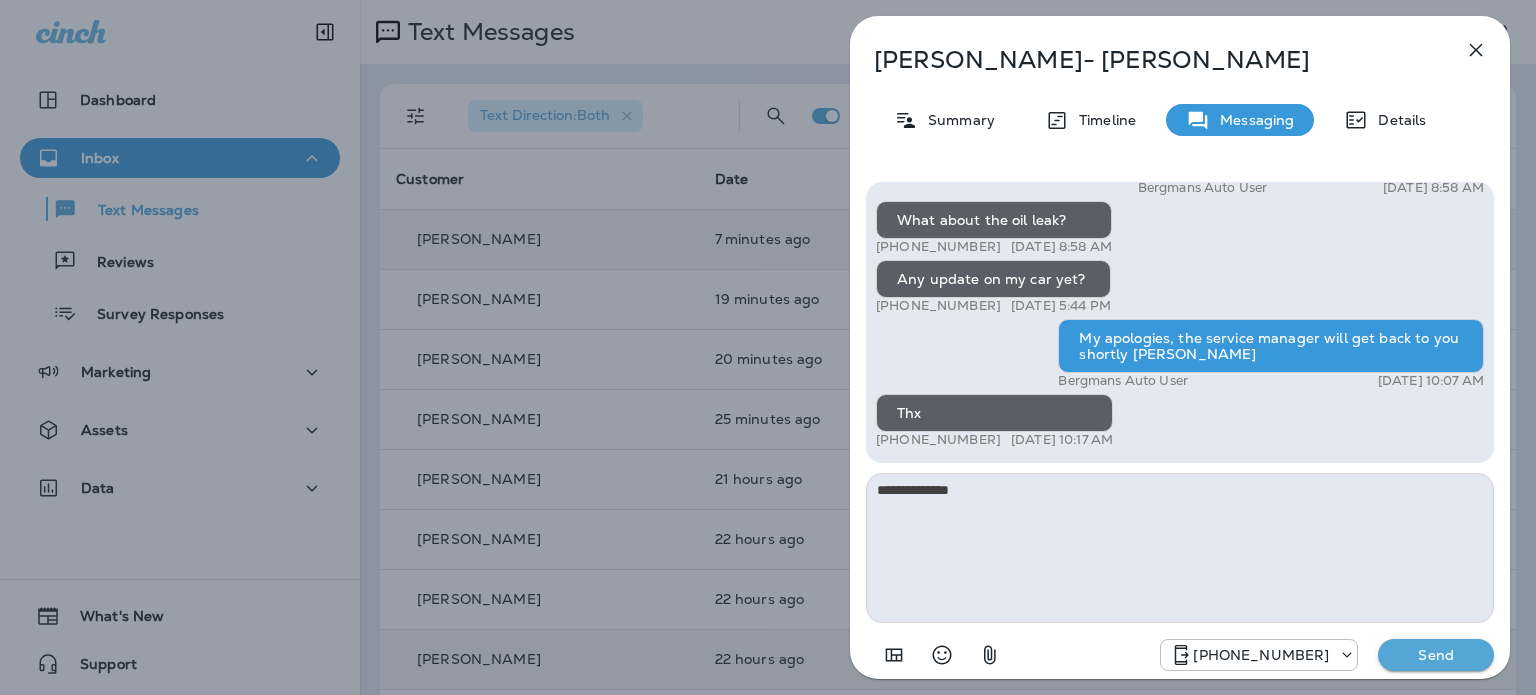 type on "**********" 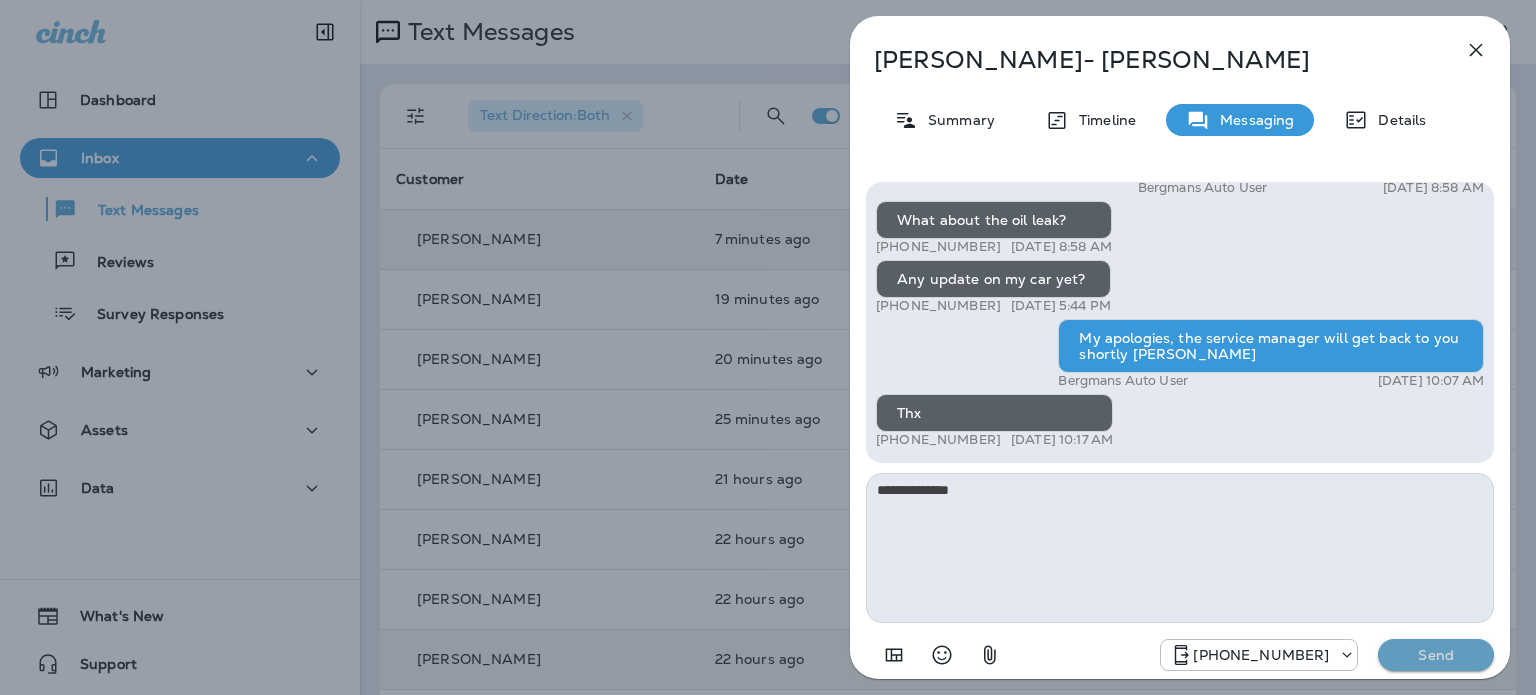click on "Send" at bounding box center (1436, 655) 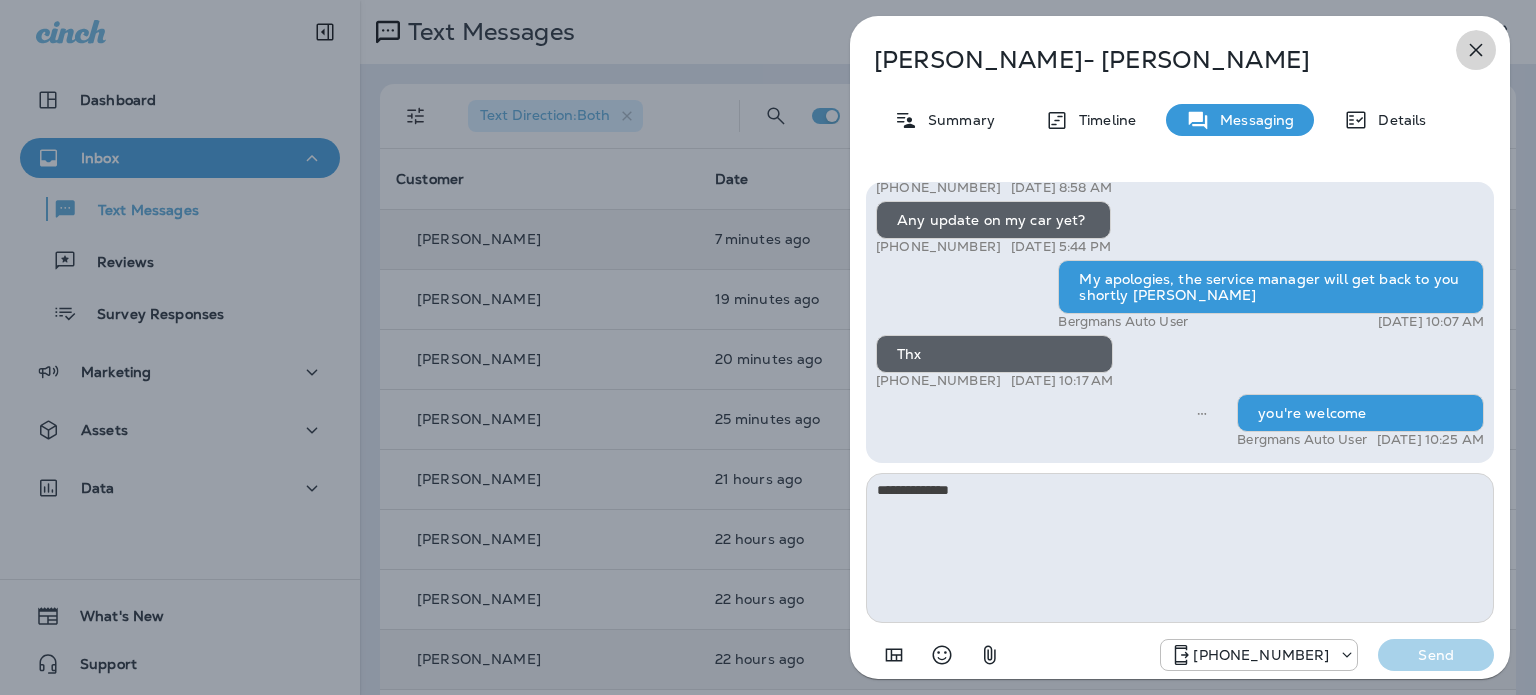 click 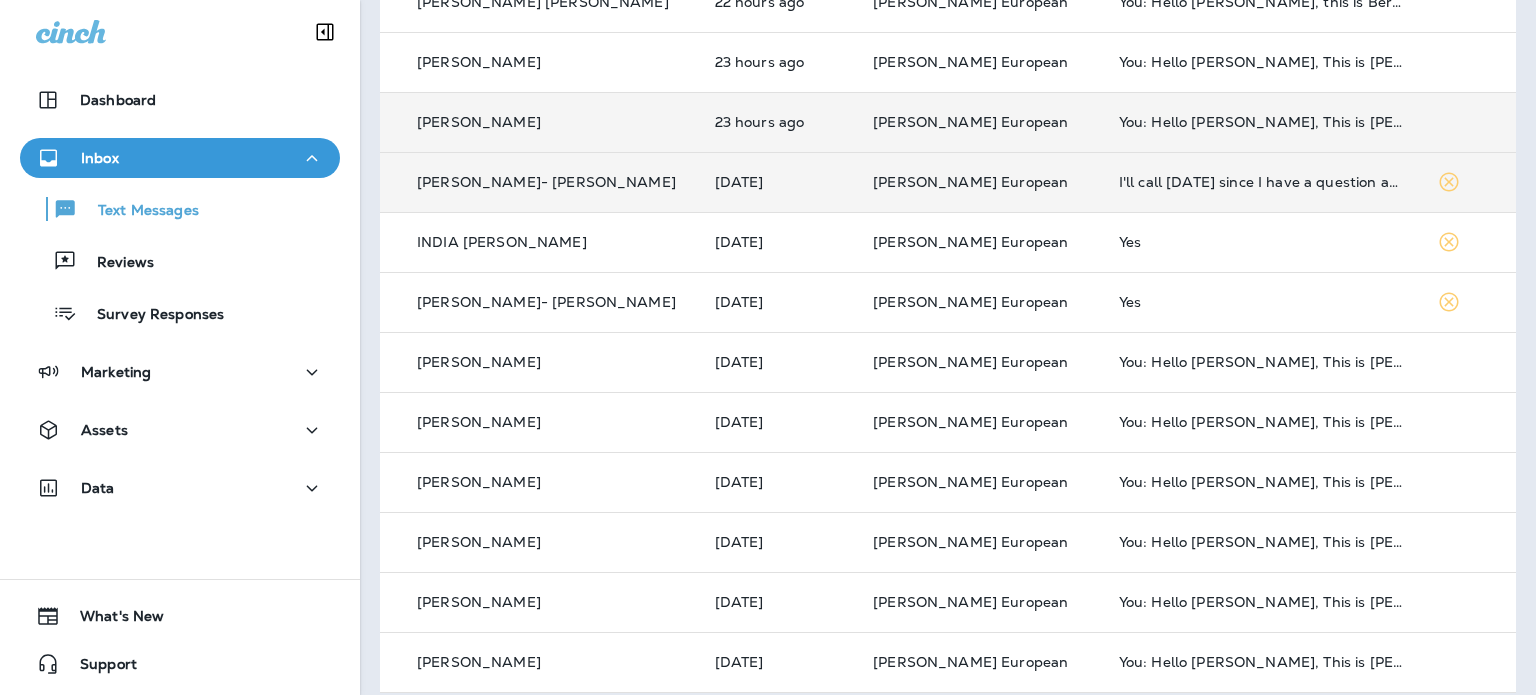 scroll, scrollTop: 734, scrollLeft: 0, axis: vertical 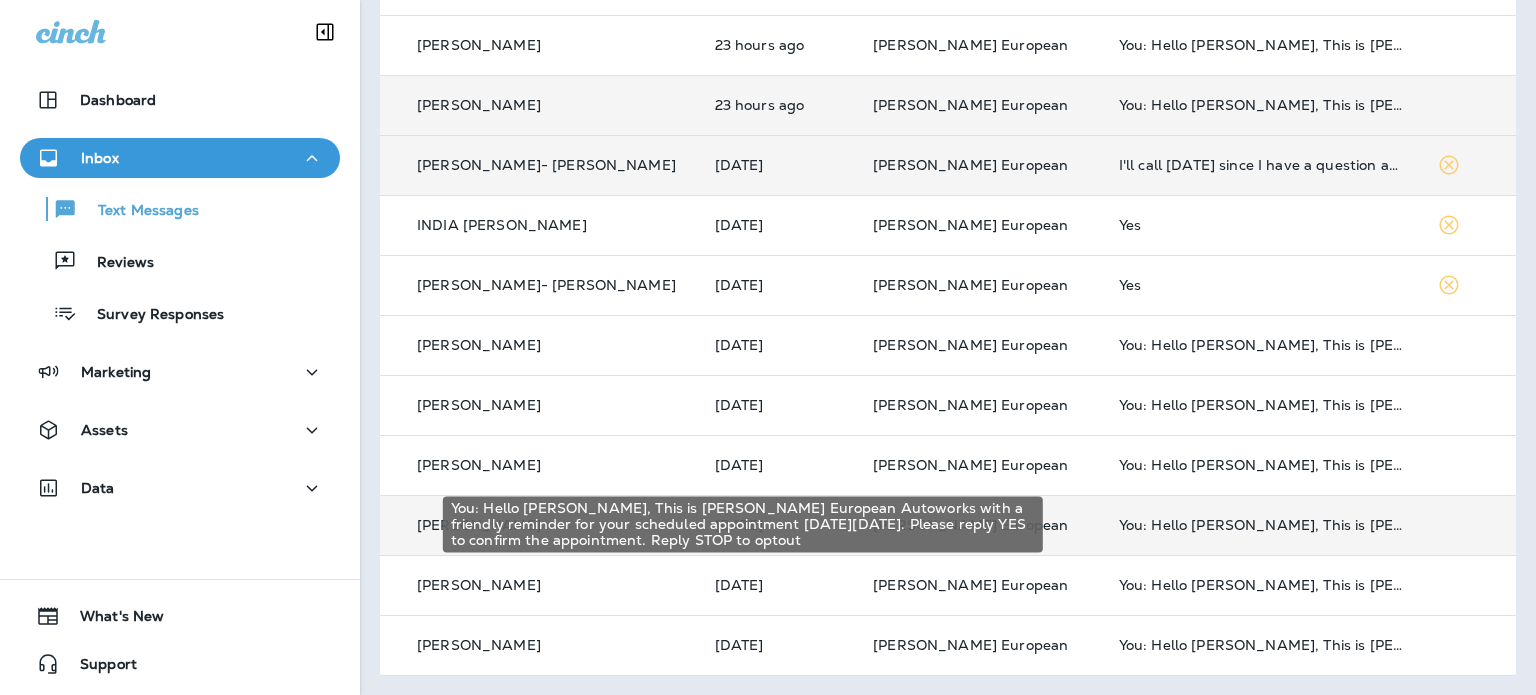 click on "You: Hello [PERSON_NAME],
This is [PERSON_NAME] European Autoworks with a friendly reminder for your scheduled appointment [DATE][DATE].
Please reply YES to confirm the appointment.
Reply STOP to optout" at bounding box center (1262, 525) 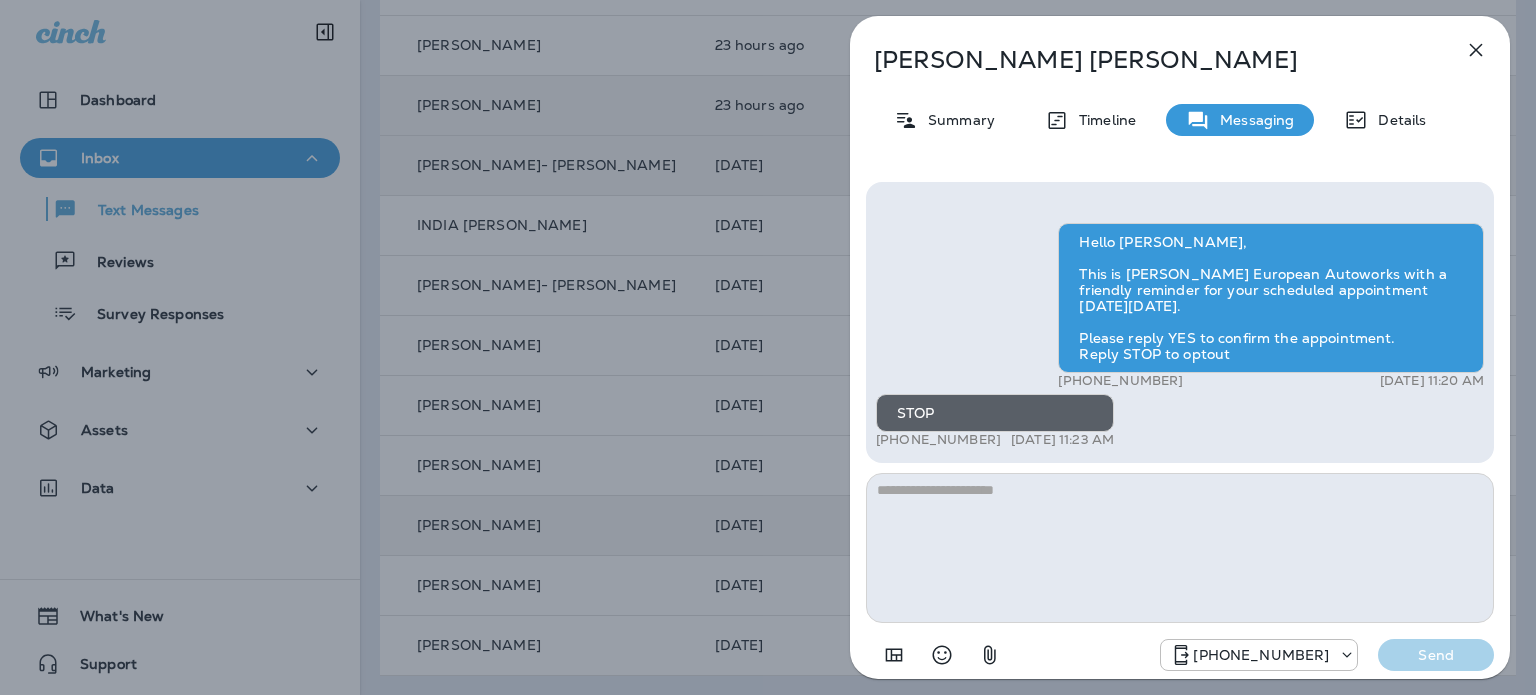 click 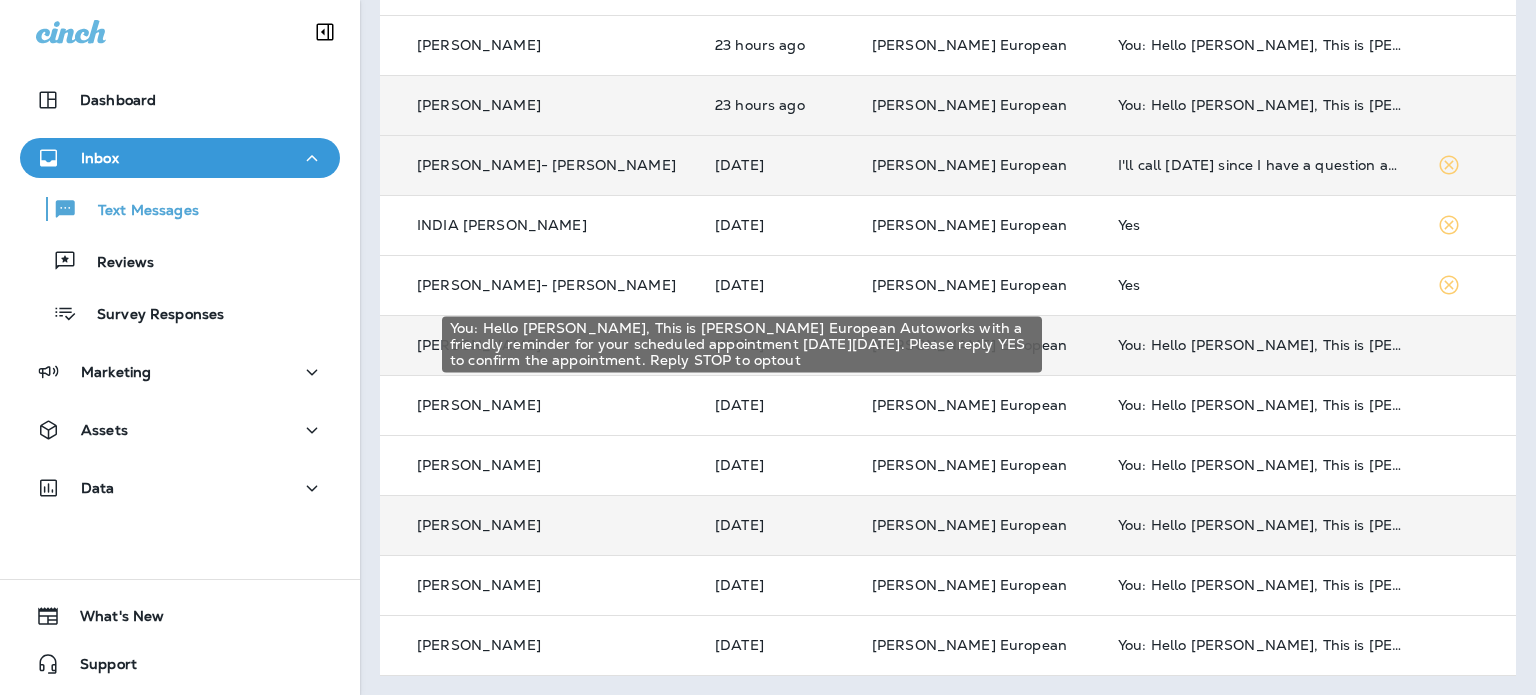 click on "You: Hello [PERSON_NAME],
This is [PERSON_NAME] European Autoworks with a friendly reminder for your scheduled appointment [DATE][DATE].
Please reply YES to confirm the appointment.
Reply STOP to optout" at bounding box center (1261, 345) 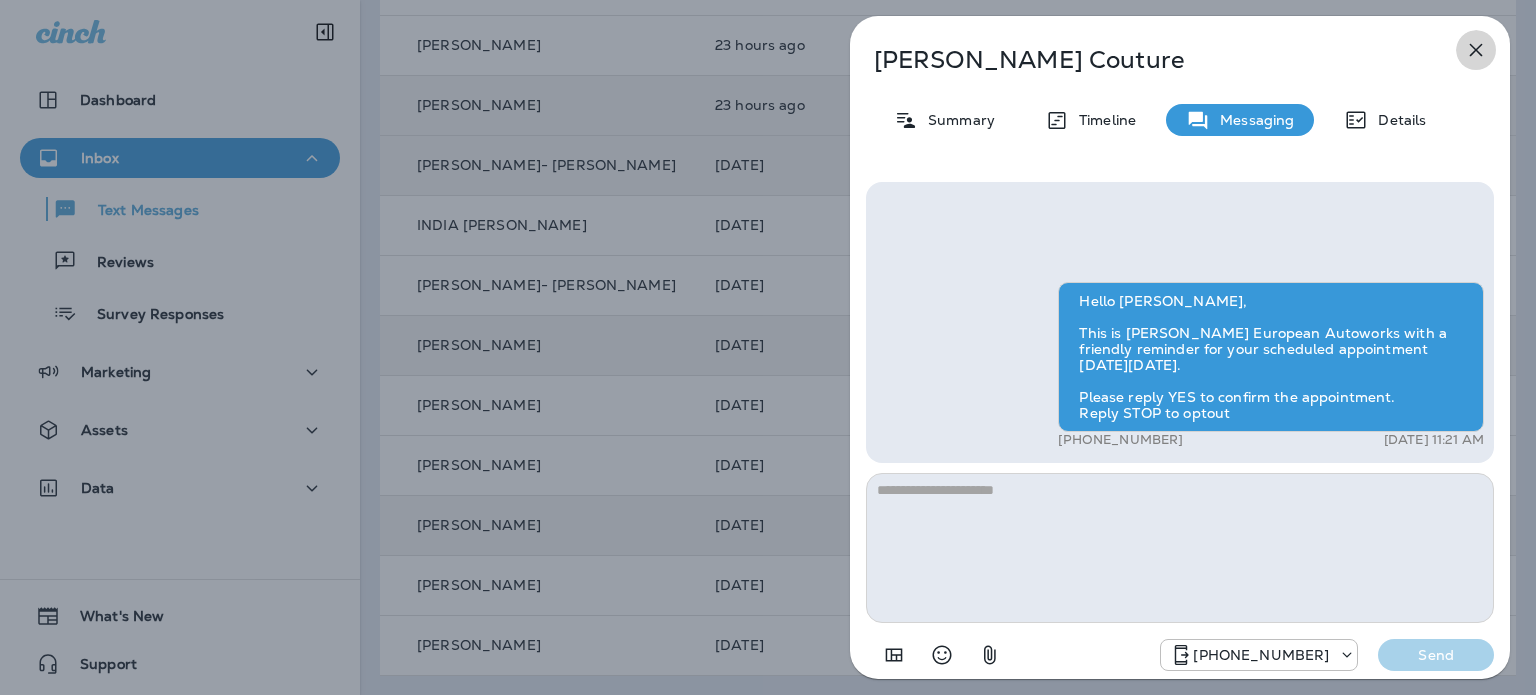 click 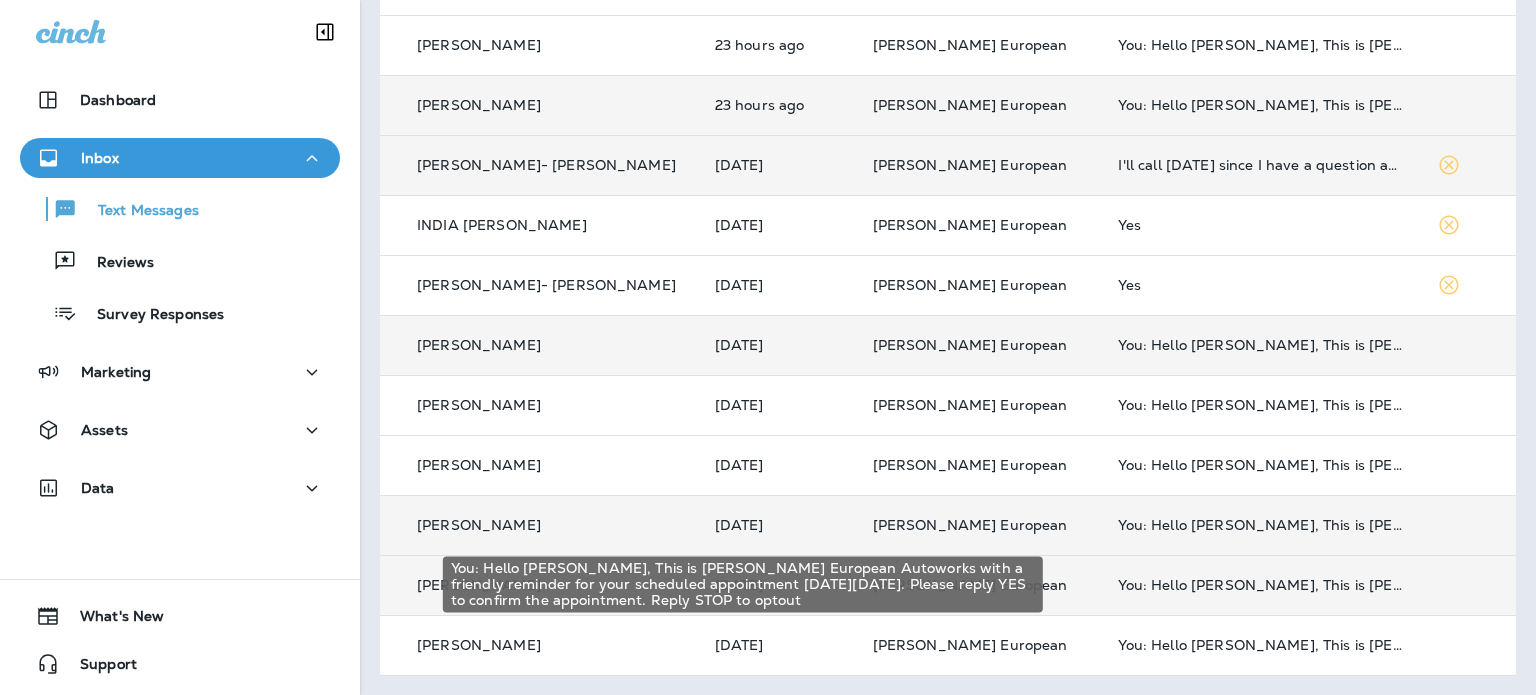 click on "You: Hello [PERSON_NAME],
This is [PERSON_NAME] European Autoworks with a friendly reminder for your scheduled appointment [DATE][DATE].
Please reply YES to confirm the appointment.
Reply STOP to optout" at bounding box center (1261, 585) 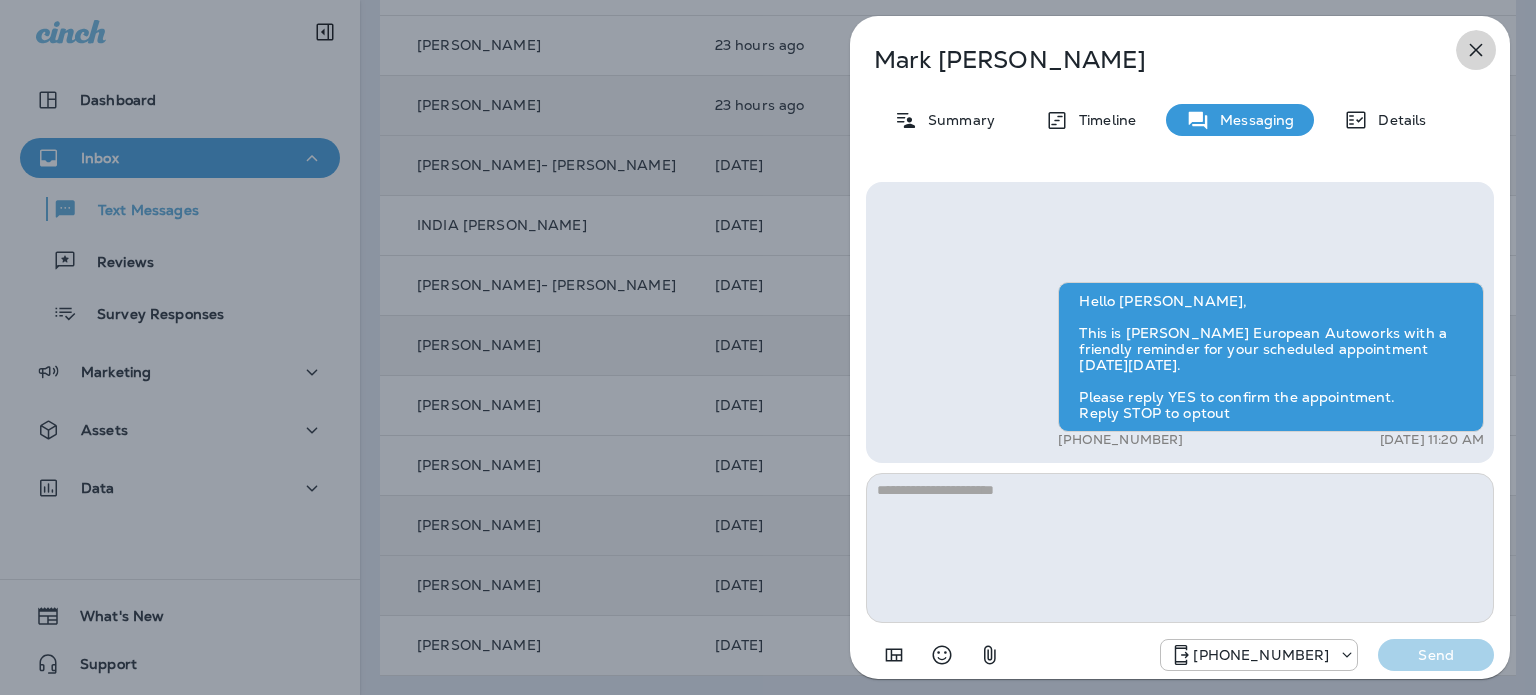click 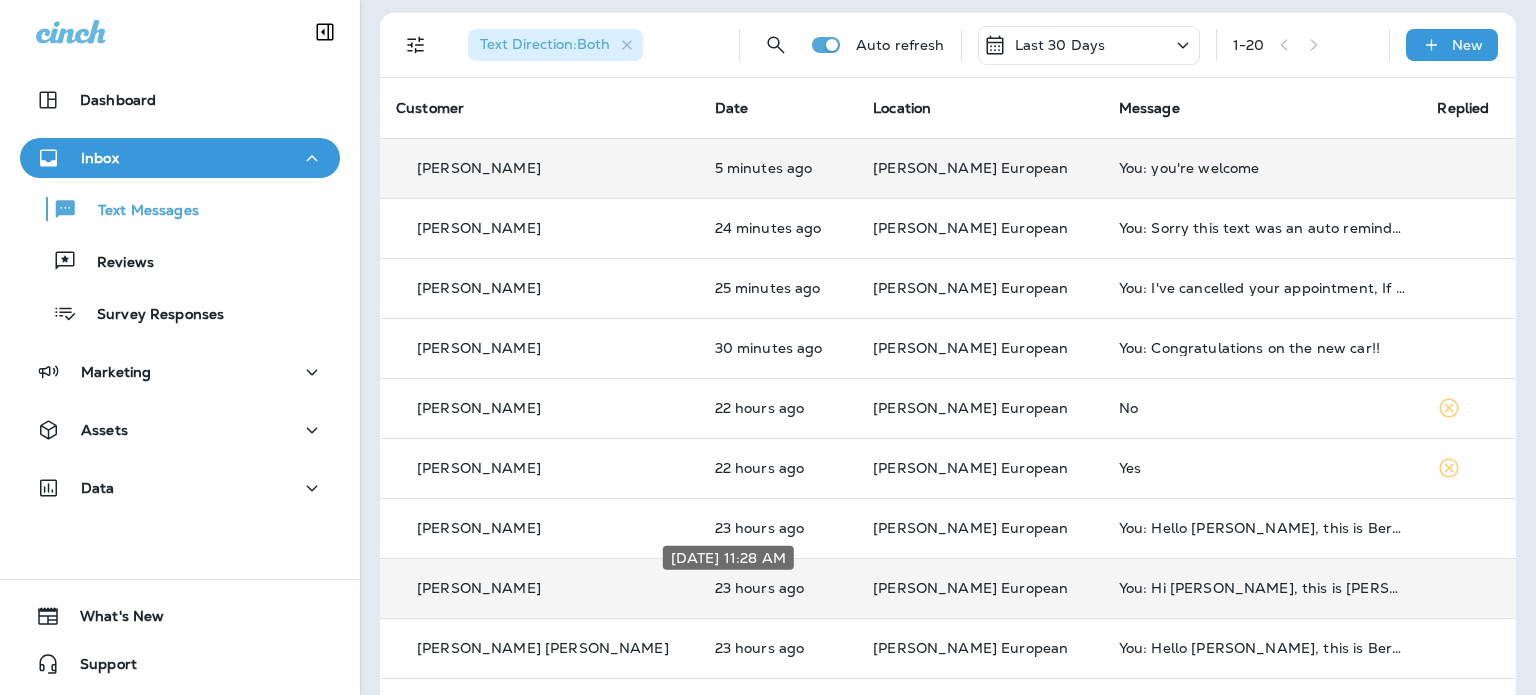 scroll, scrollTop: 0, scrollLeft: 0, axis: both 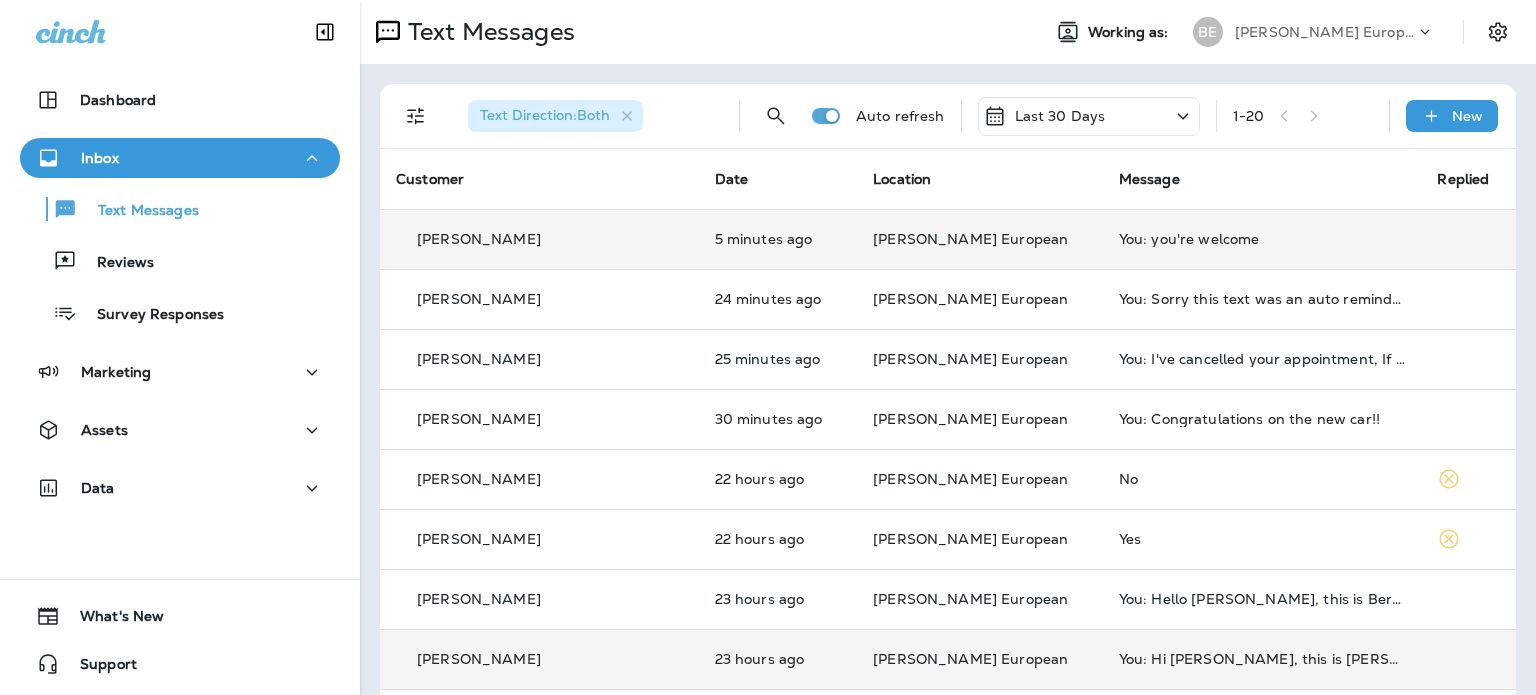 click on "You: you're welcome" at bounding box center [1262, 239] 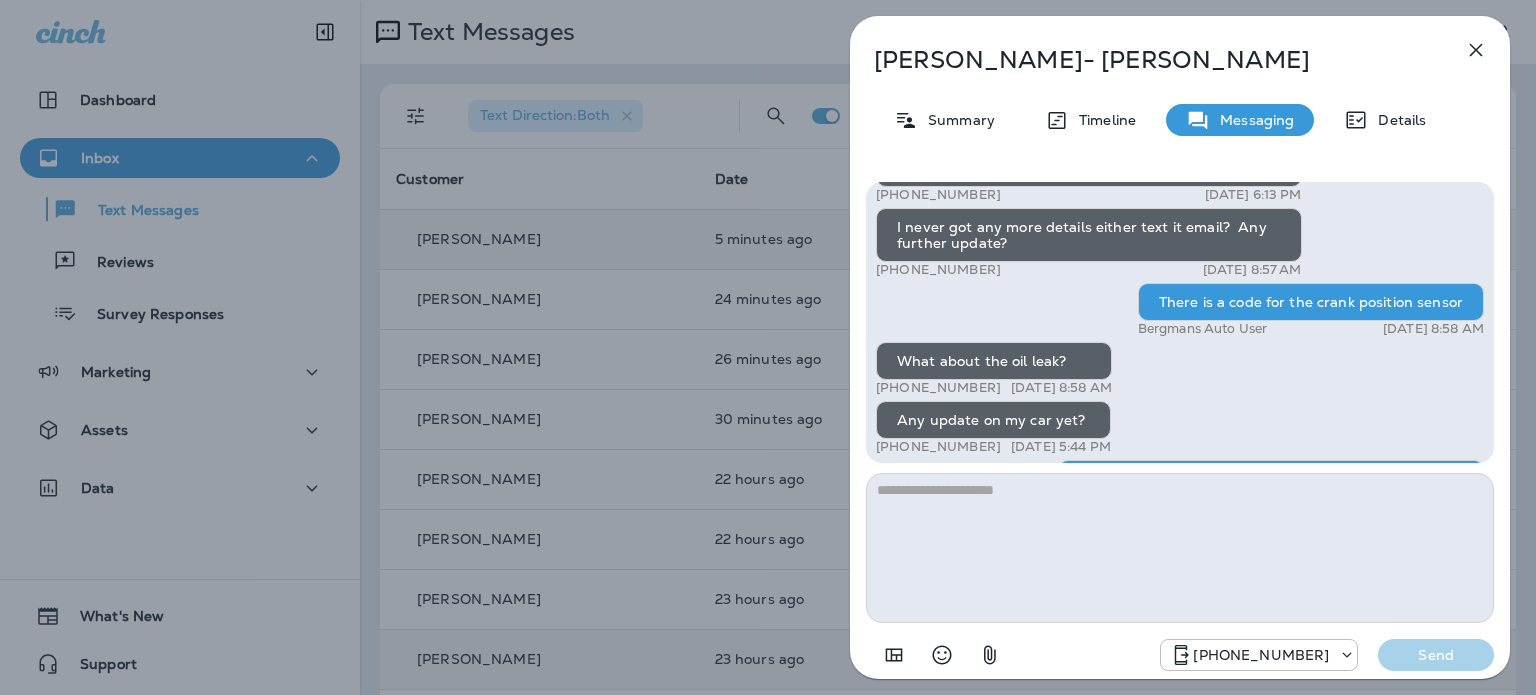 scroll, scrollTop: -100, scrollLeft: 0, axis: vertical 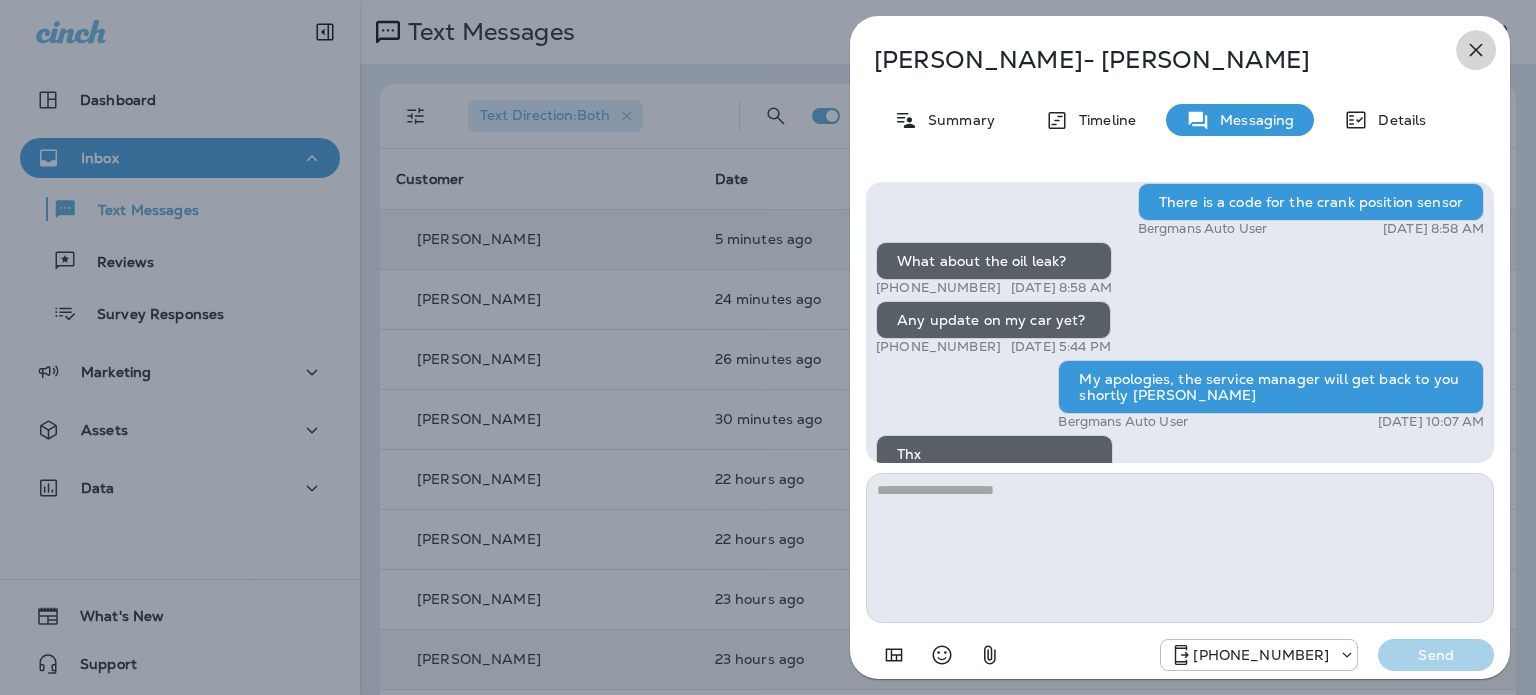 click 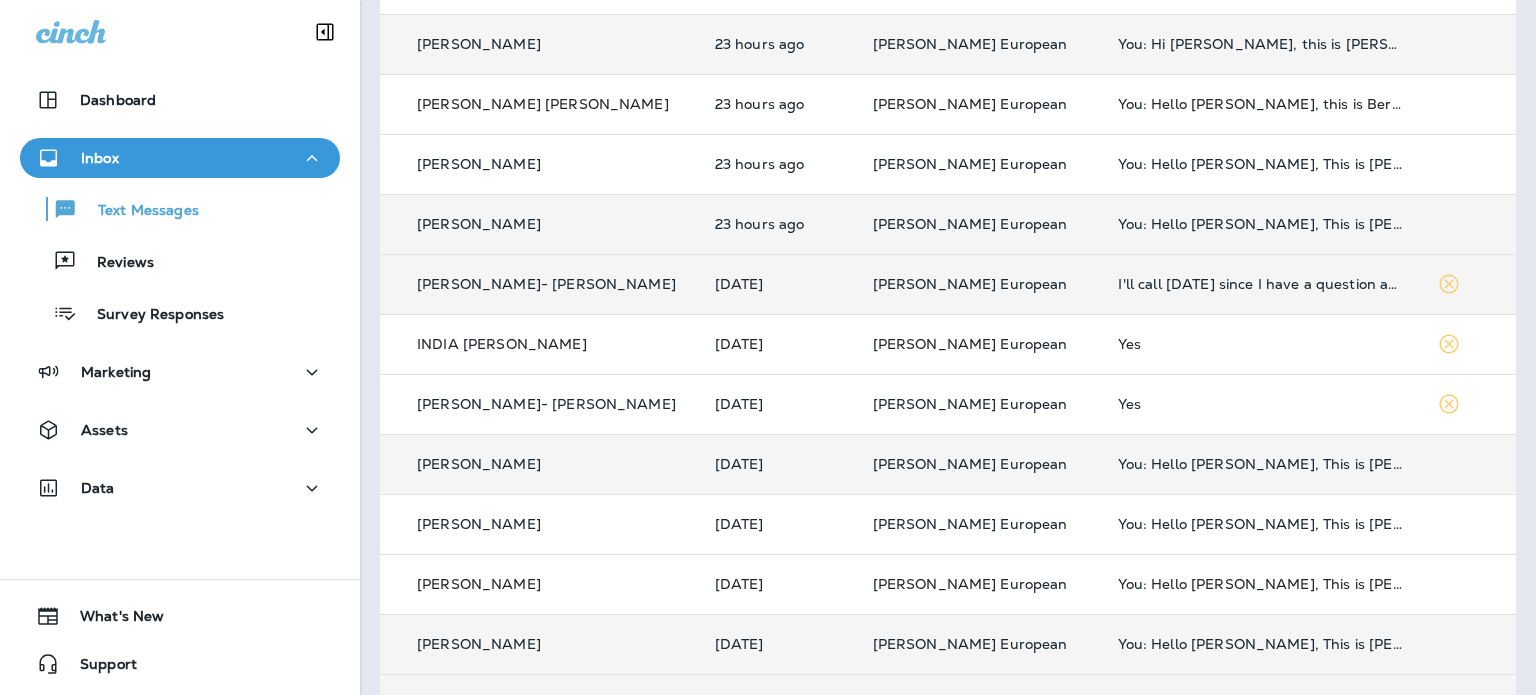 scroll, scrollTop: 734, scrollLeft: 0, axis: vertical 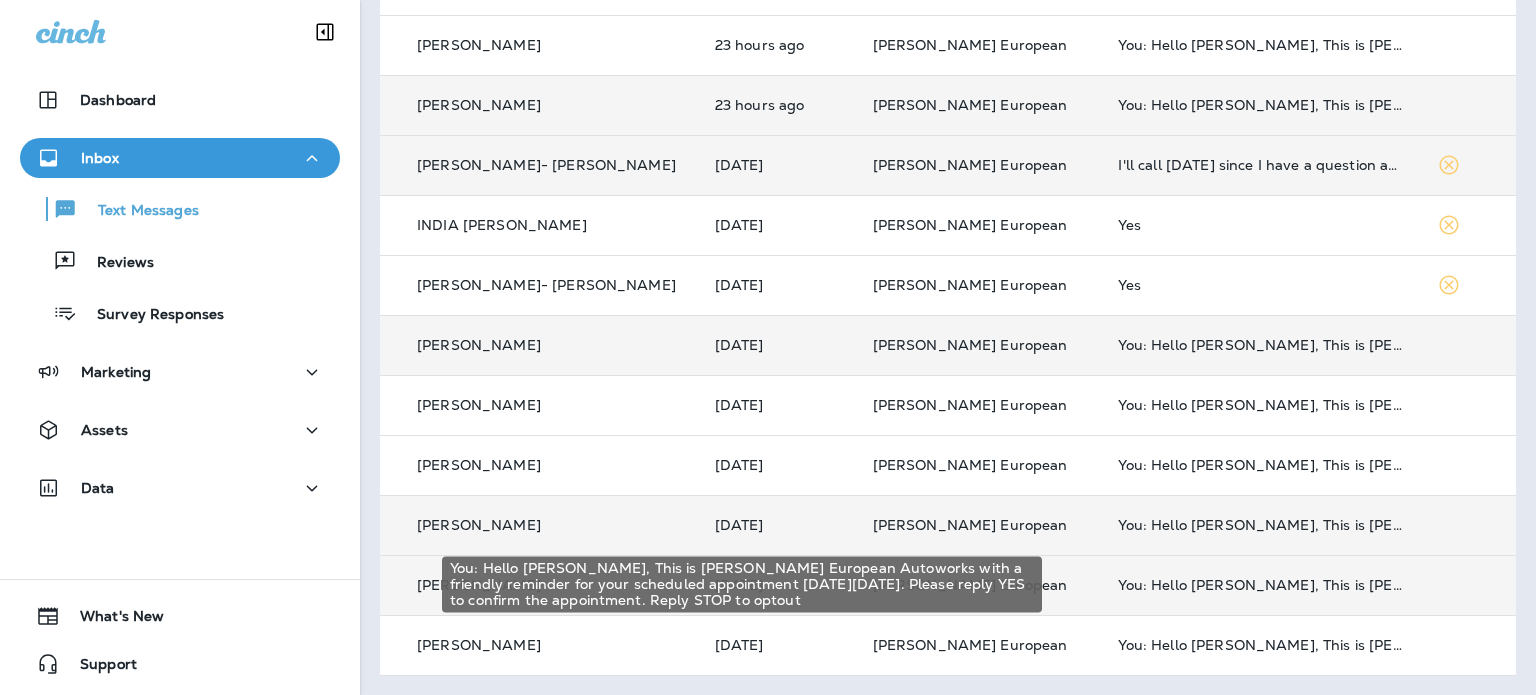 click on "You: Hello [PERSON_NAME],
This is [PERSON_NAME] European Autoworks with a friendly reminder for your scheduled appointment [DATE][DATE].
Please reply YES to confirm the appointment.
Reply STOP to optout" at bounding box center (1261, 585) 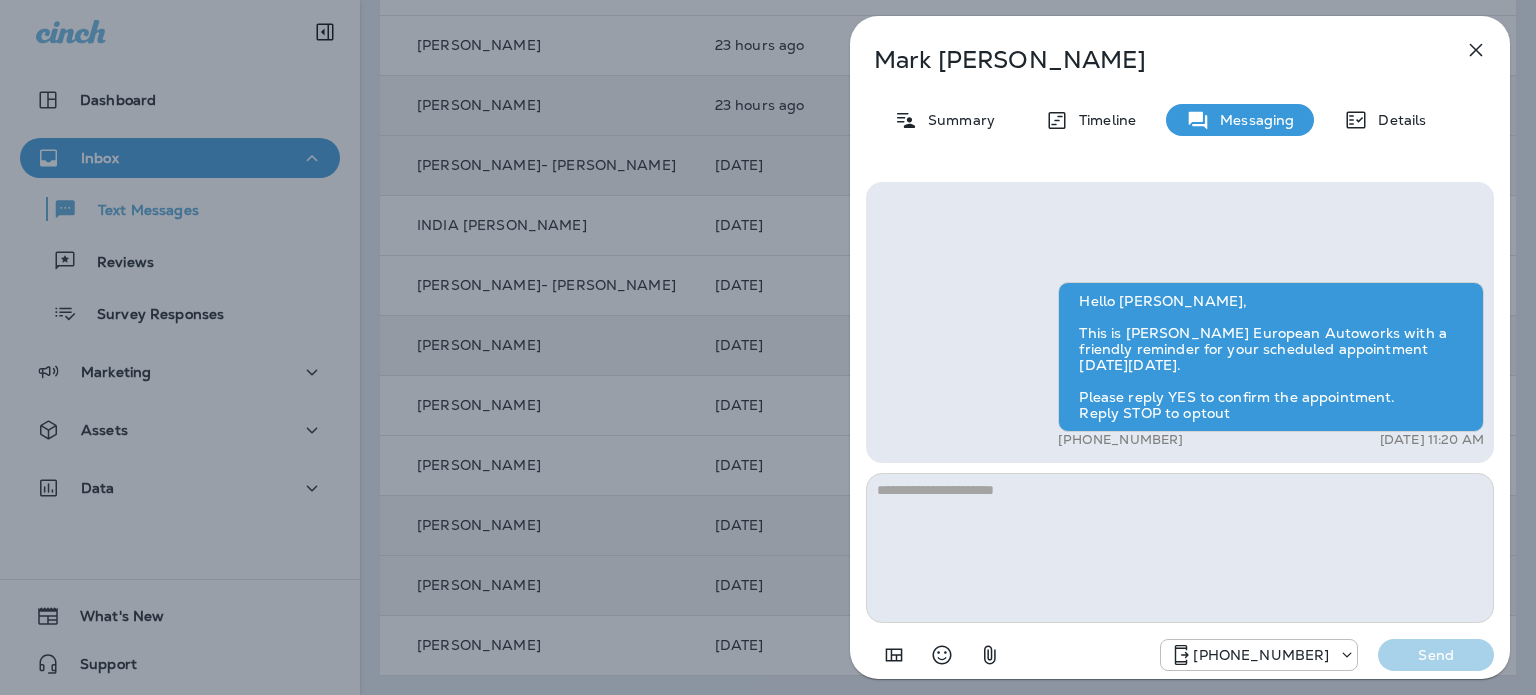 click 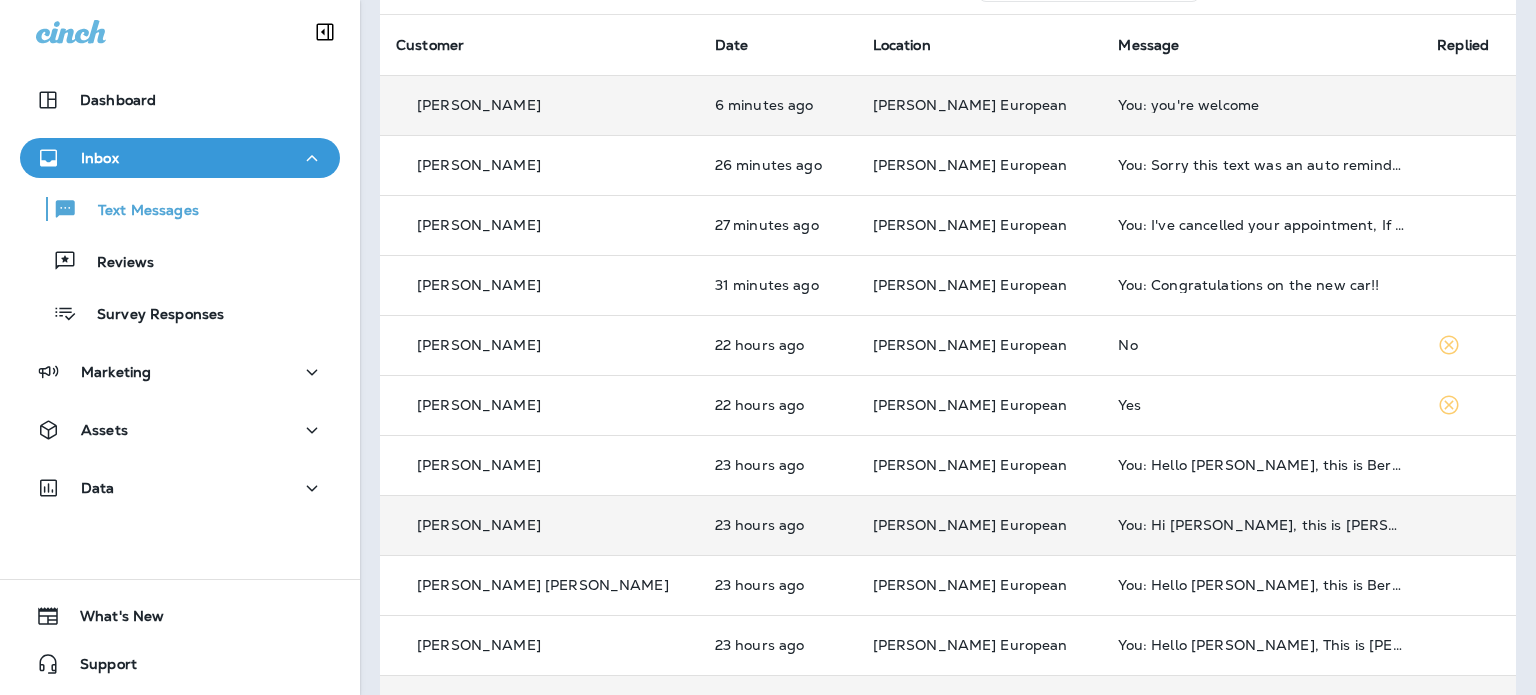 scroll, scrollTop: 34, scrollLeft: 0, axis: vertical 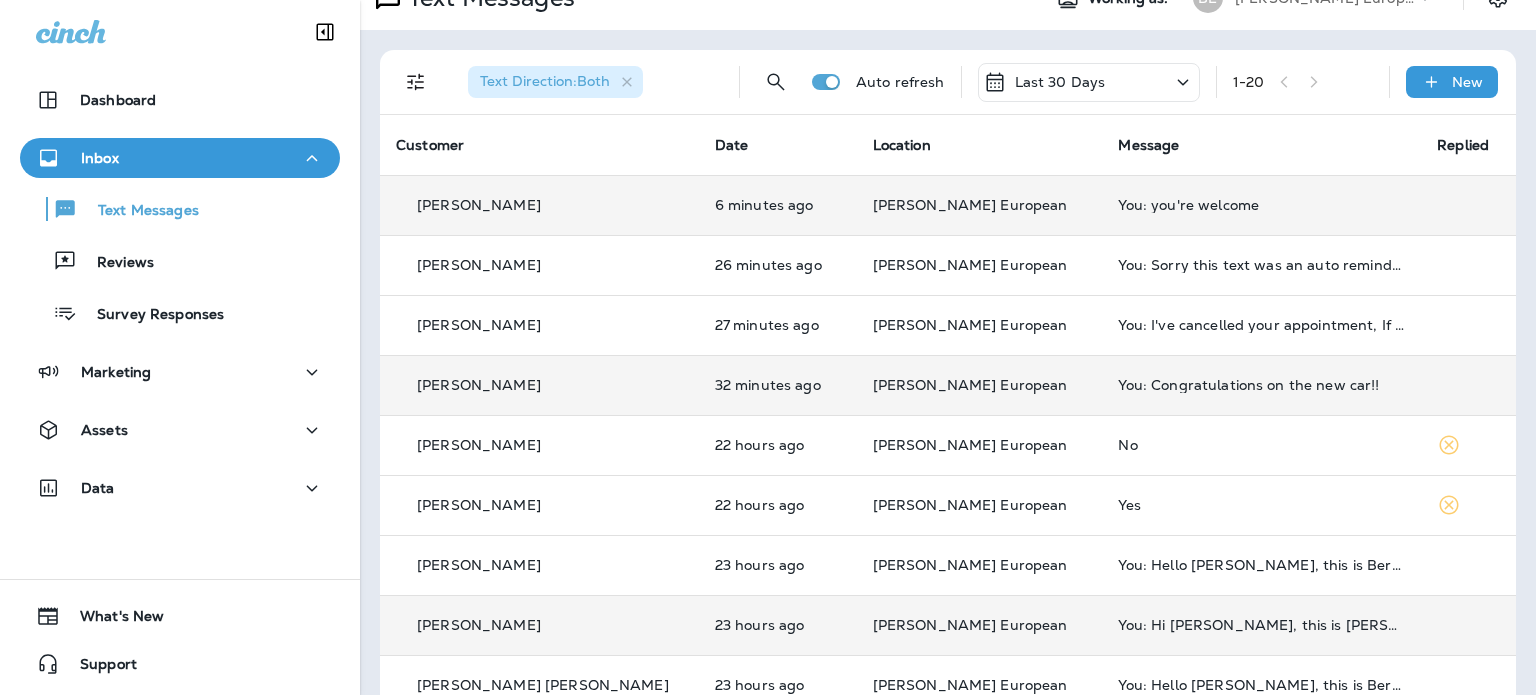 click on "You: Congratulations on the new car!!" at bounding box center (1261, 385) 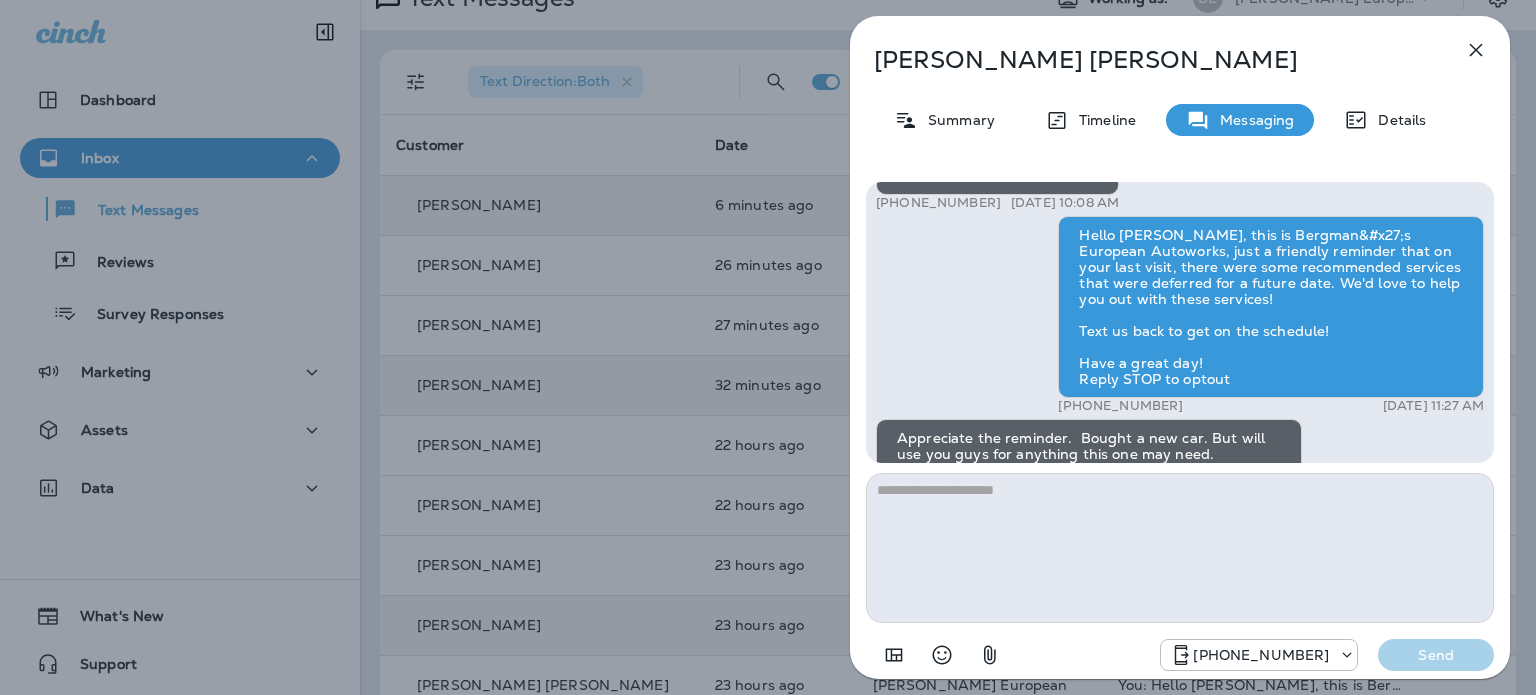 scroll, scrollTop: 0, scrollLeft: 0, axis: both 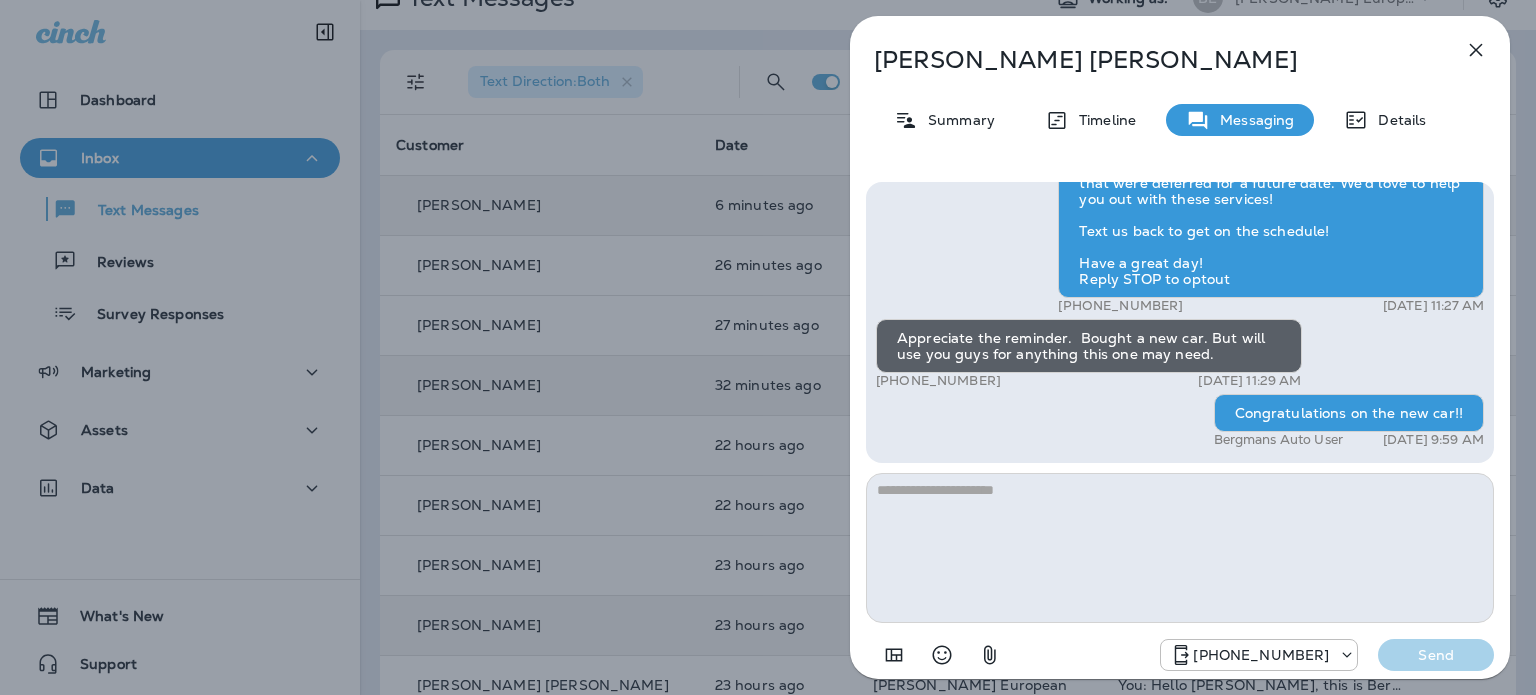 click 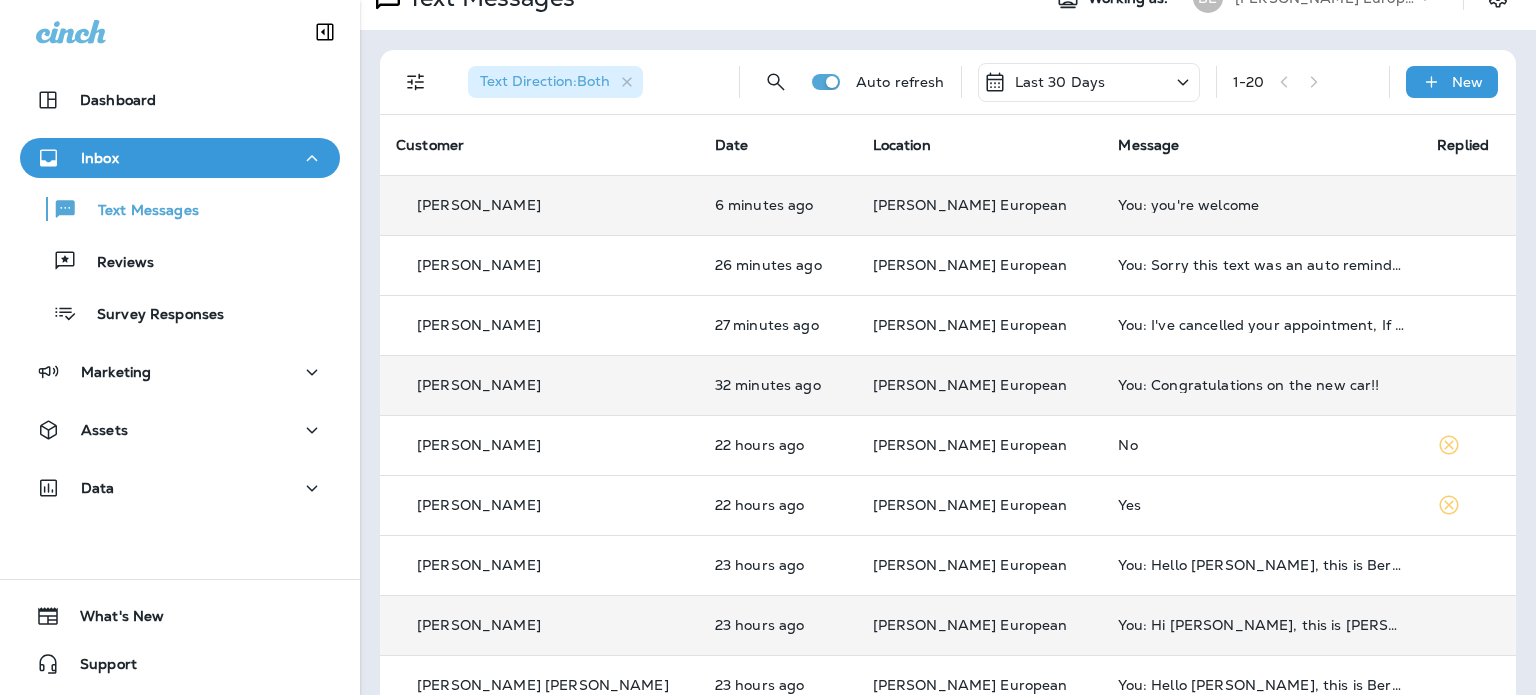 click on "You: you're welcome" at bounding box center [1261, 205] 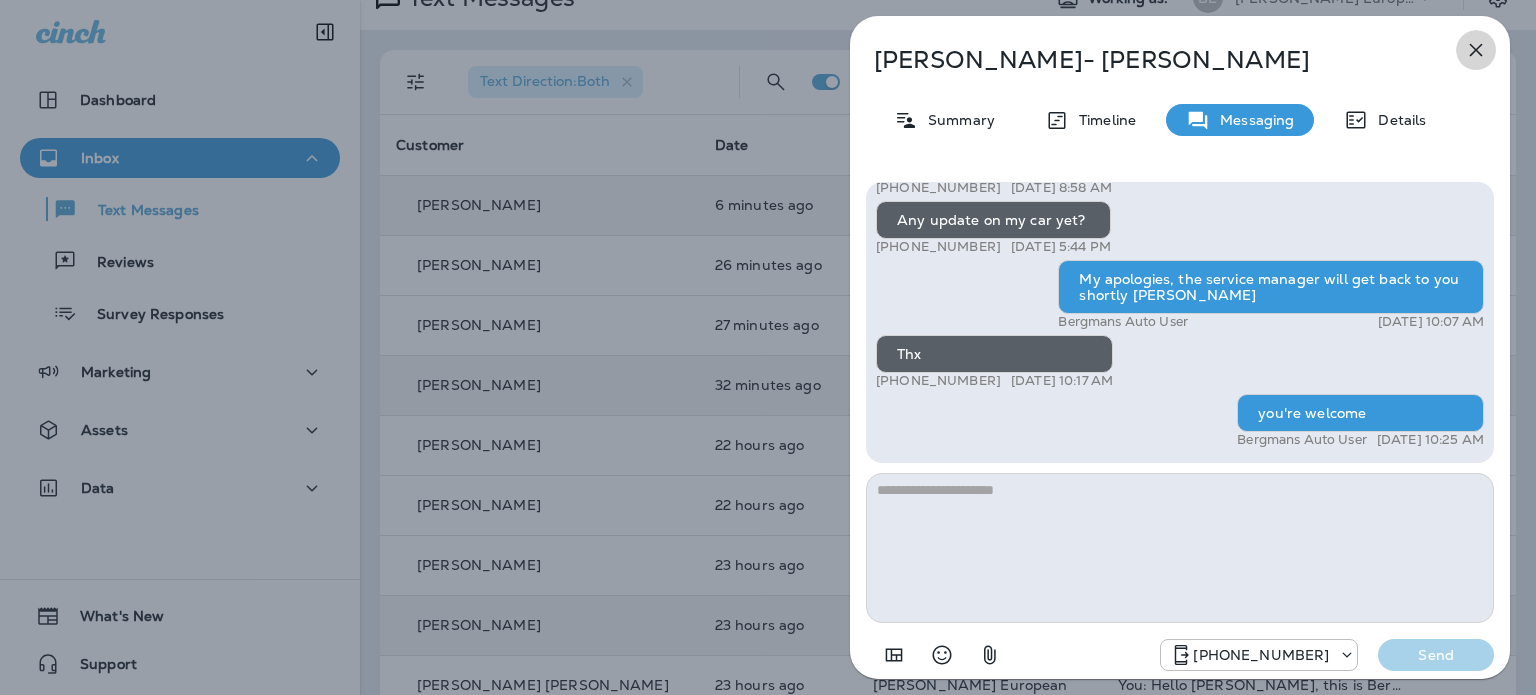 click 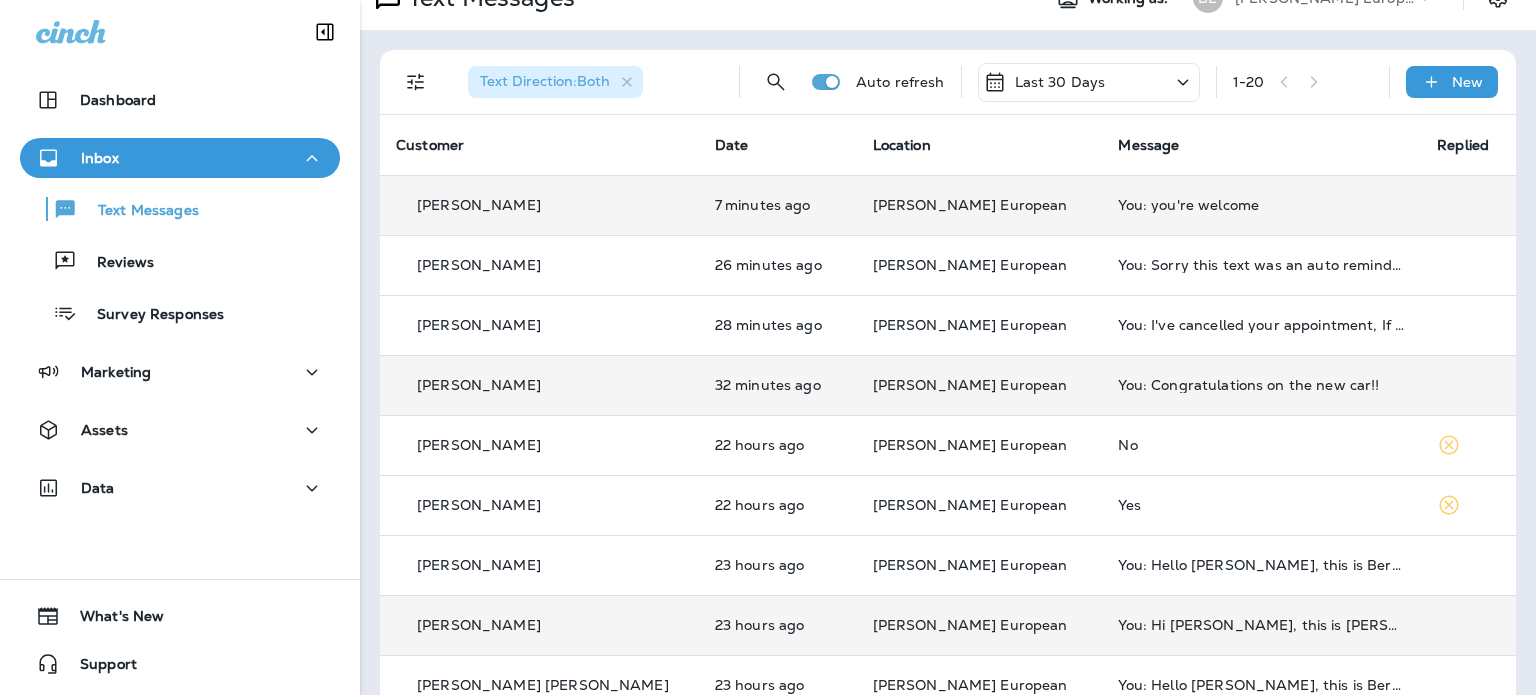 scroll, scrollTop: 0, scrollLeft: 0, axis: both 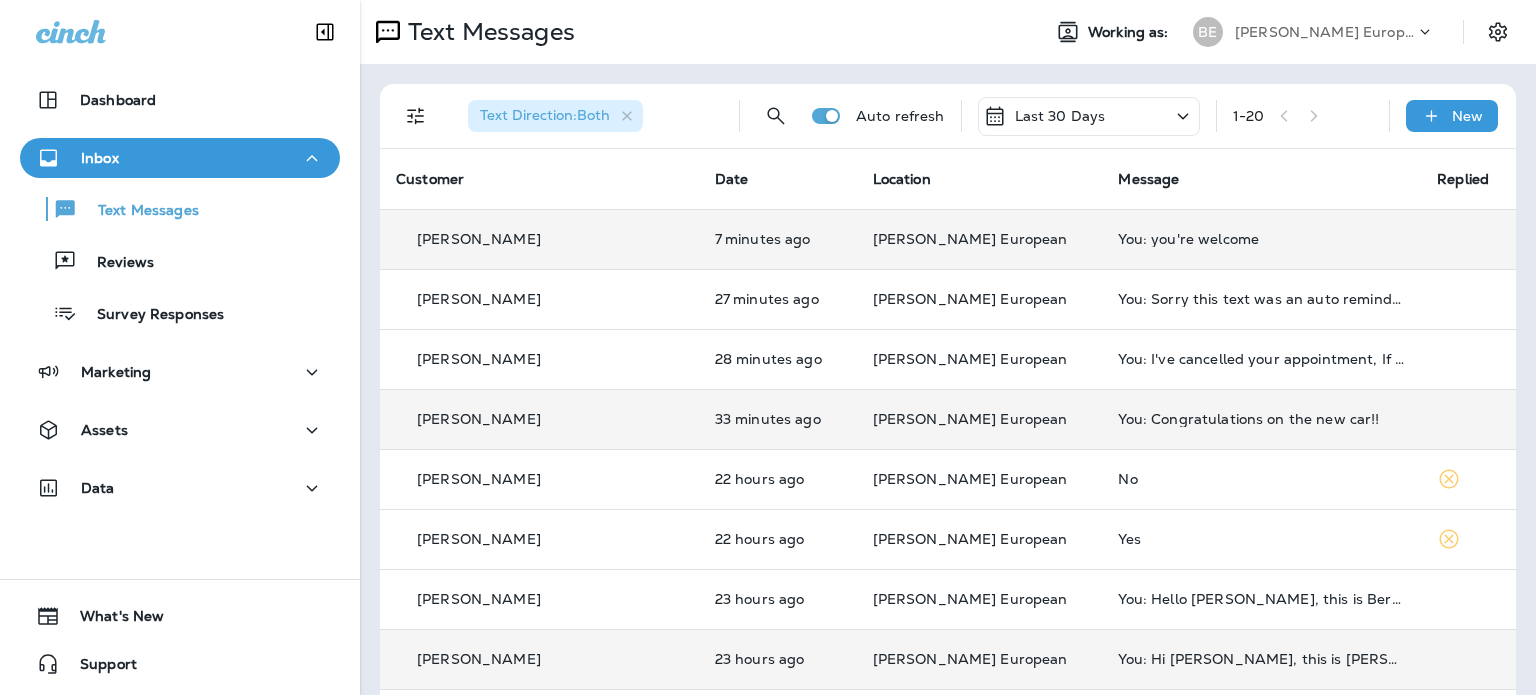 click on "1  -  20" at bounding box center (1303, 116) 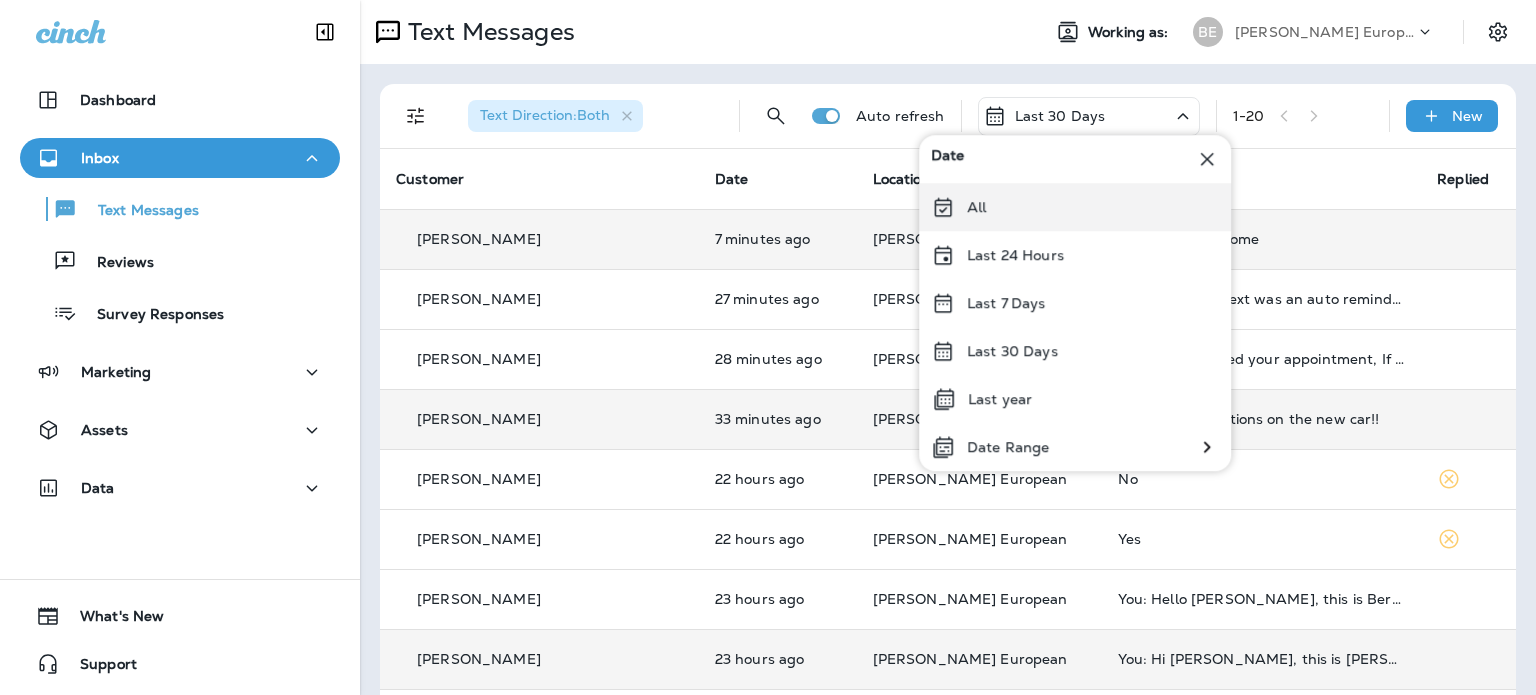 click on "All" at bounding box center (976, 207) 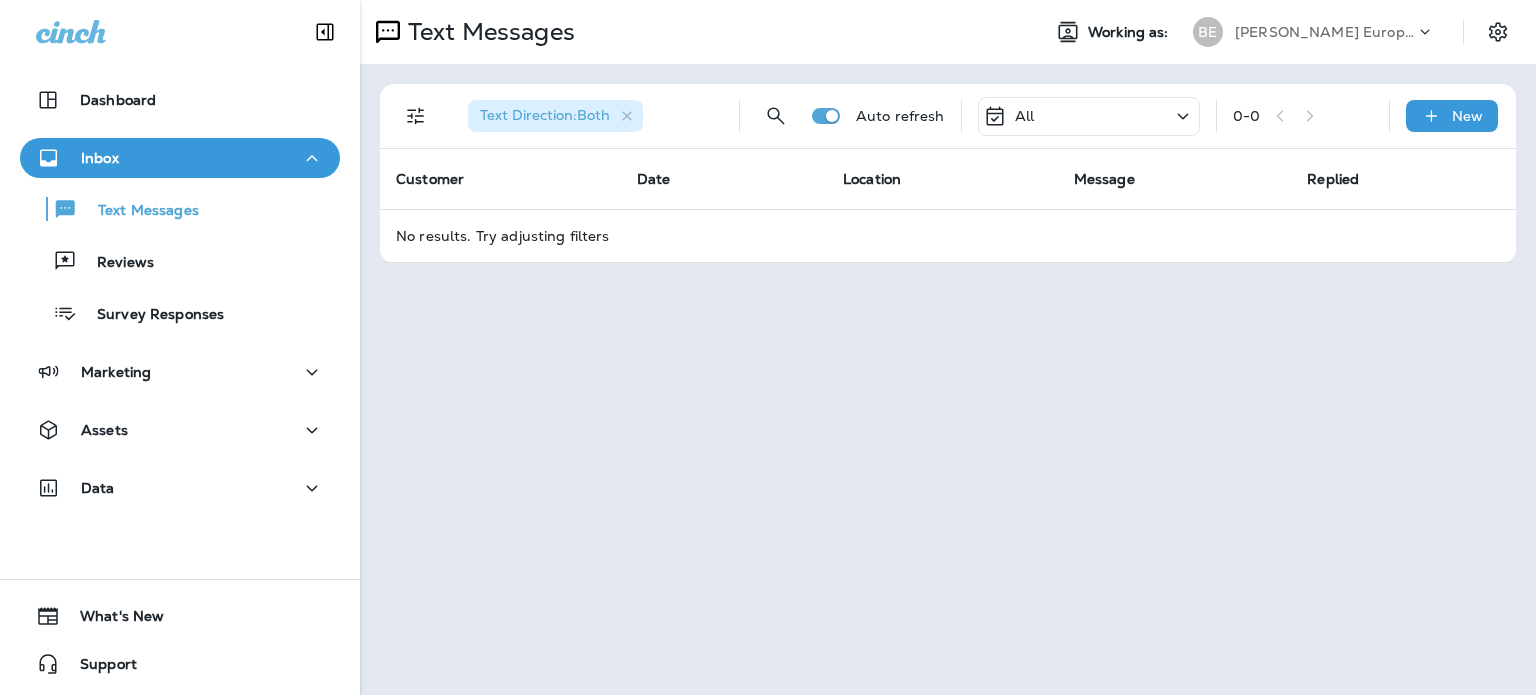 click on "All" at bounding box center [1089, 116] 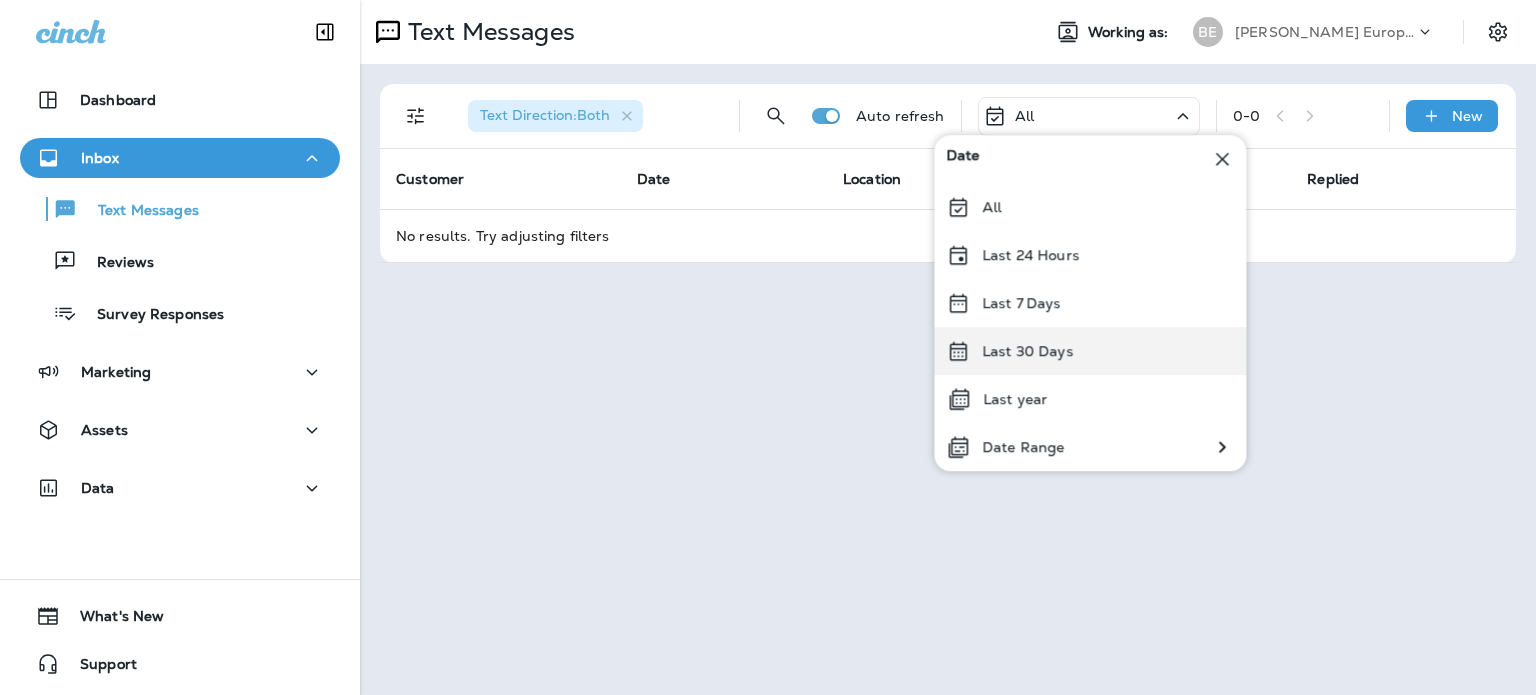 click on "Last 30 Days" at bounding box center (1090, 351) 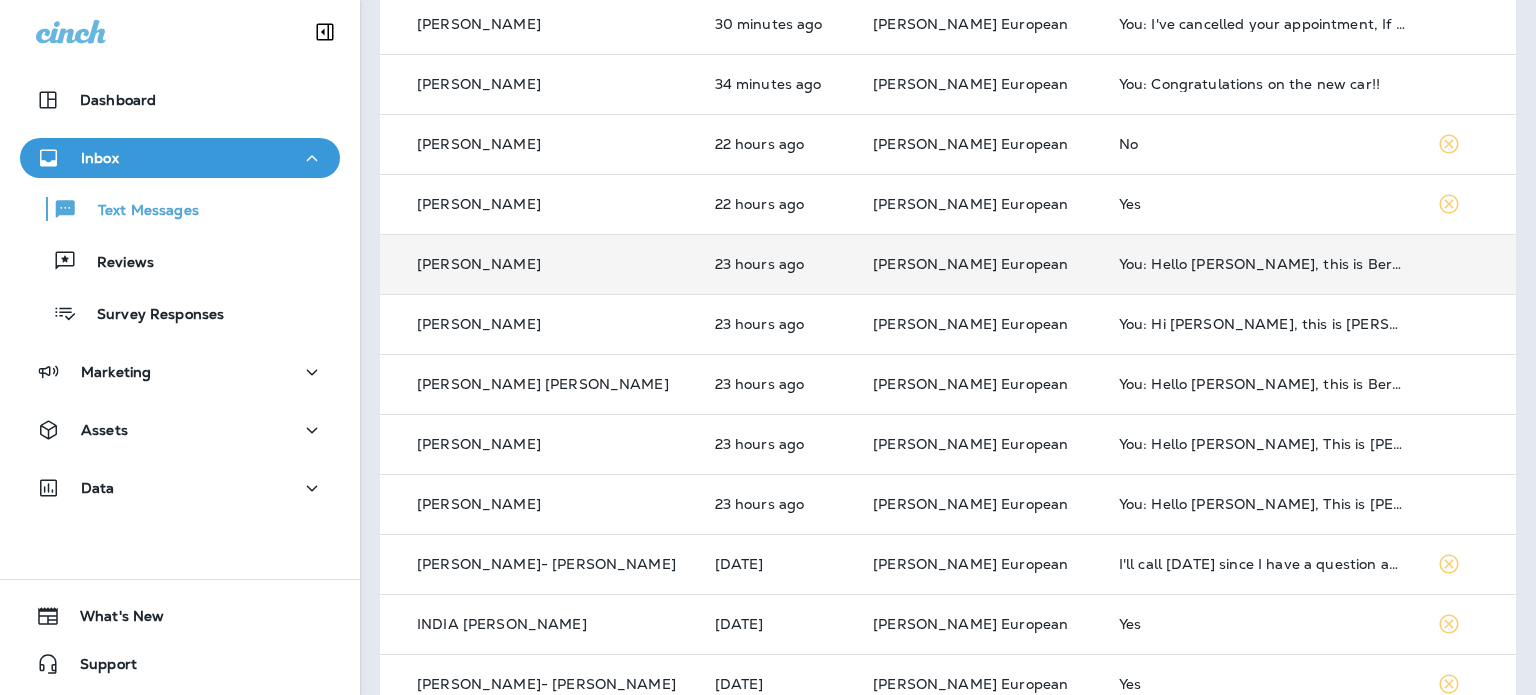 scroll, scrollTop: 400, scrollLeft: 0, axis: vertical 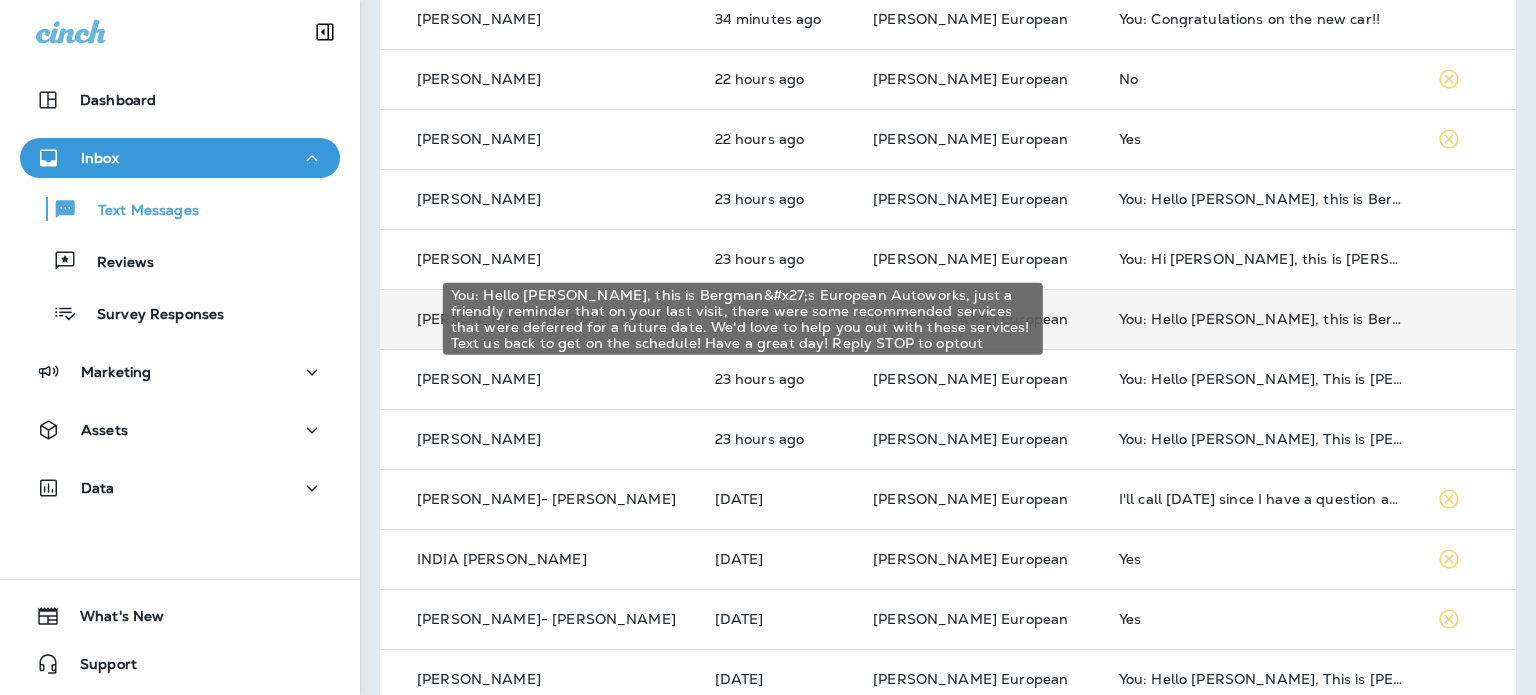 click on "You: Hello [PERSON_NAME], this is Bergman&#x27;s European Autoworks, just a friendly reminder that on your last visit, there were some recommended services that were deferred for a future date. We'd love to help you out with these services!
Text us back to get on the schedule!
Have a great day!
Reply STOP to optout" at bounding box center [1262, 319] 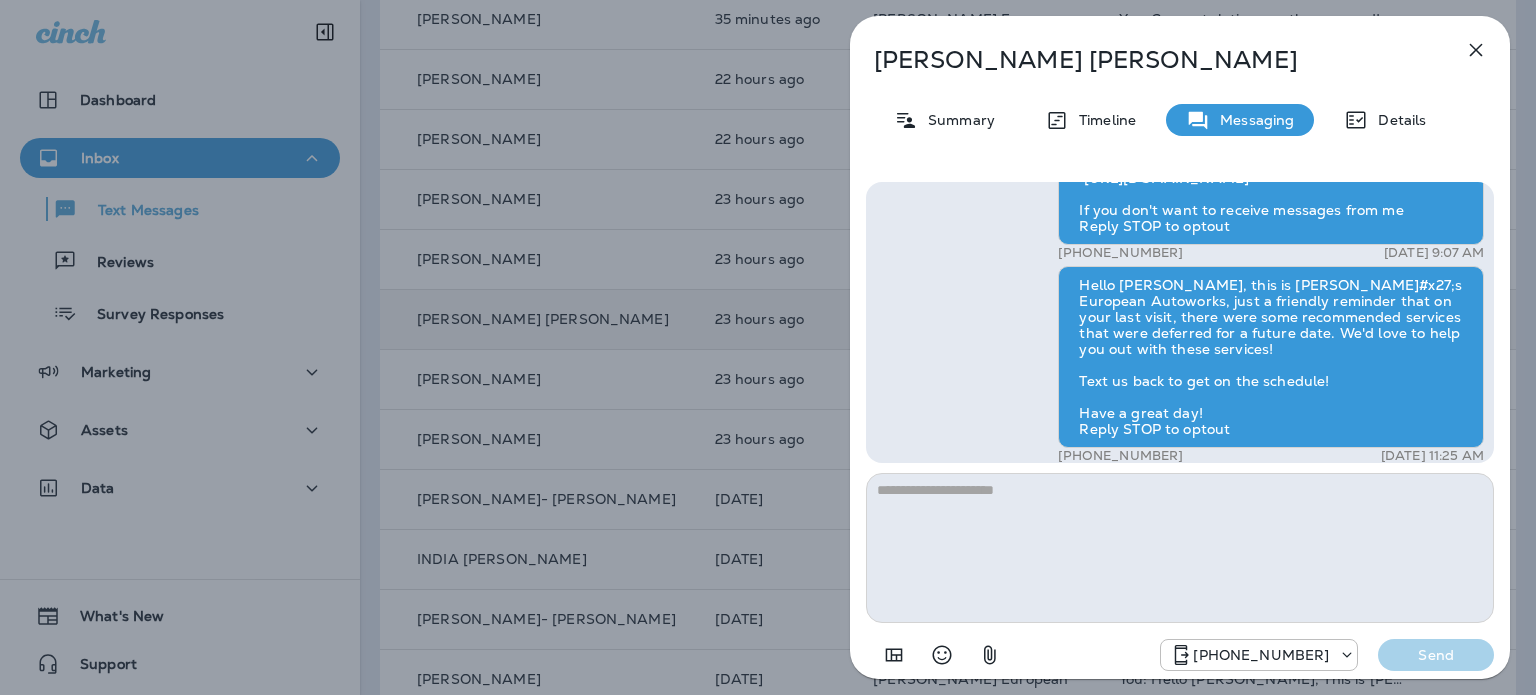 scroll, scrollTop: 0, scrollLeft: 0, axis: both 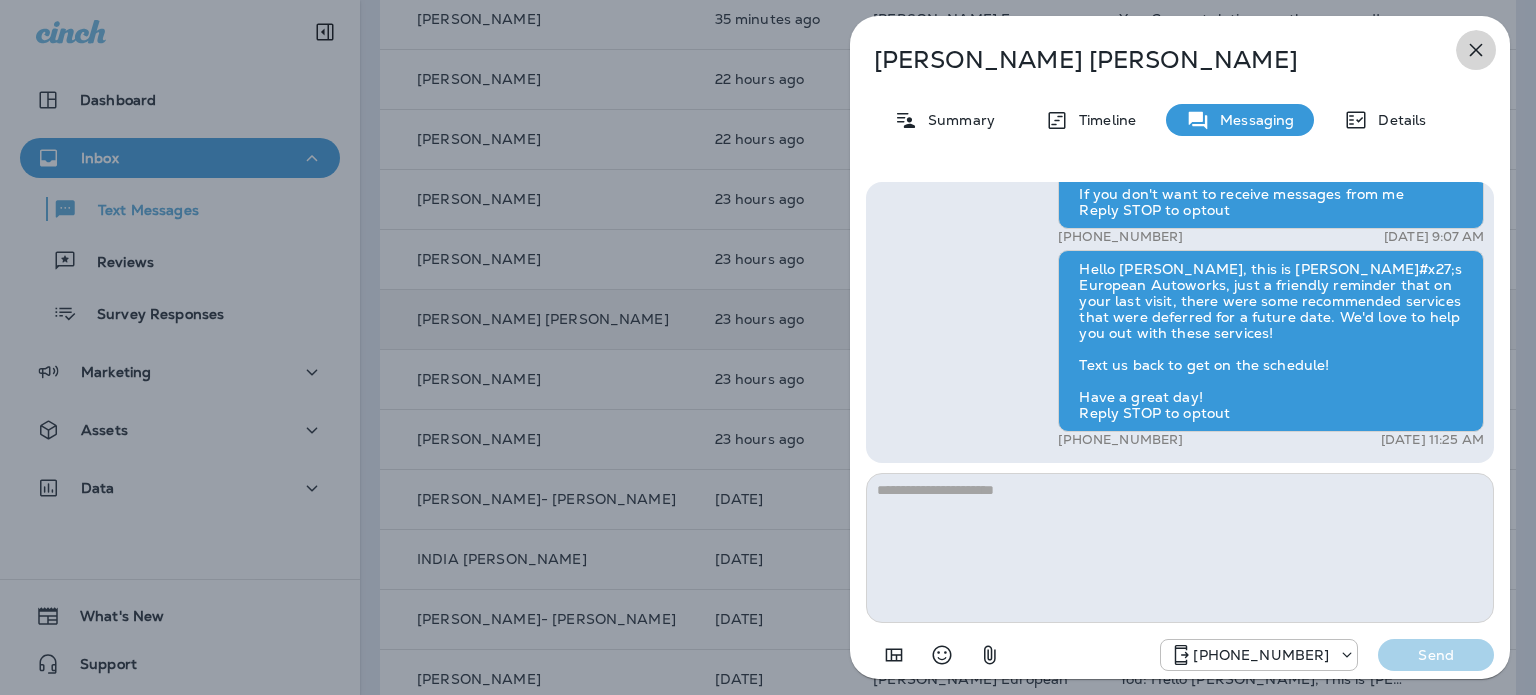 click 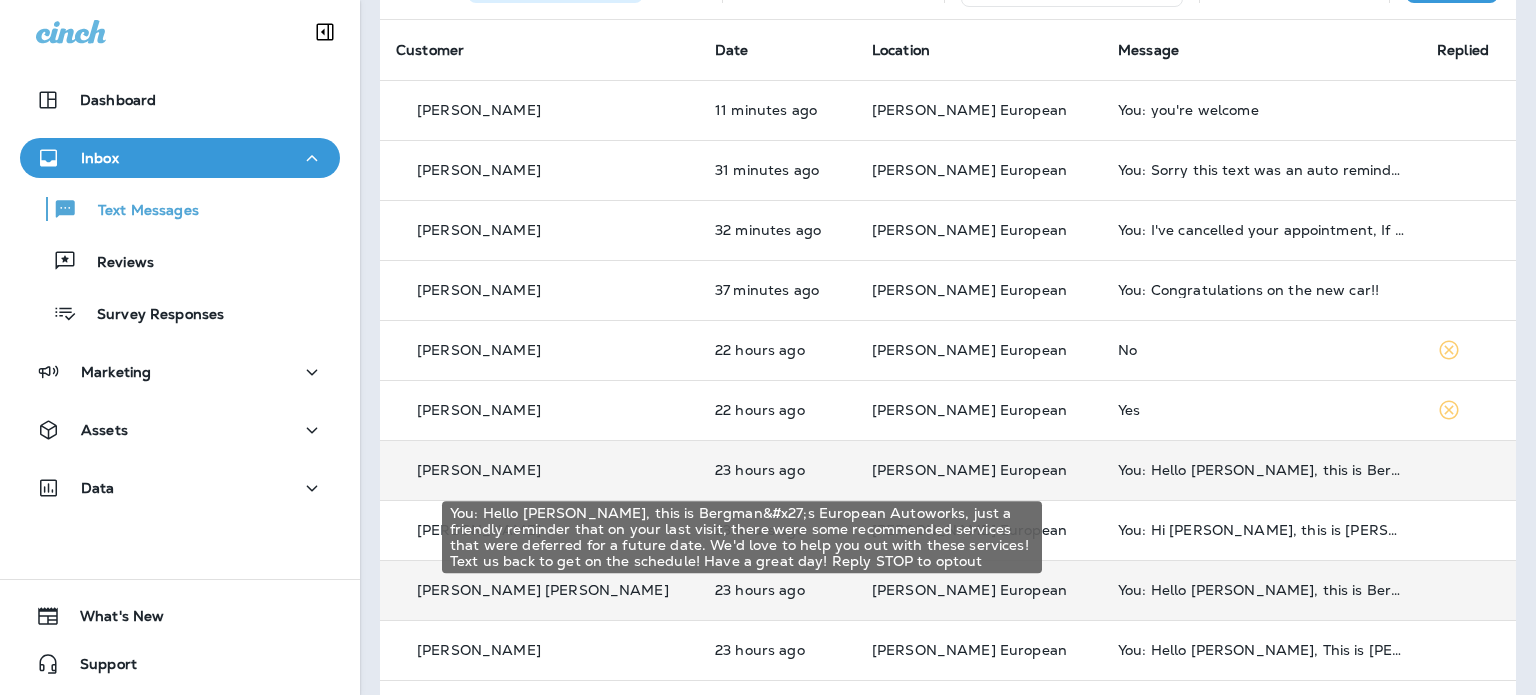 scroll, scrollTop: 0, scrollLeft: 0, axis: both 